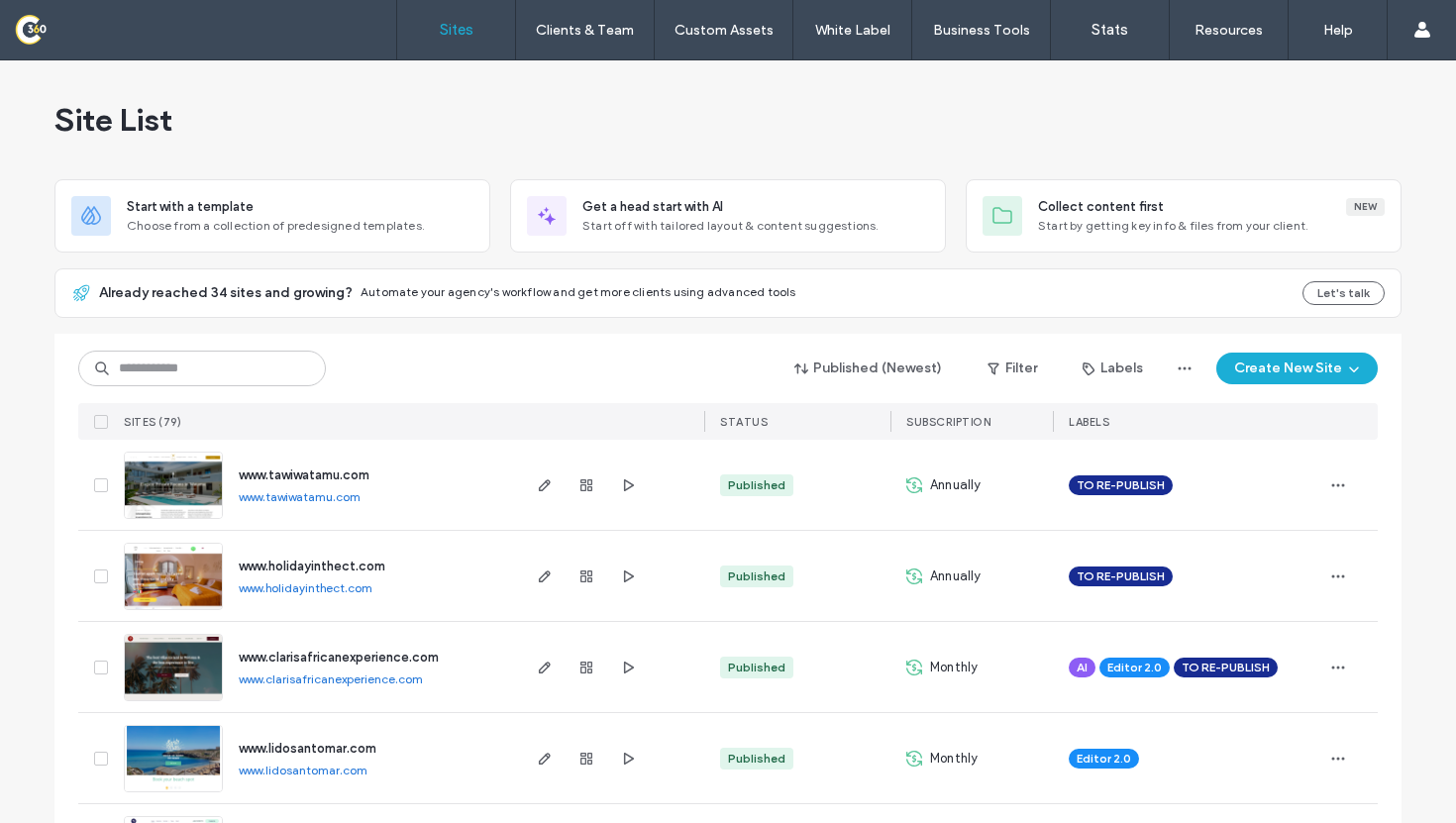scroll, scrollTop: 0, scrollLeft: 0, axis: both 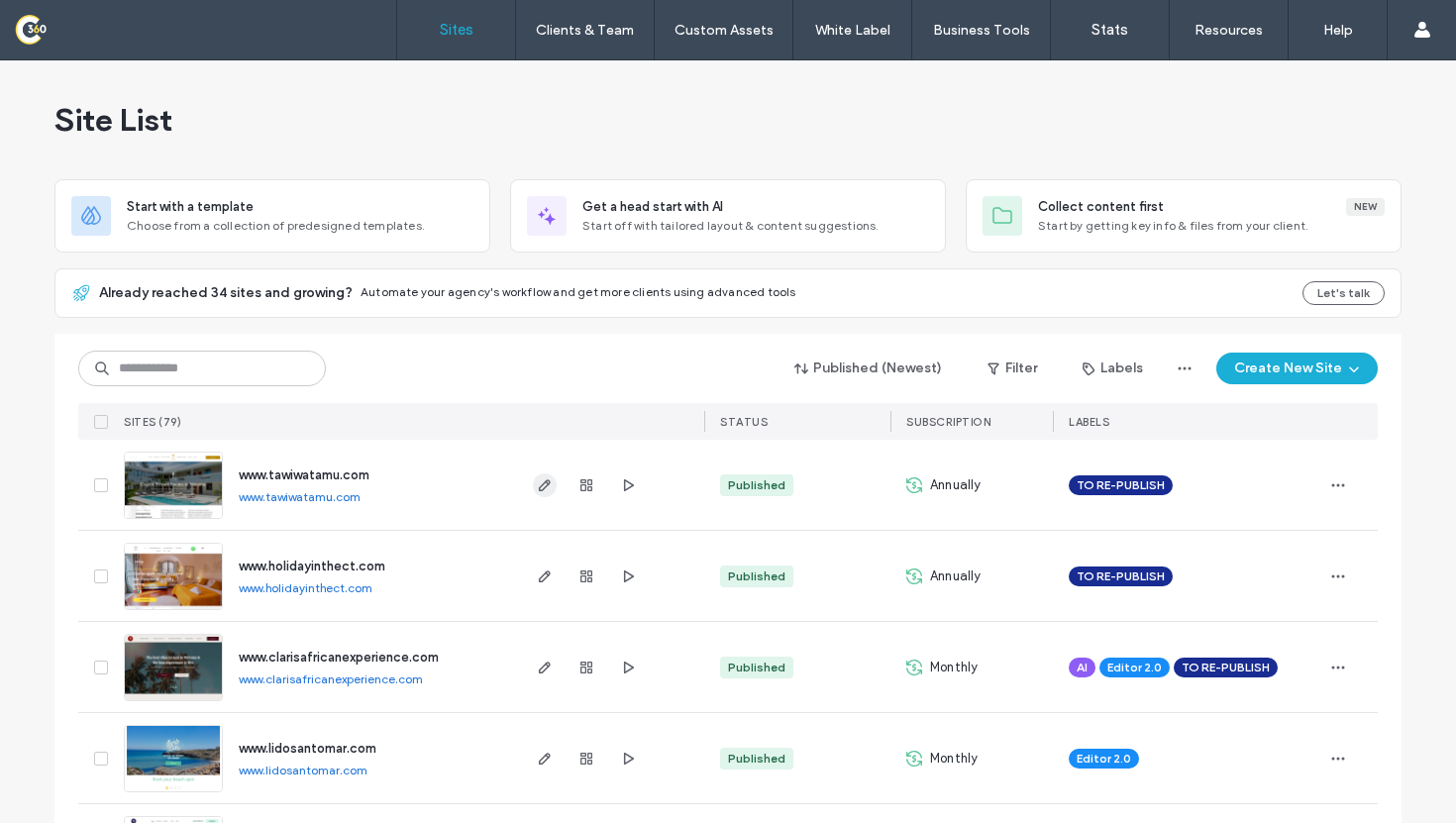 click at bounding box center (586, 484) 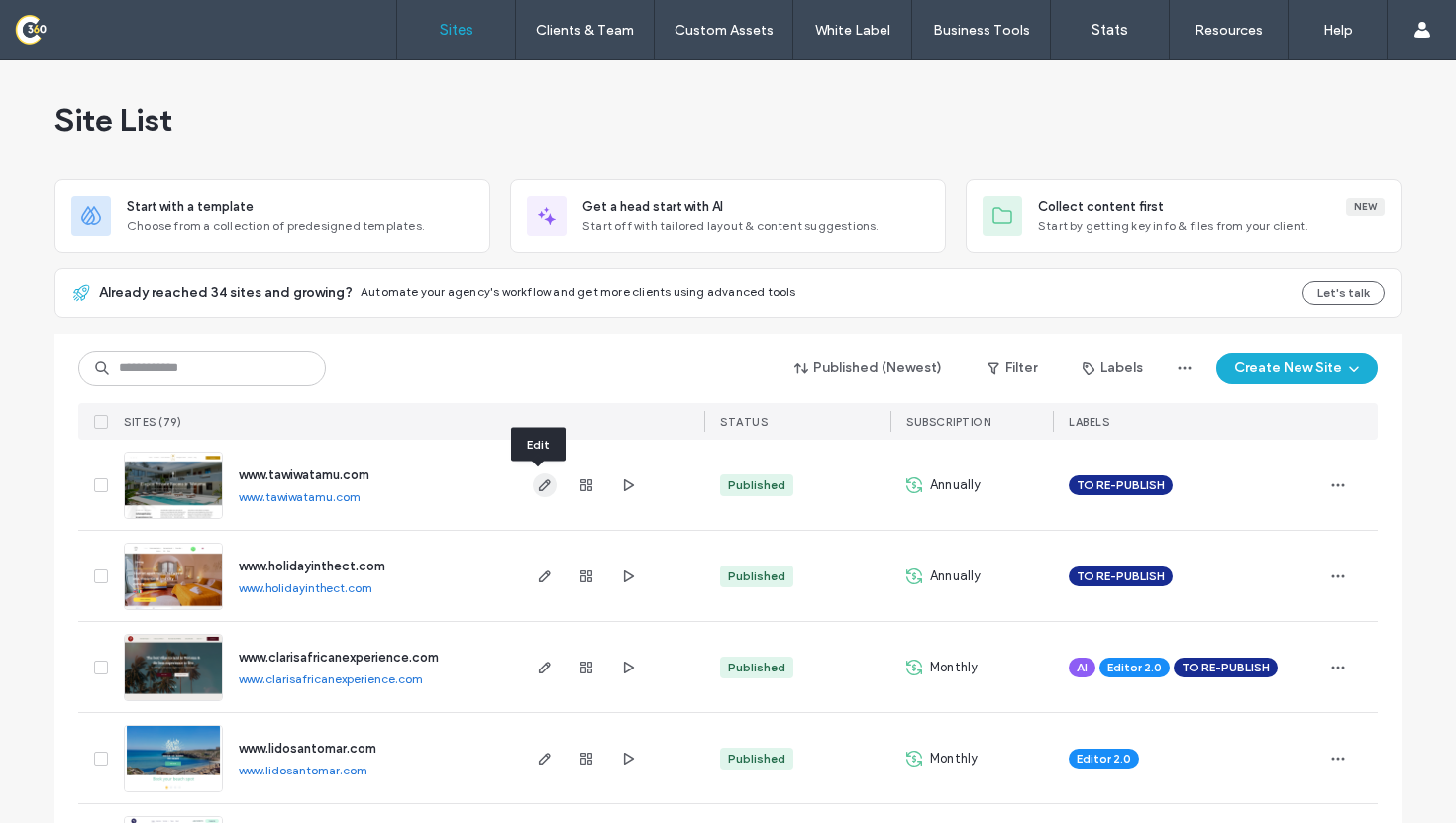 click 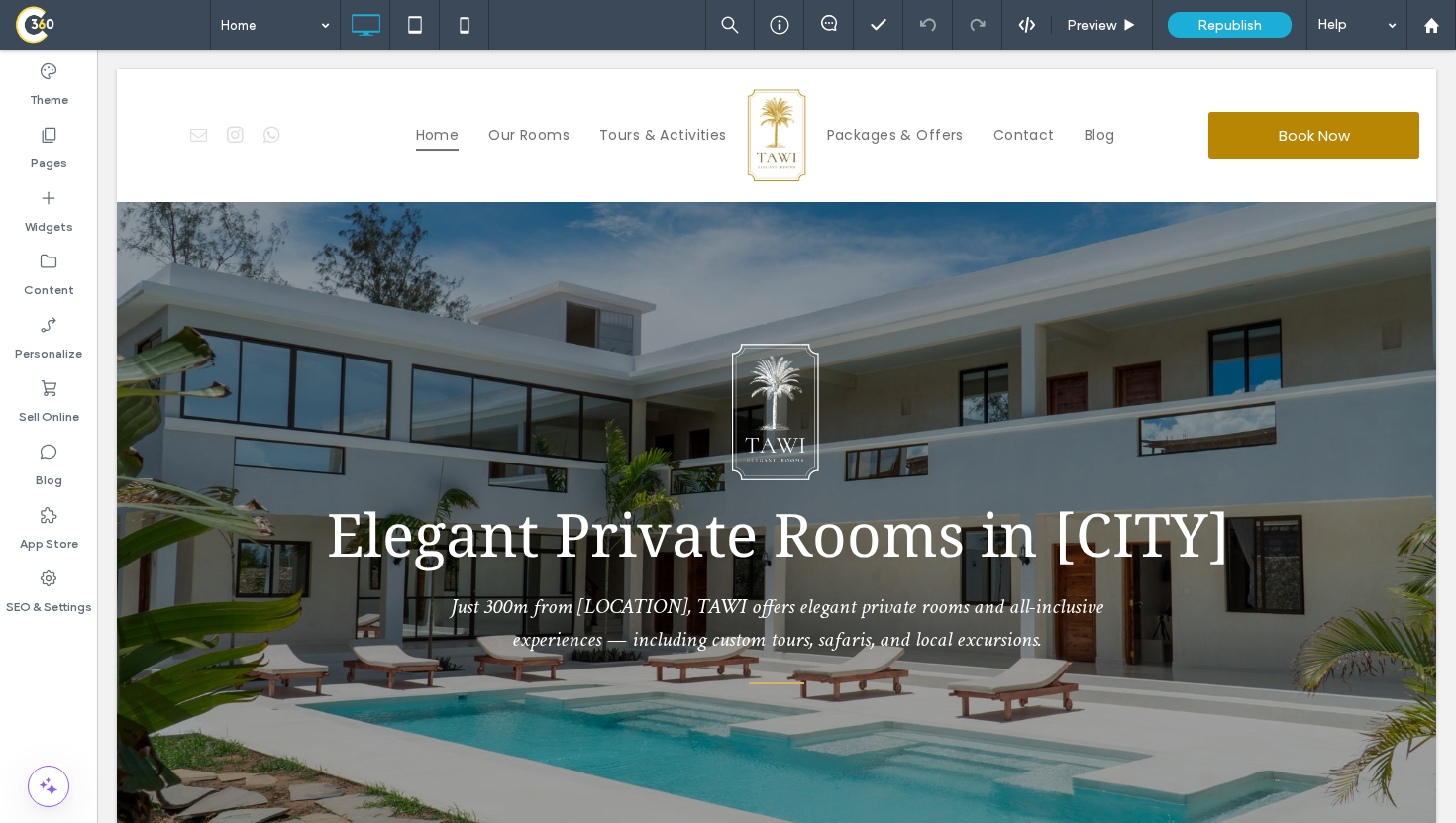 scroll, scrollTop: 2793, scrollLeft: 0, axis: vertical 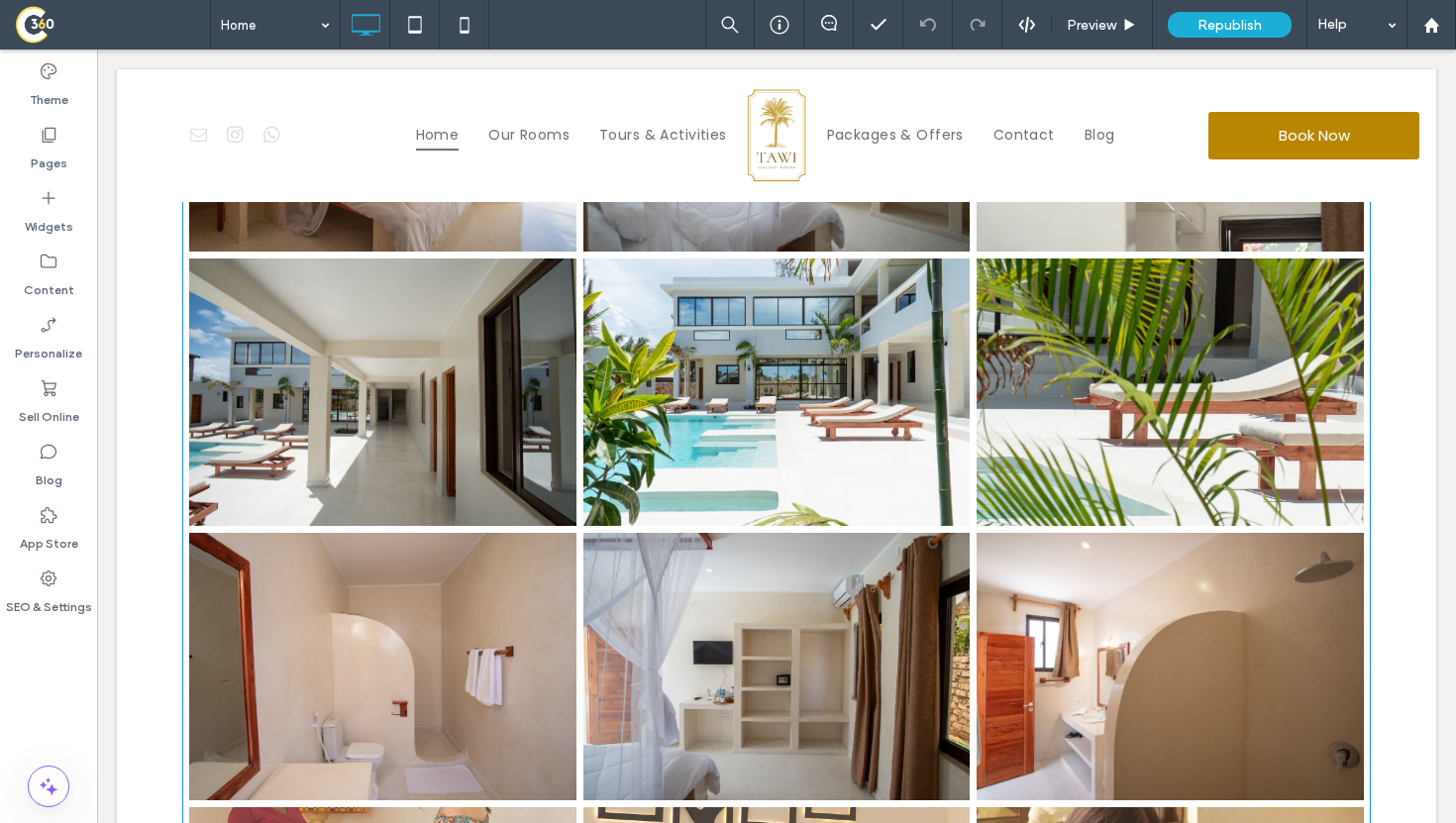 click at bounding box center [382, 392] 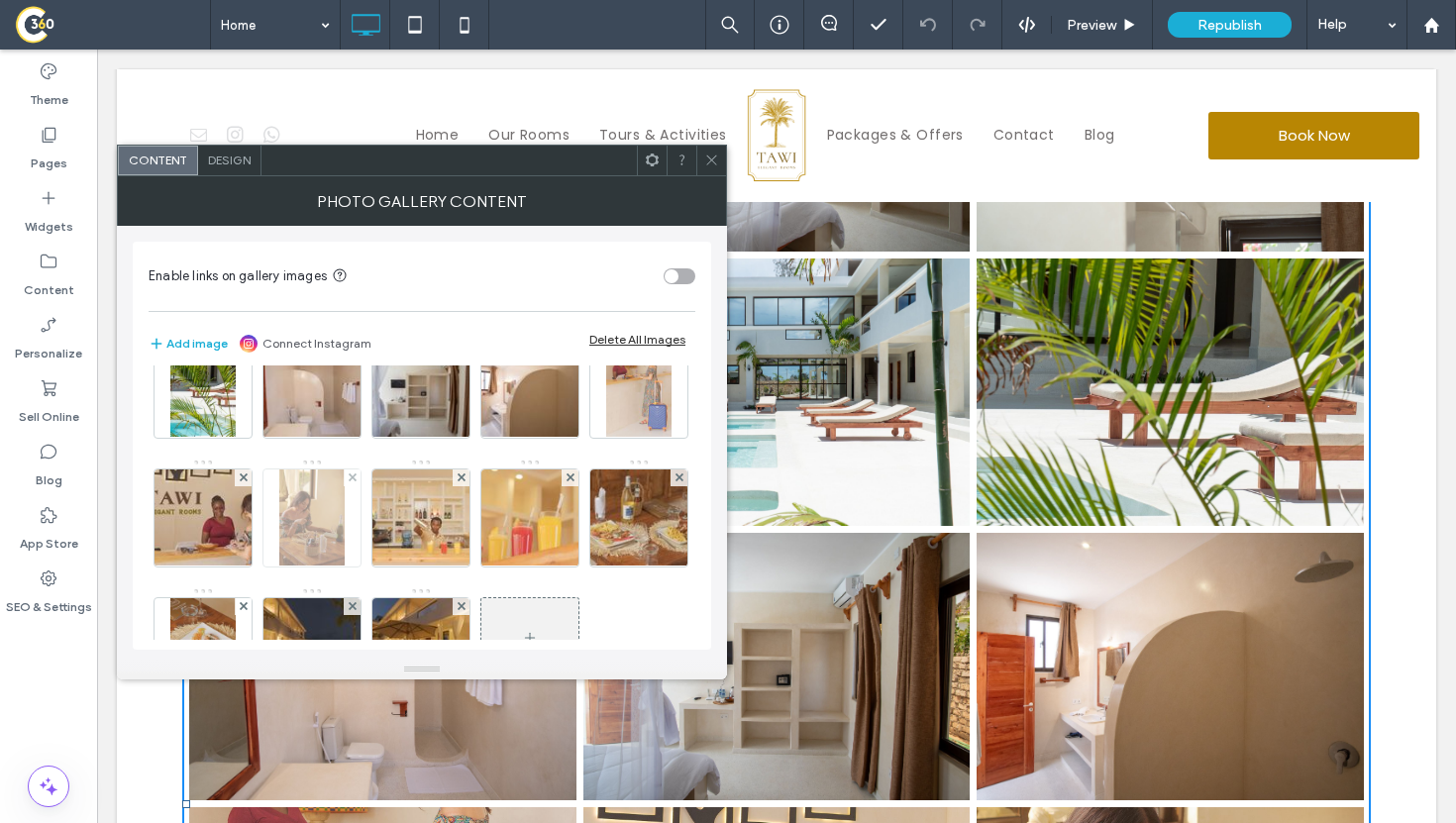 scroll, scrollTop: 205, scrollLeft: 0, axis: vertical 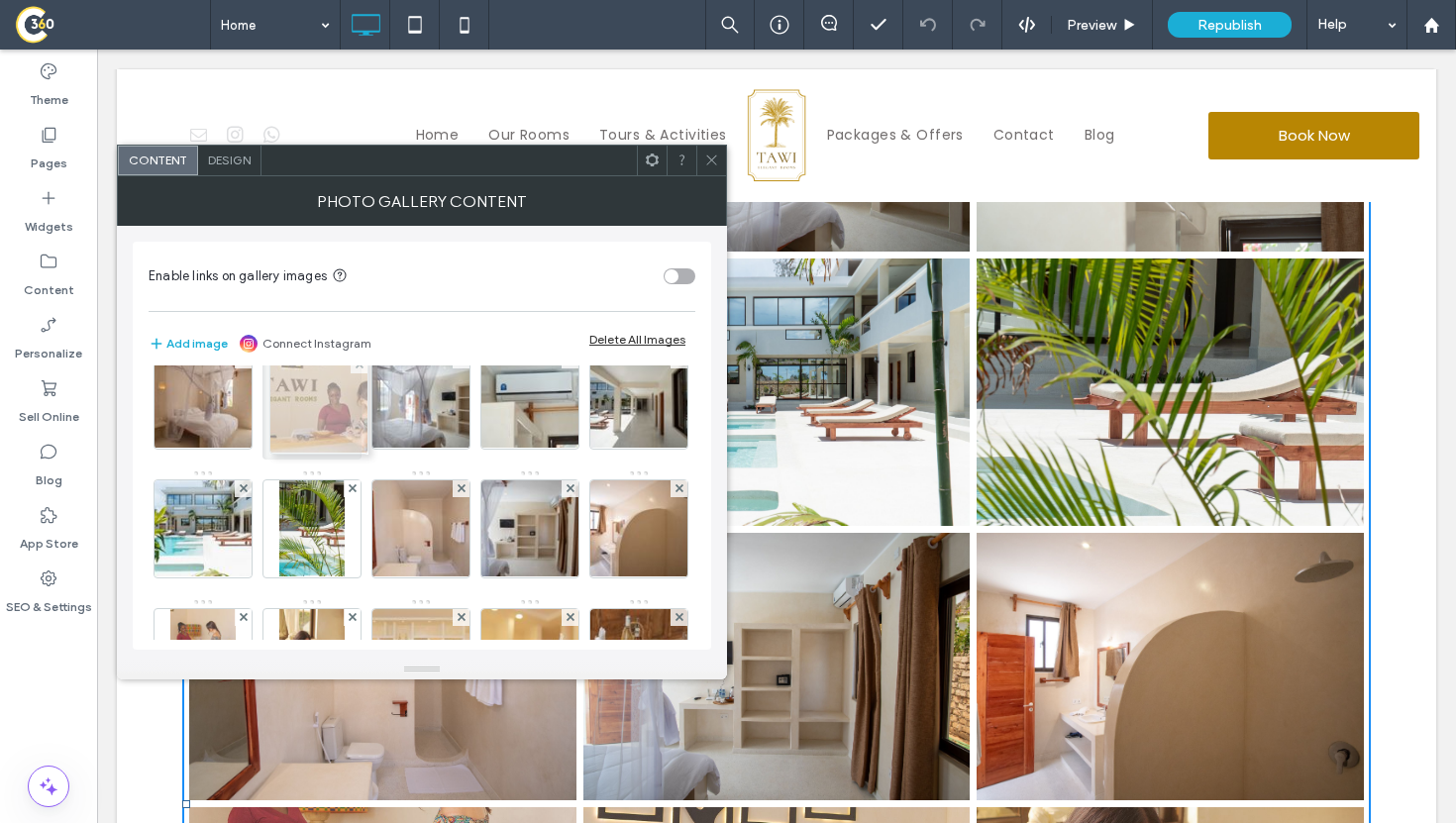drag, startPoint x: 446, startPoint y: 513, endPoint x: 339, endPoint y: 431, distance: 134.8073 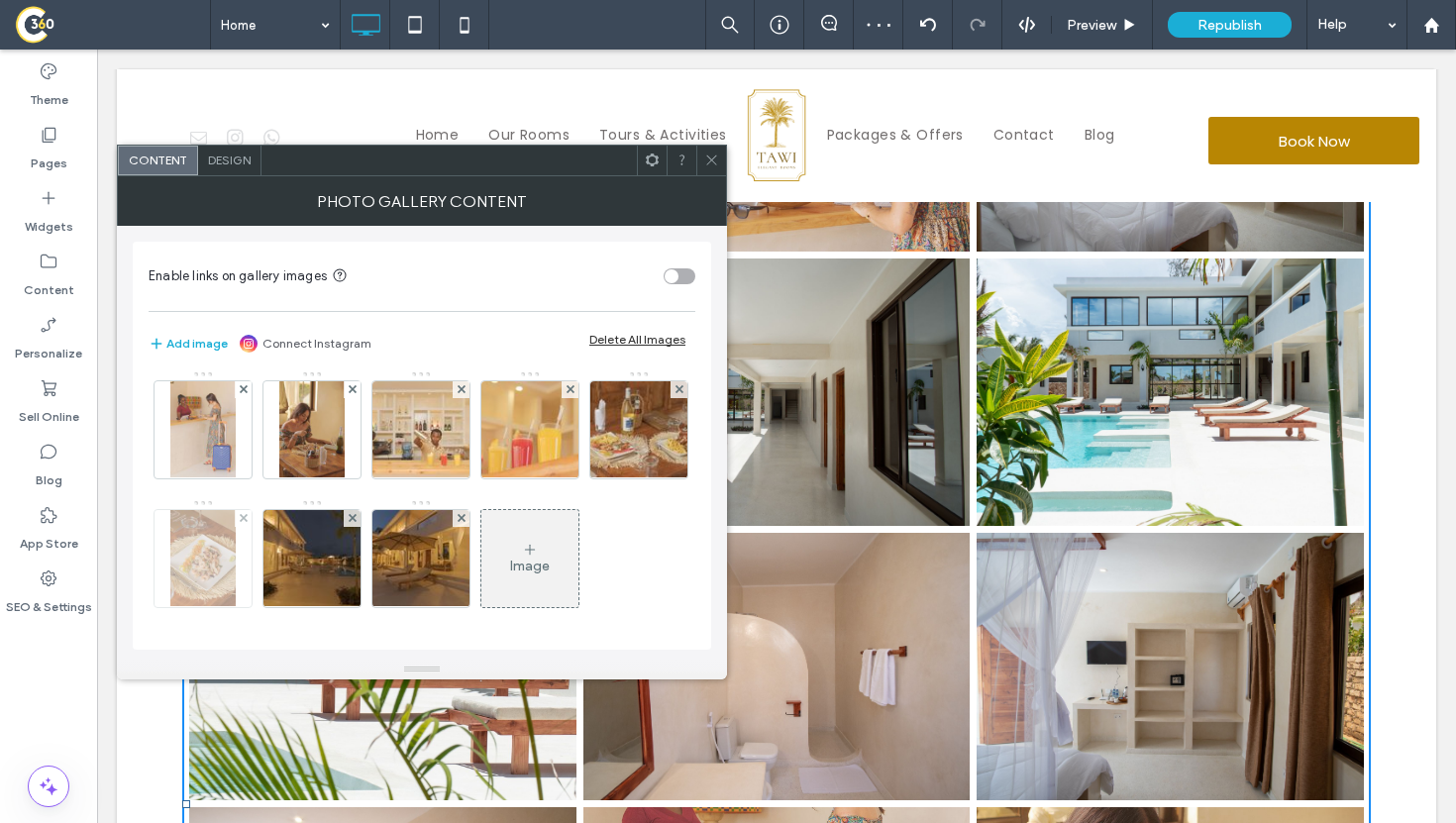 scroll, scrollTop: 302, scrollLeft: 0, axis: vertical 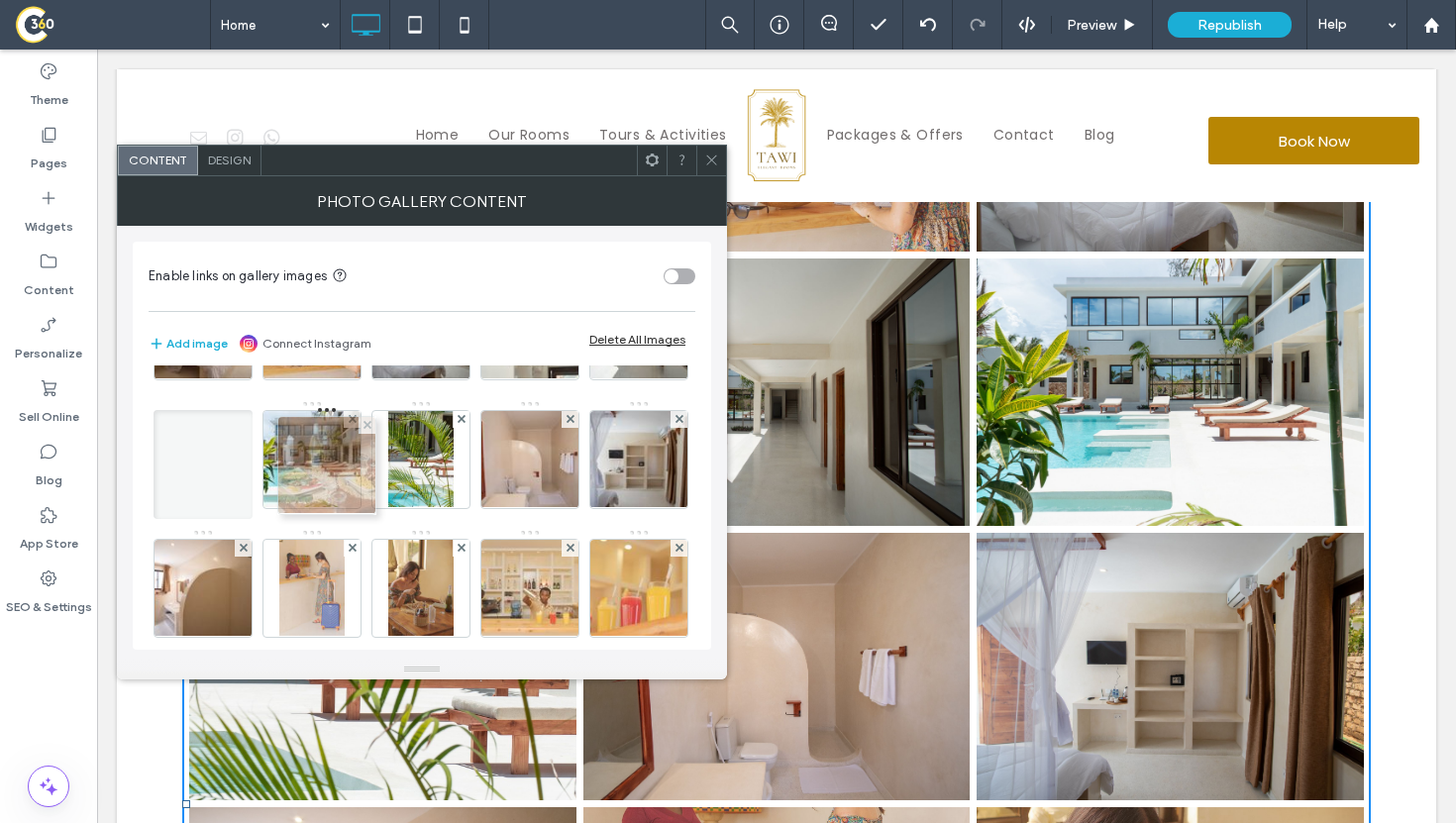 drag, startPoint x: 452, startPoint y: 534, endPoint x: 349, endPoint y: 479, distance: 116.76472 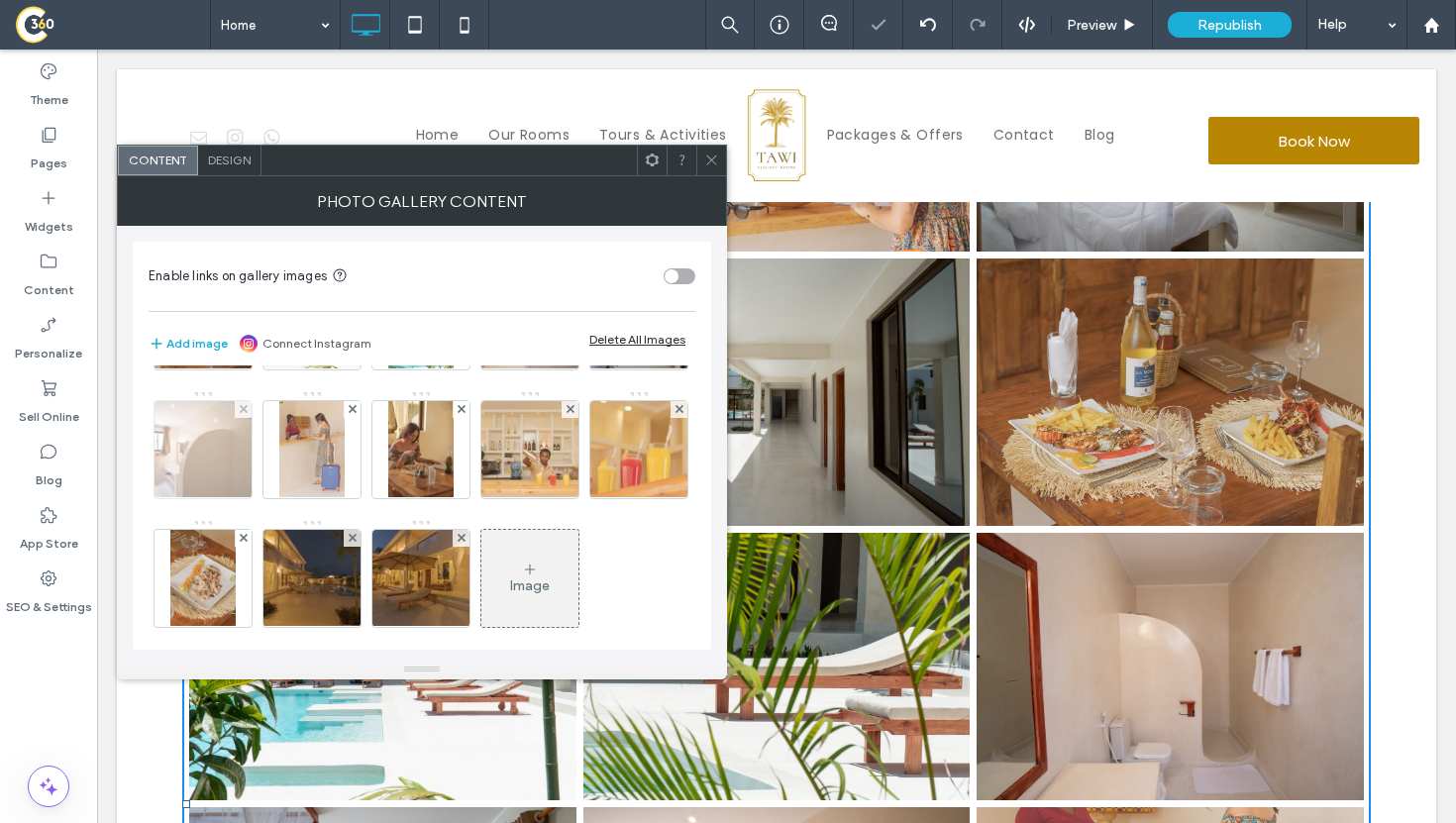 scroll, scrollTop: 391, scrollLeft: 0, axis: vertical 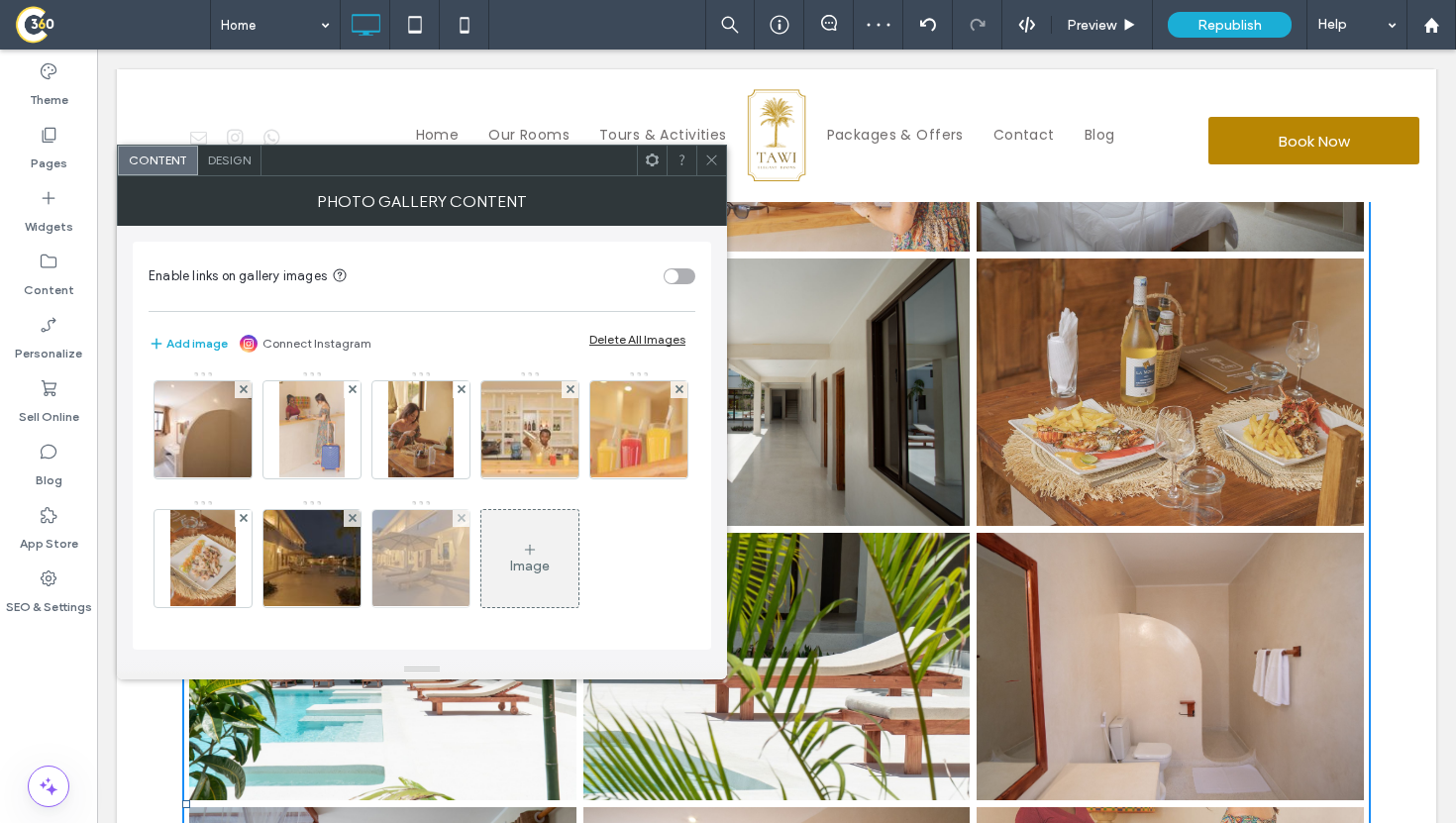 click at bounding box center [421, 559] 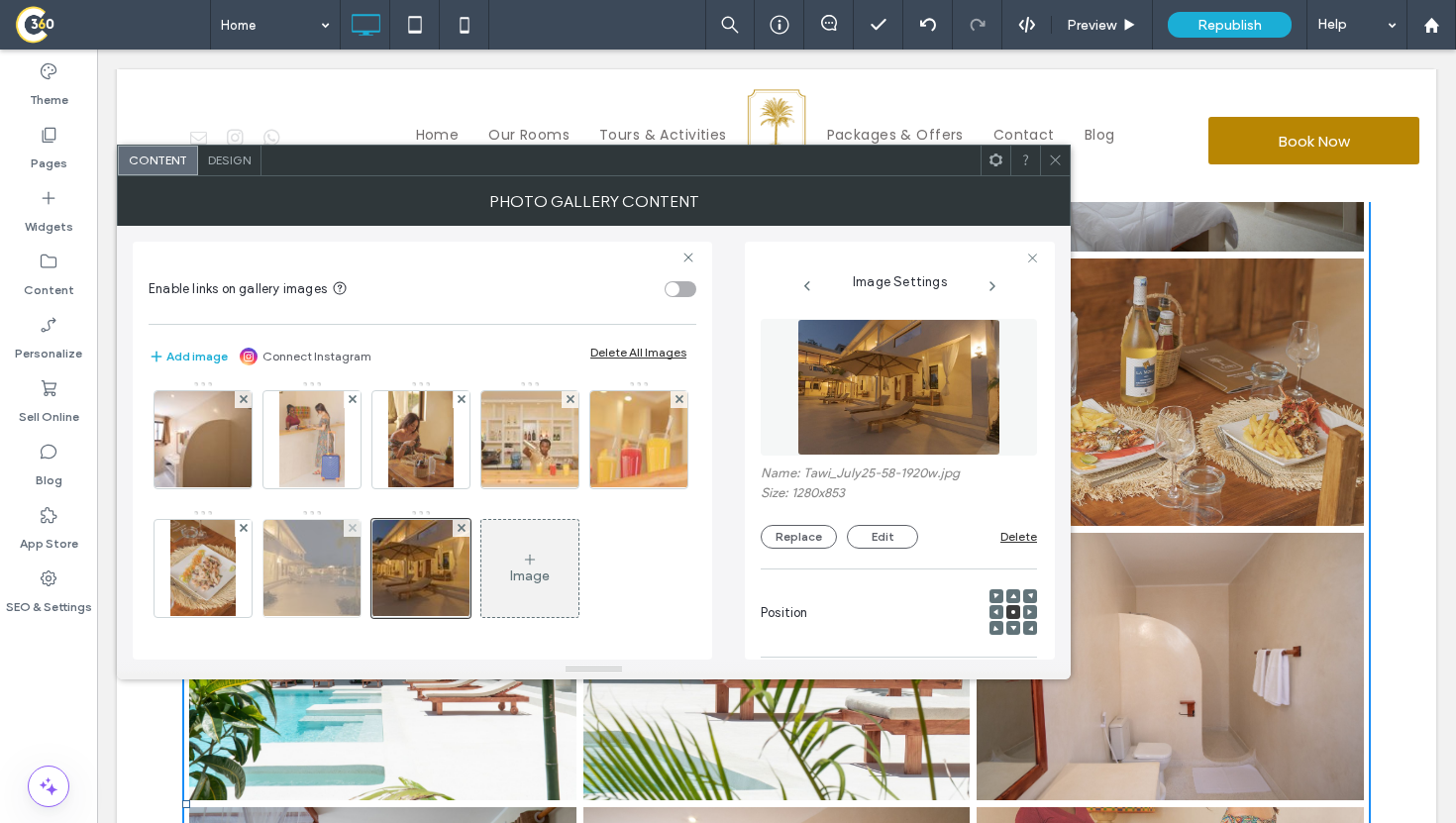click at bounding box center [312, 568] 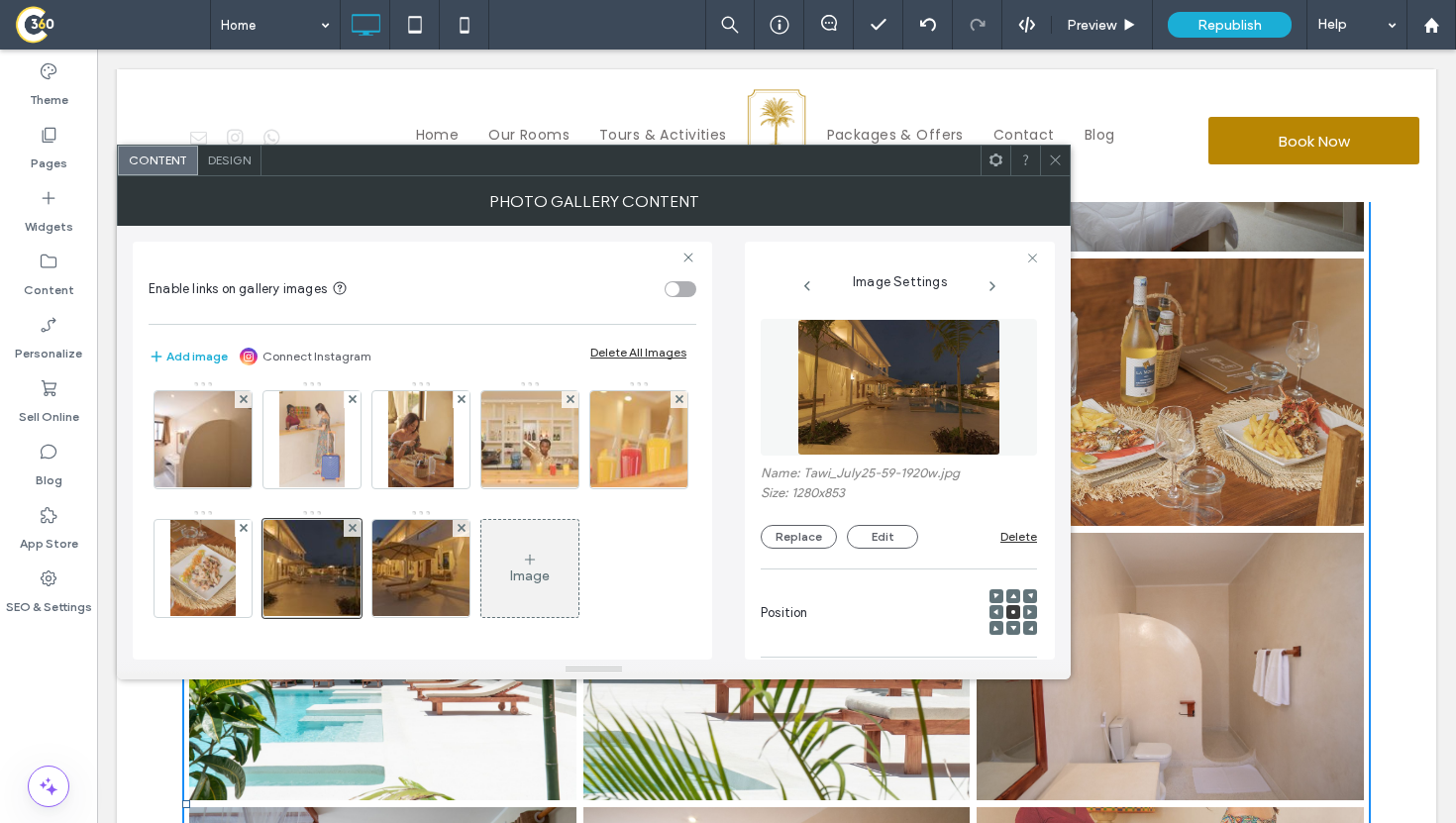 click on "Image" at bounding box center (530, 568) 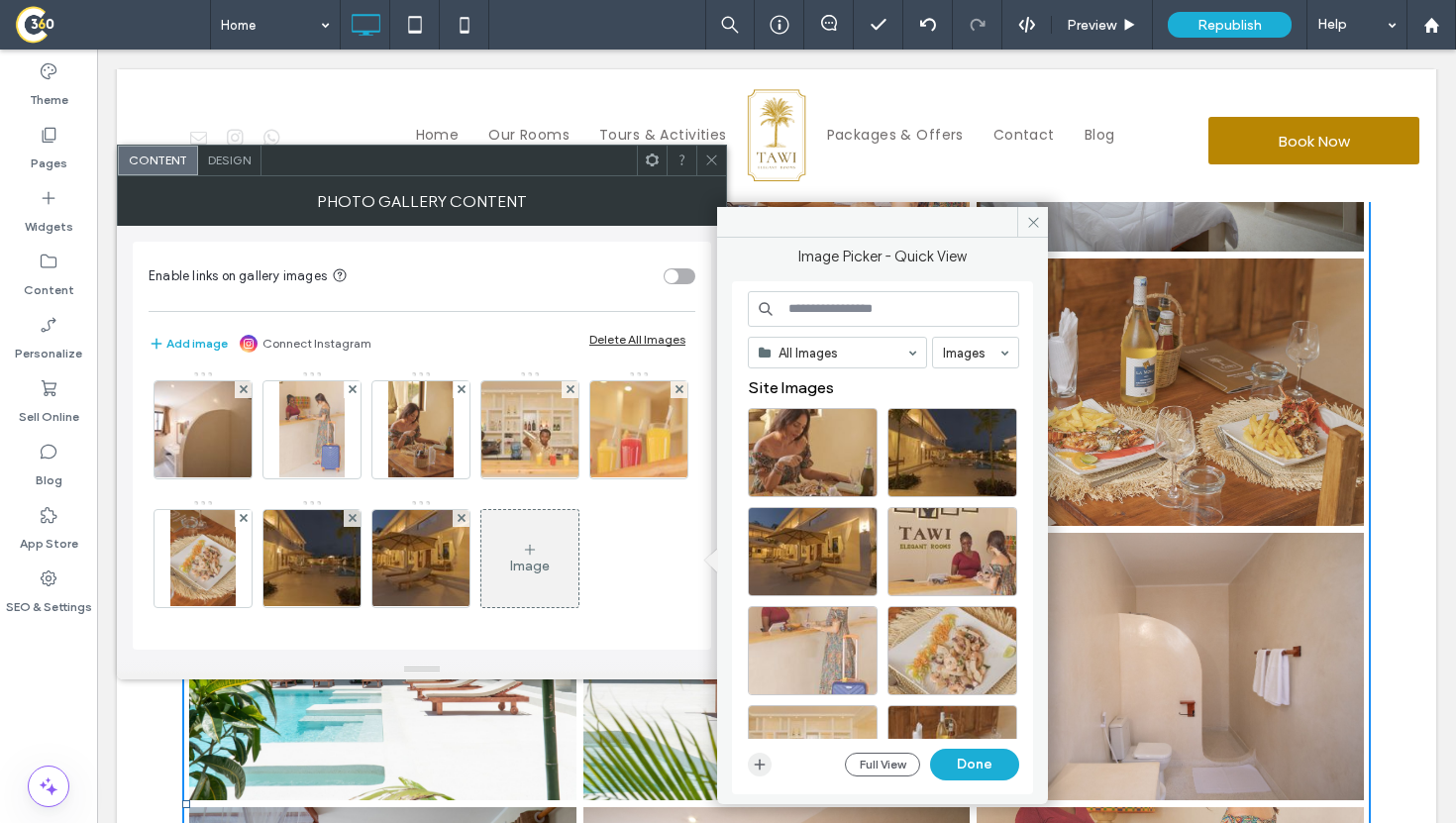 click 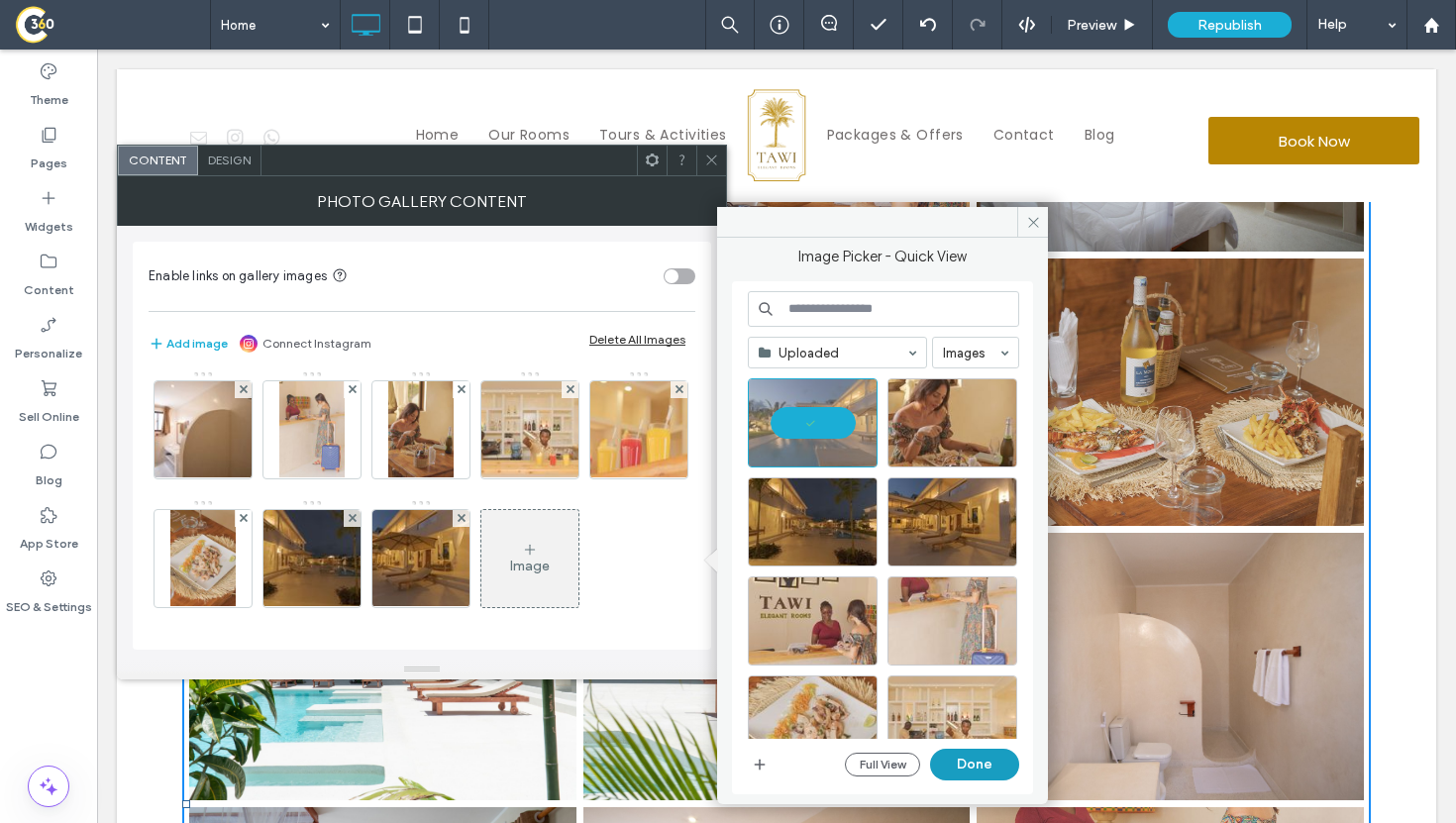 click on "Done" at bounding box center [975, 765] 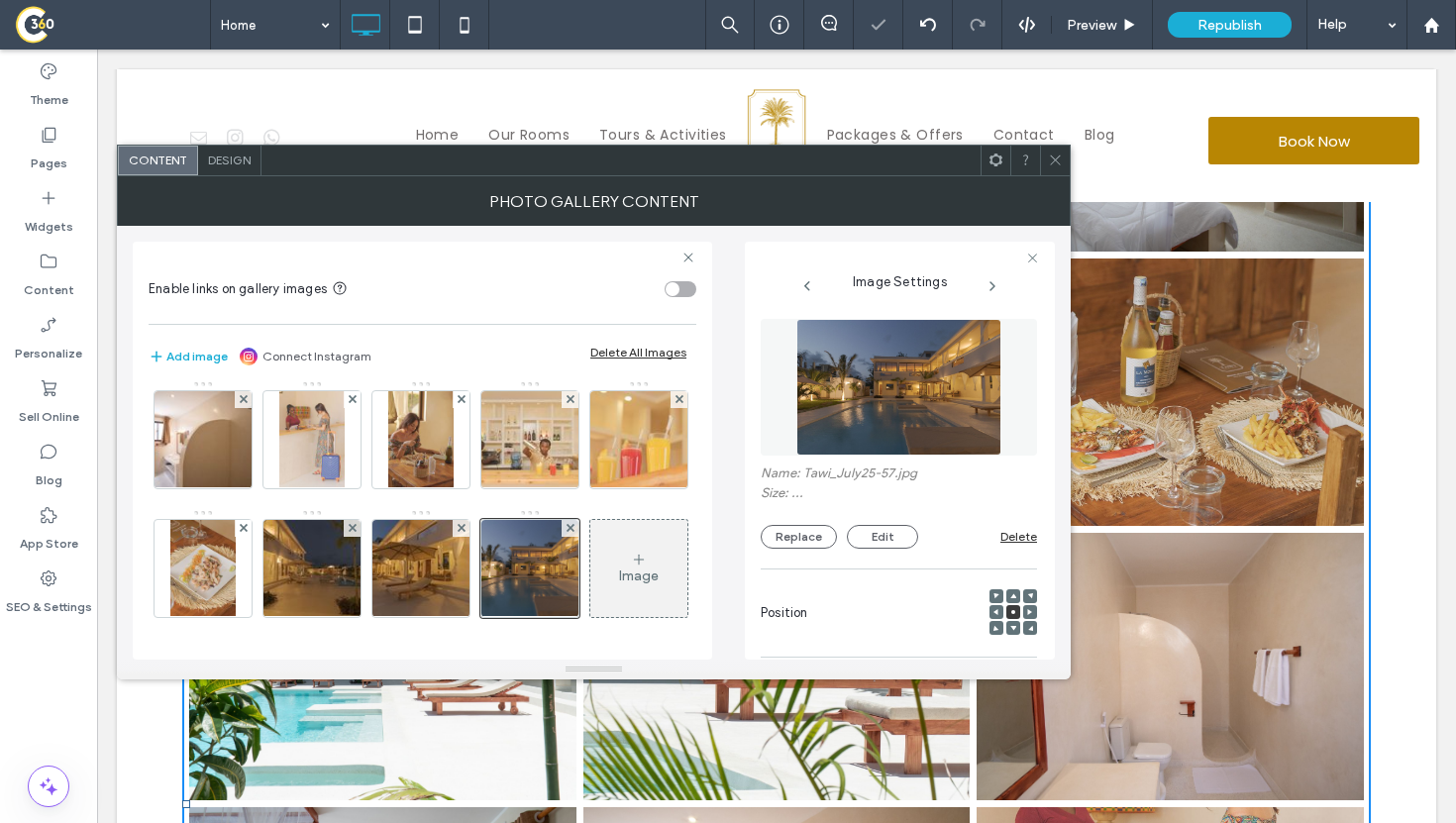 scroll, scrollTop: 3872, scrollLeft: 0, axis: vertical 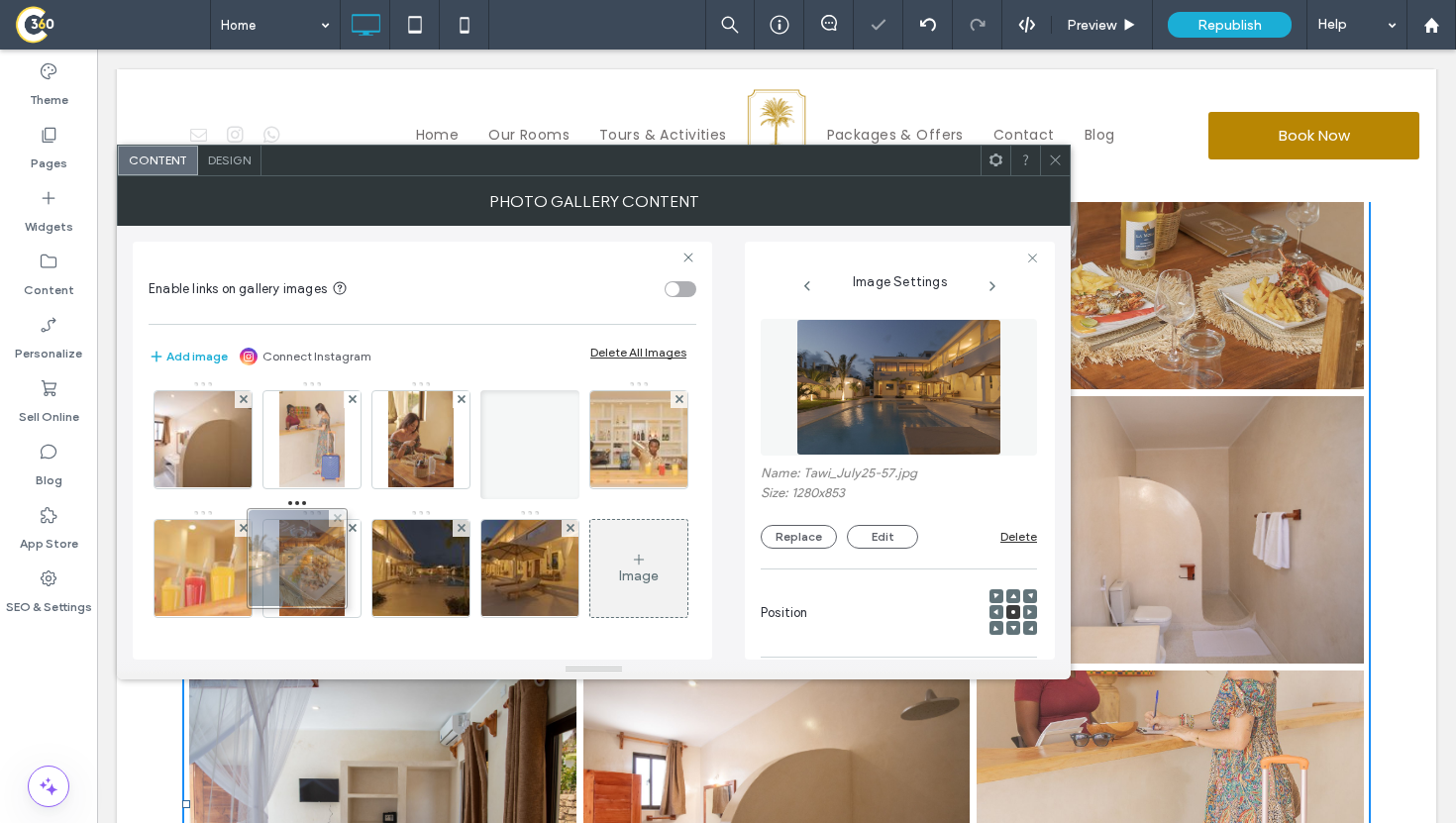 drag, startPoint x: 432, startPoint y: 586, endPoint x: 303, endPoint y: 448, distance: 188.90474 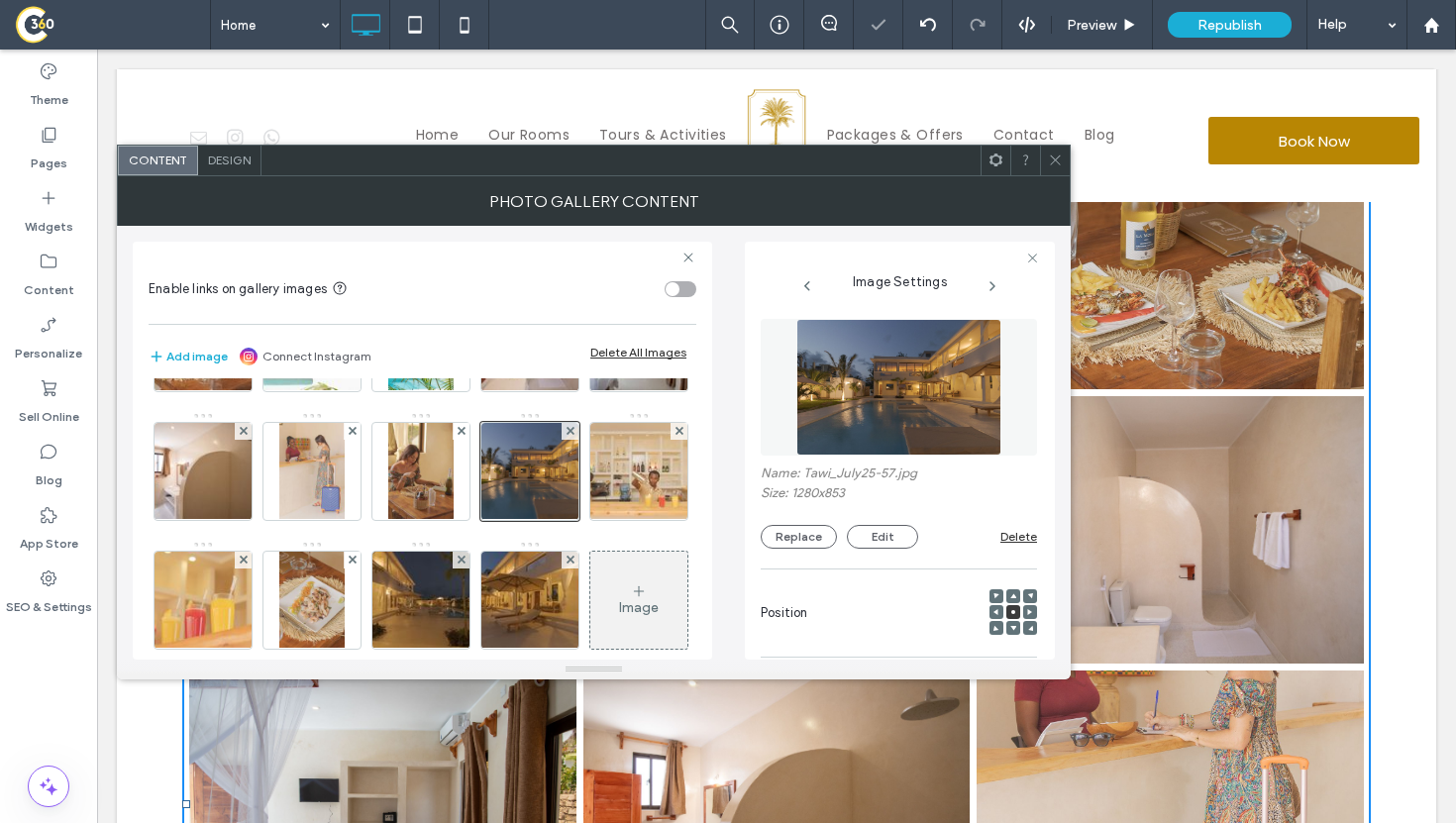 scroll, scrollTop: 209, scrollLeft: 0, axis: vertical 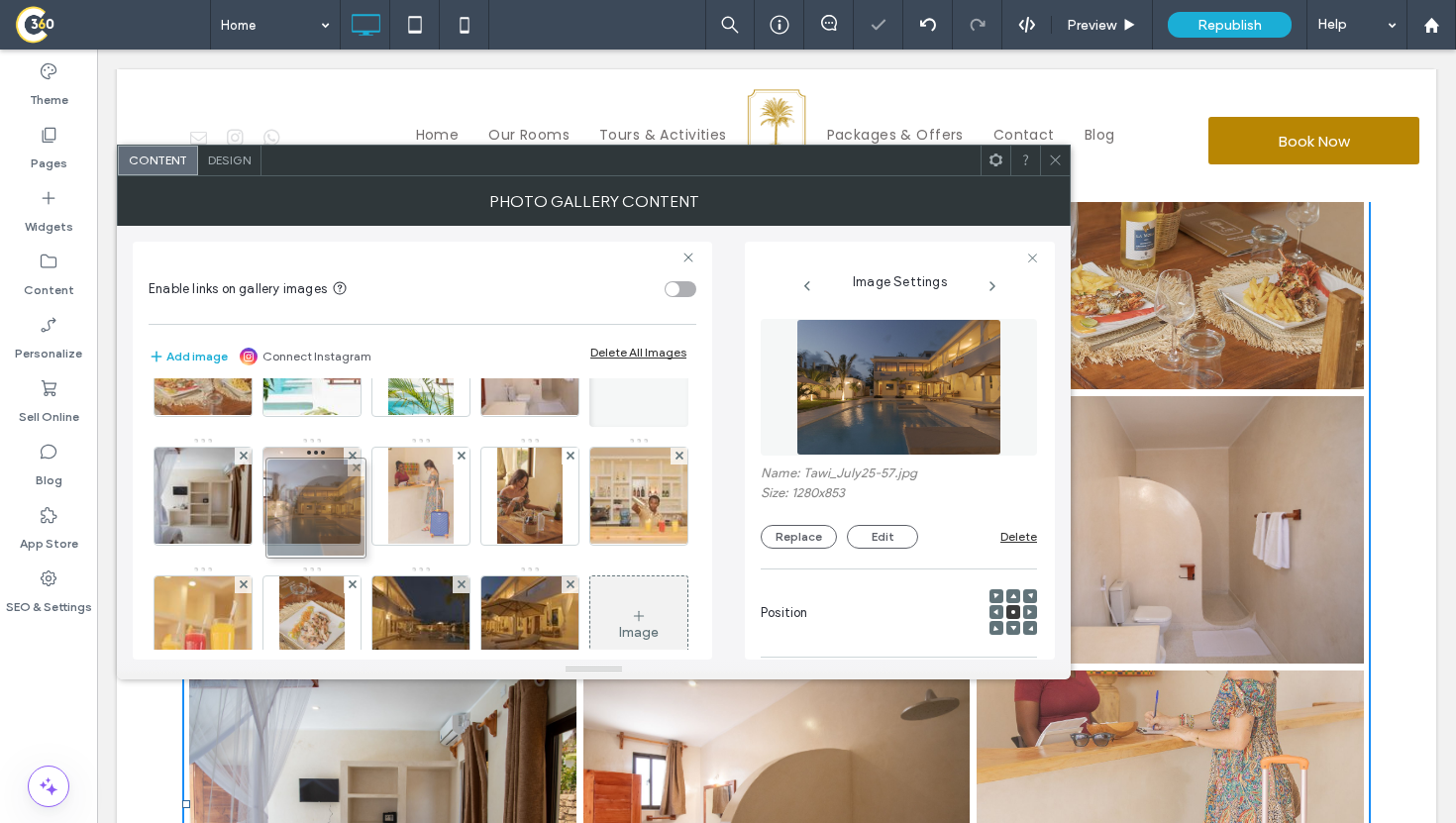 drag, startPoint x: 318, startPoint y: 611, endPoint x: 314, endPoint y: 483, distance: 128.062 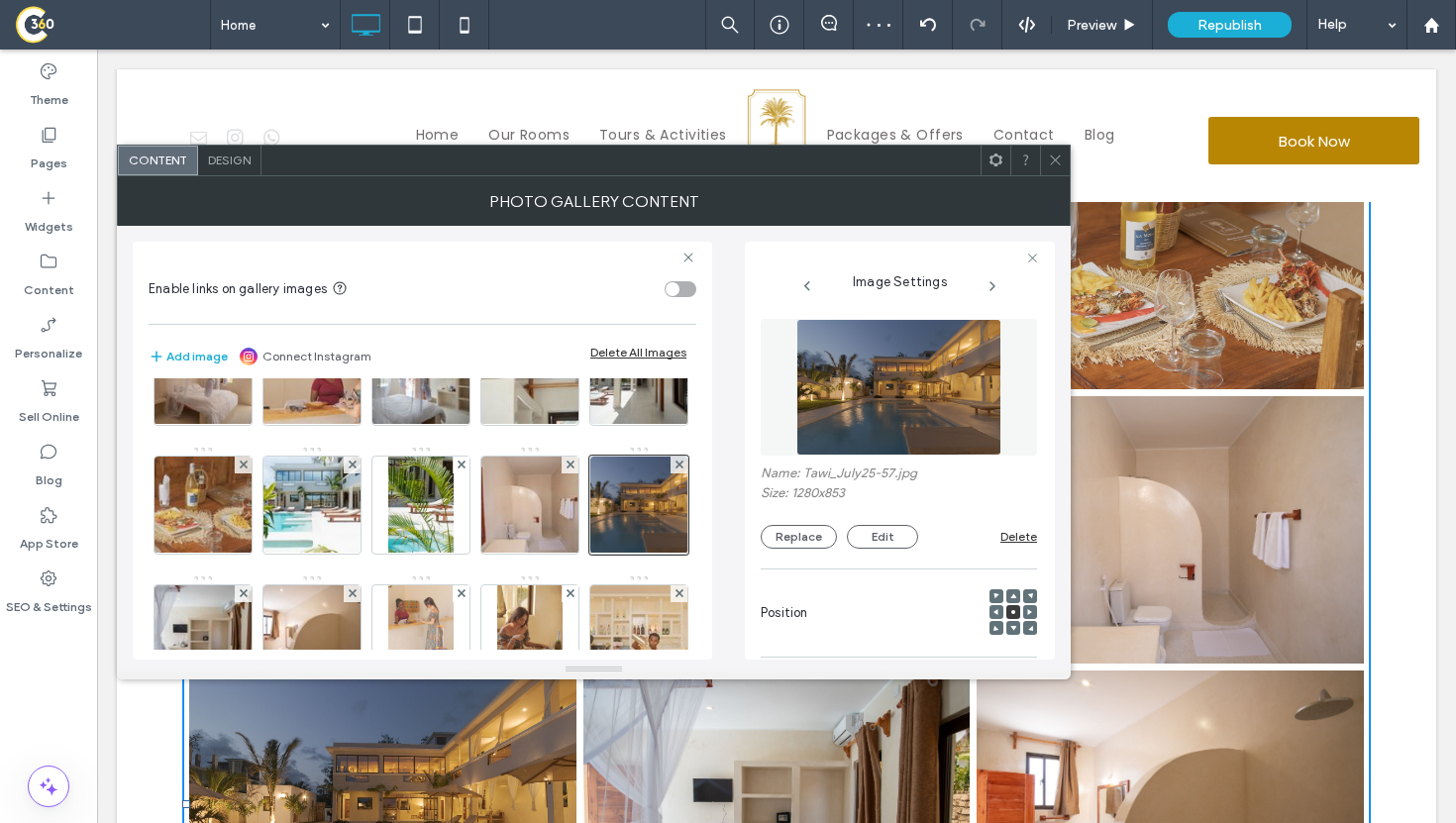 scroll, scrollTop: 72, scrollLeft: 0, axis: vertical 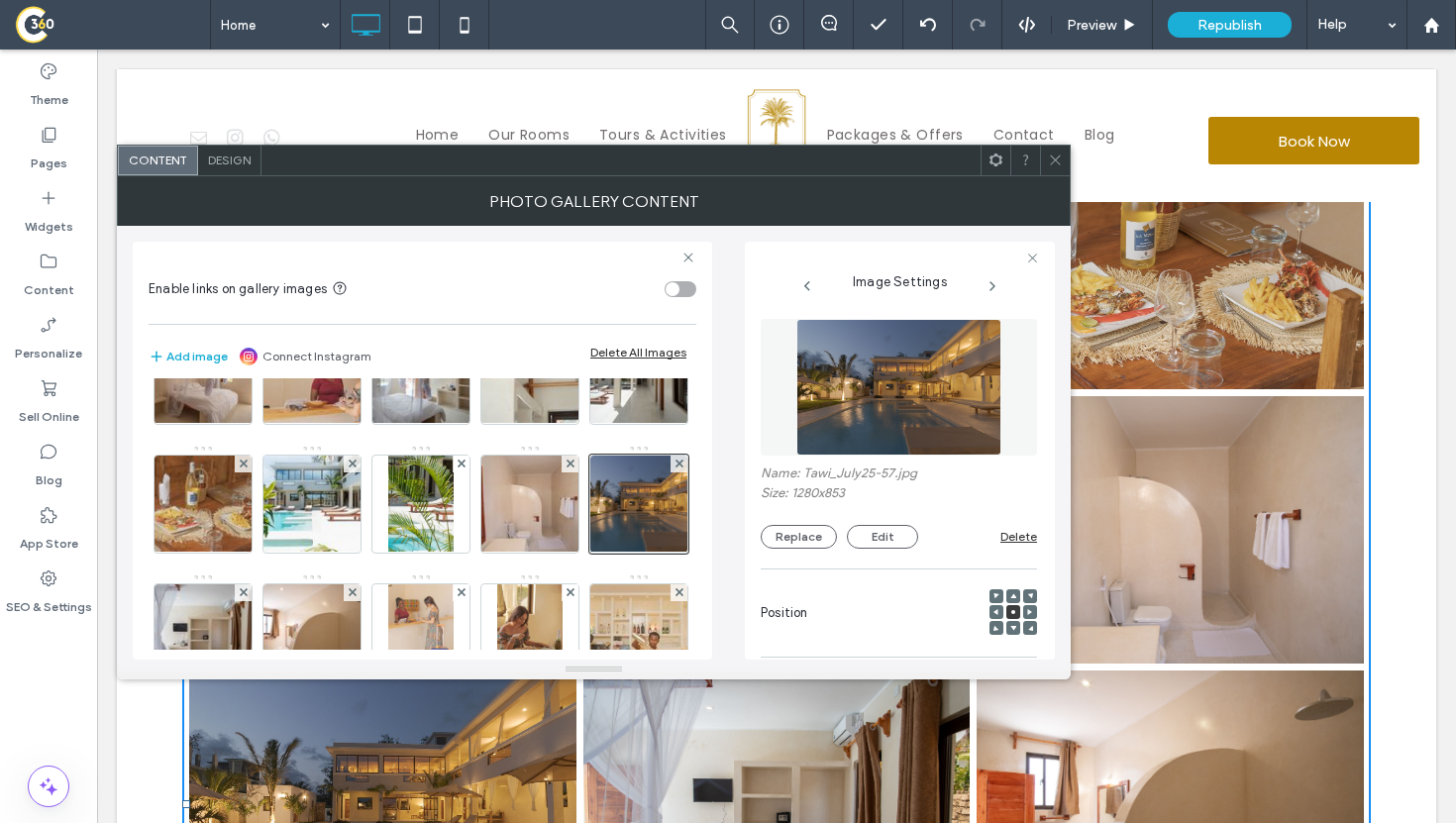 click 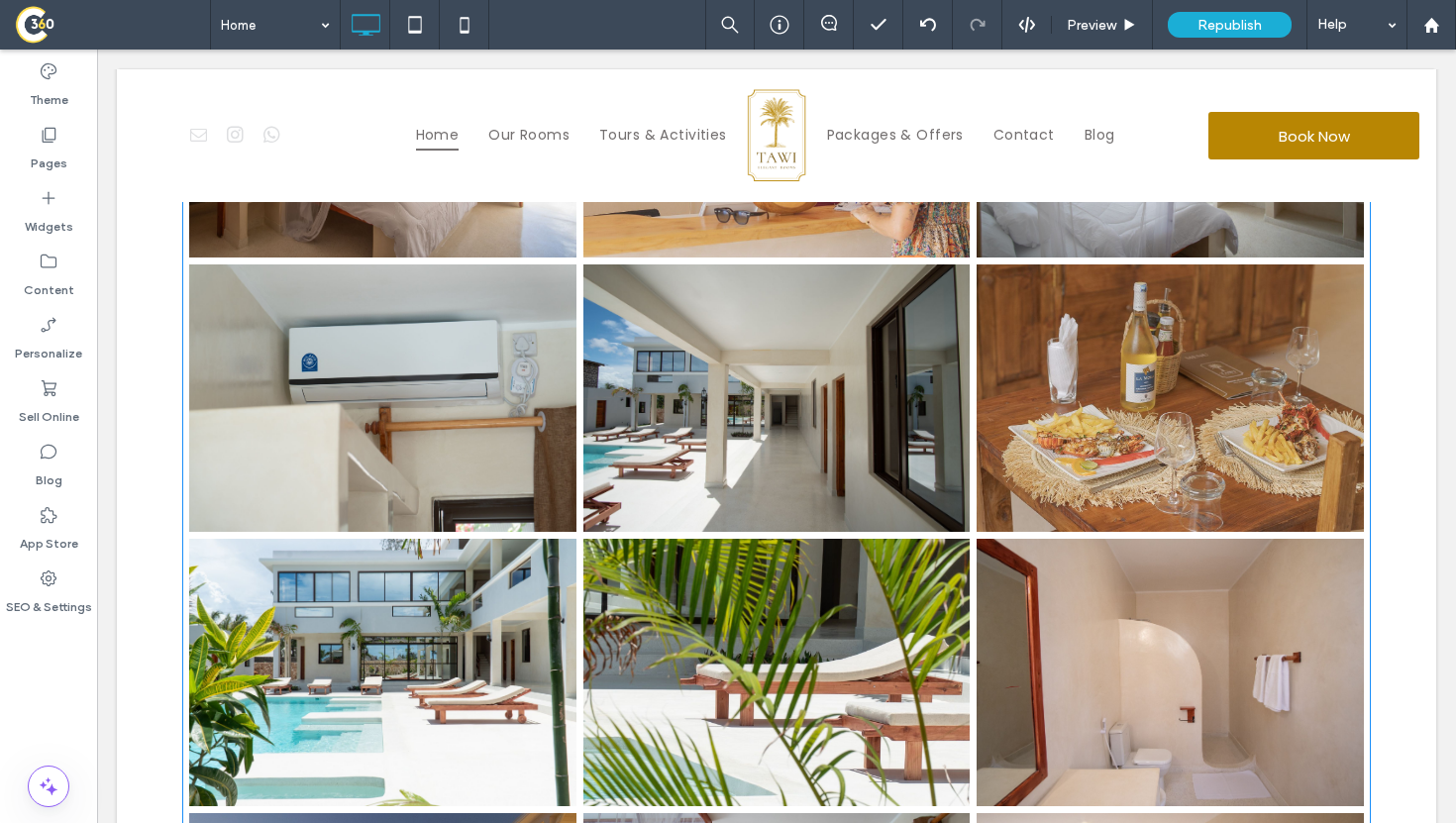 scroll, scrollTop: 3795, scrollLeft: 0, axis: vertical 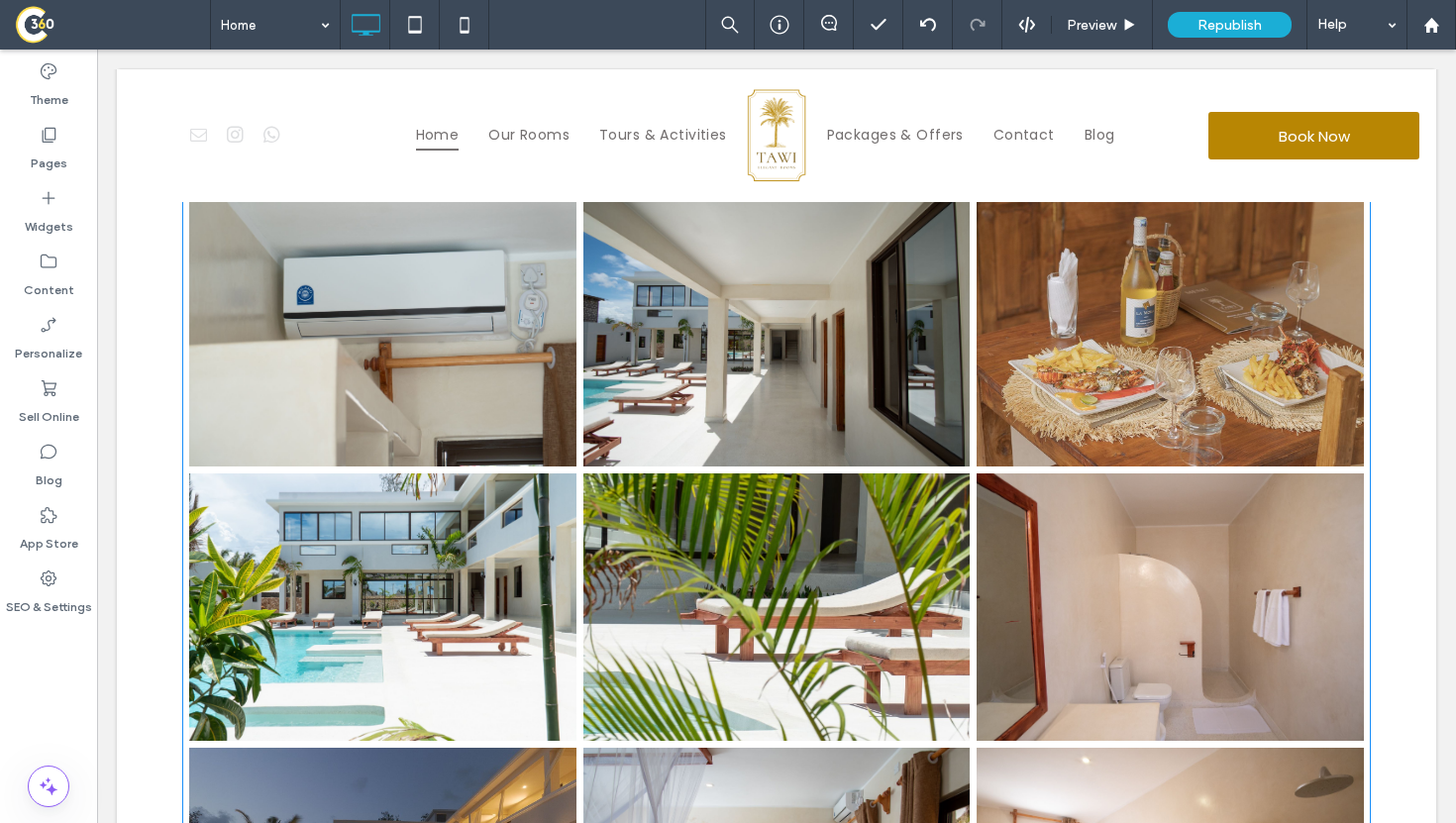 click at bounding box center [382, 333] 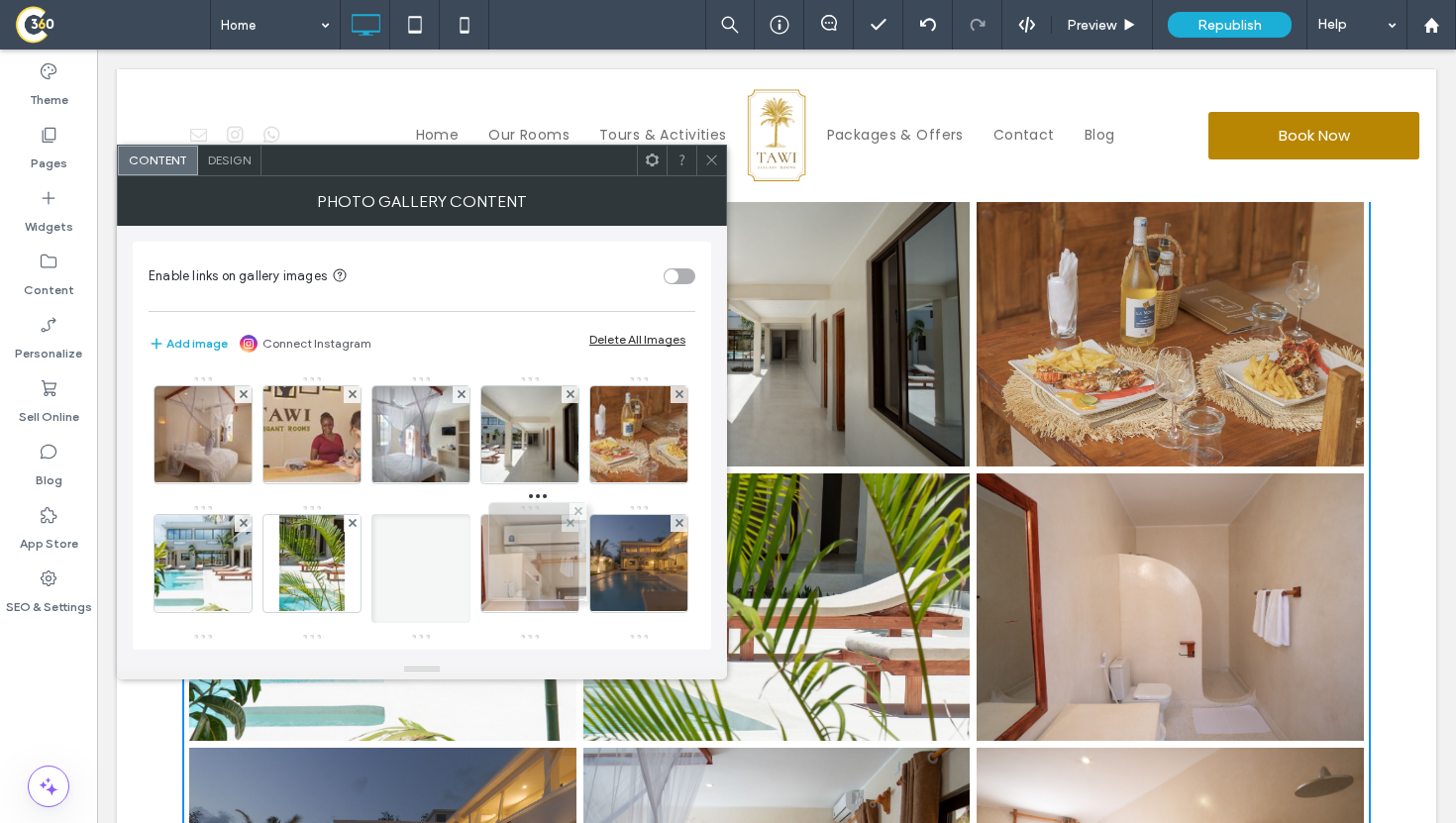 drag, startPoint x: 512, startPoint y: 433, endPoint x: 516, endPoint y: 556, distance: 123.065 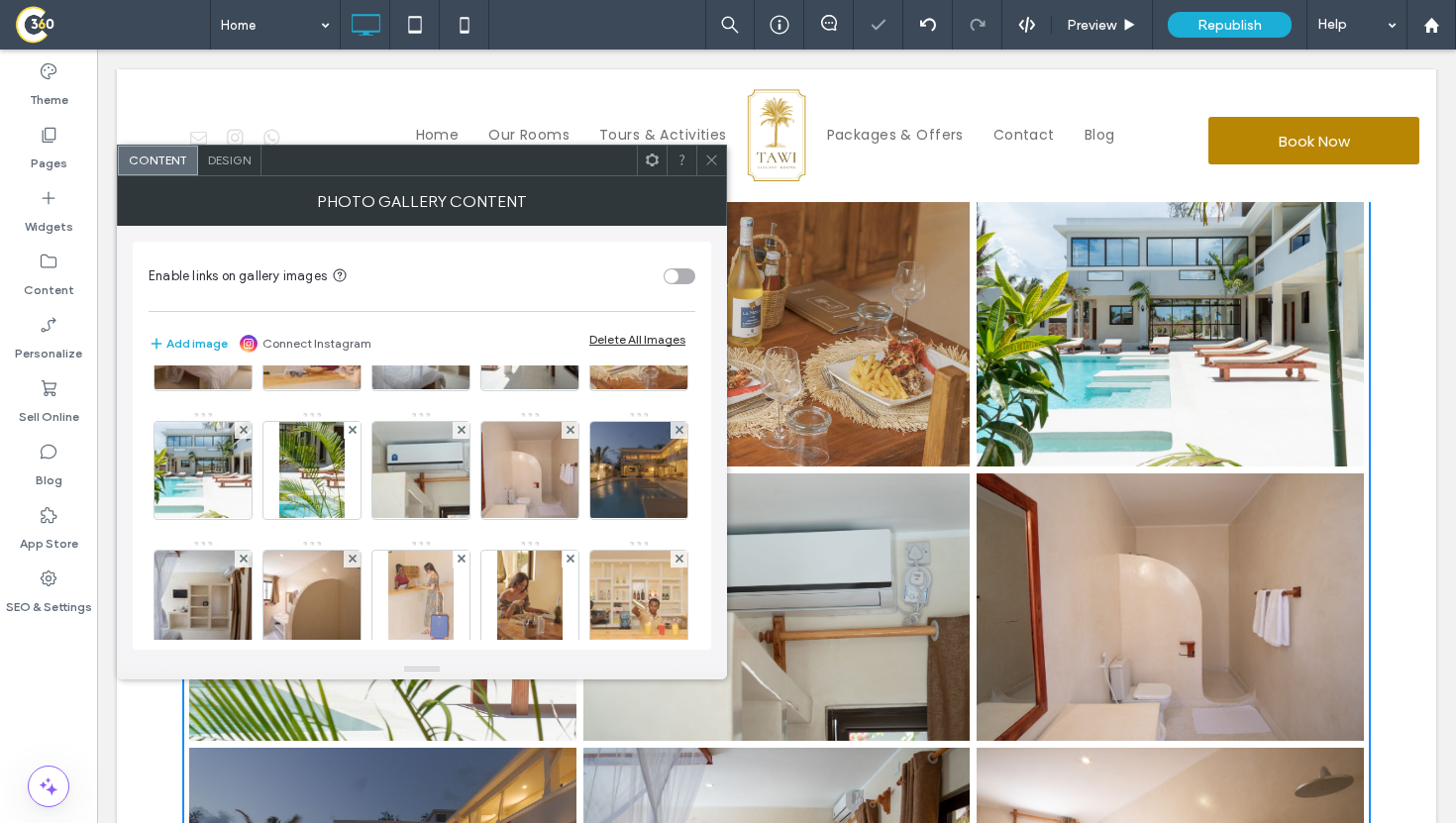 scroll, scrollTop: 109, scrollLeft: 0, axis: vertical 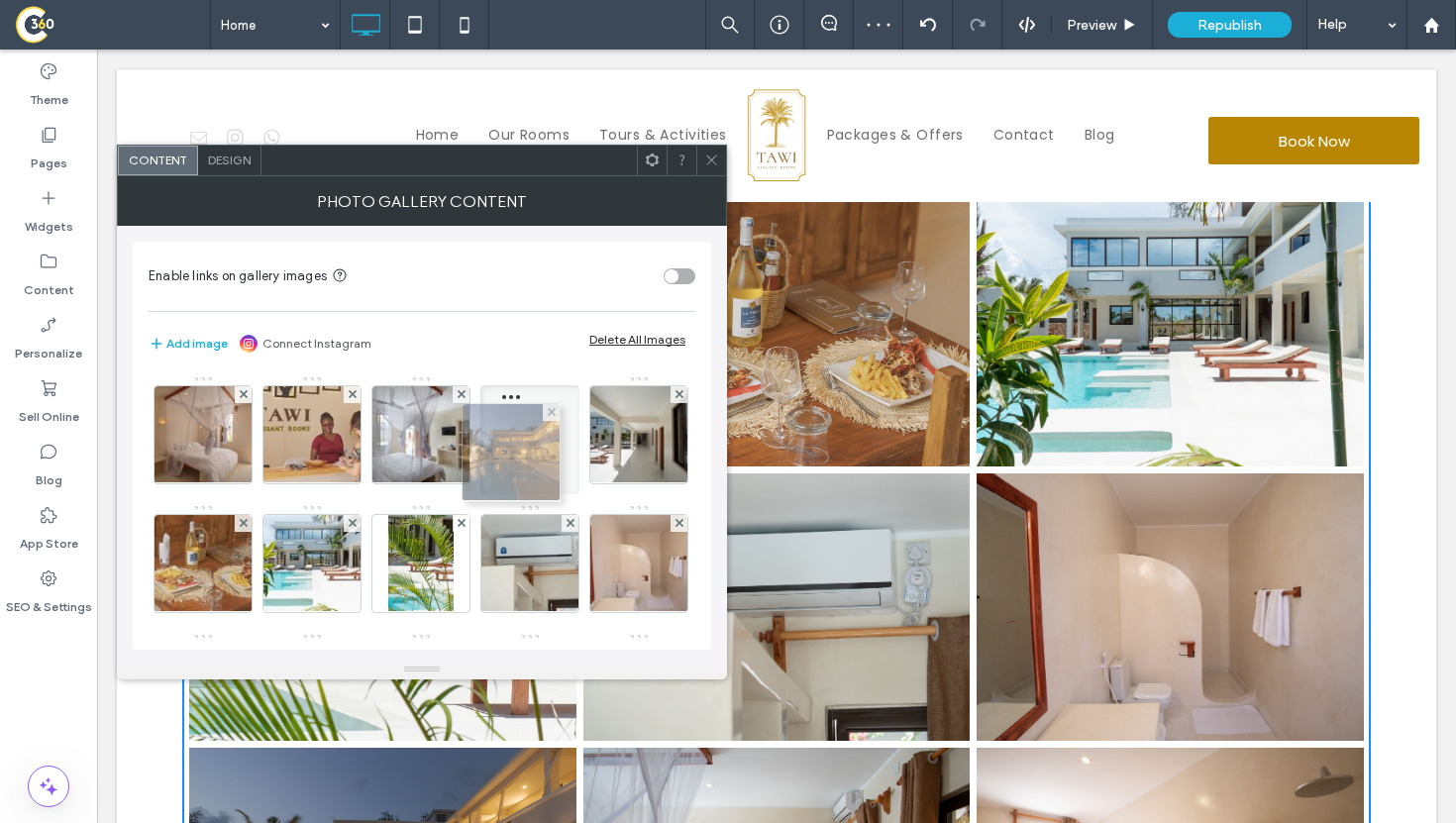 drag, startPoint x: 349, startPoint y: 597, endPoint x: 543, endPoint y: 464, distance: 235.21267 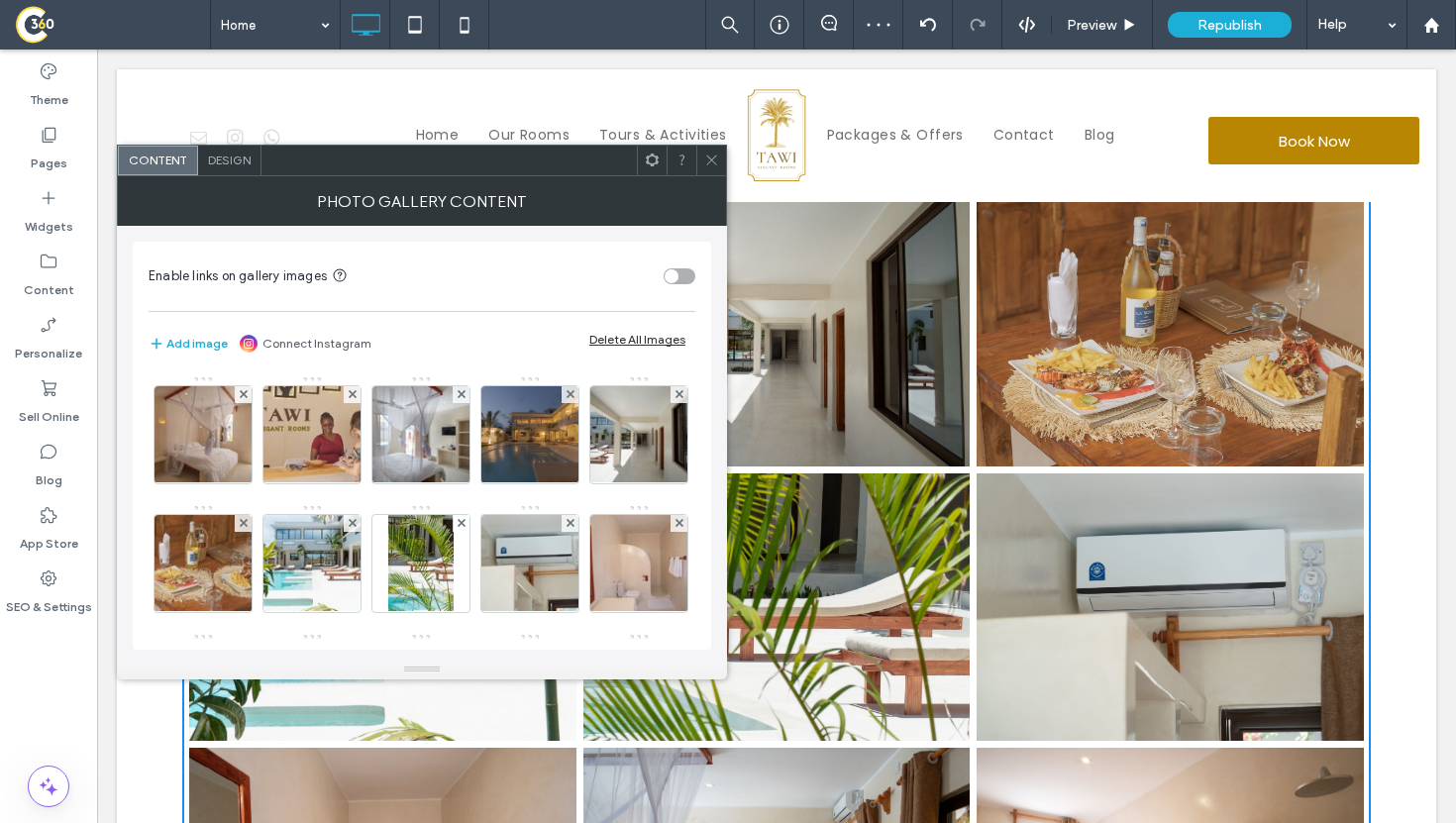 click 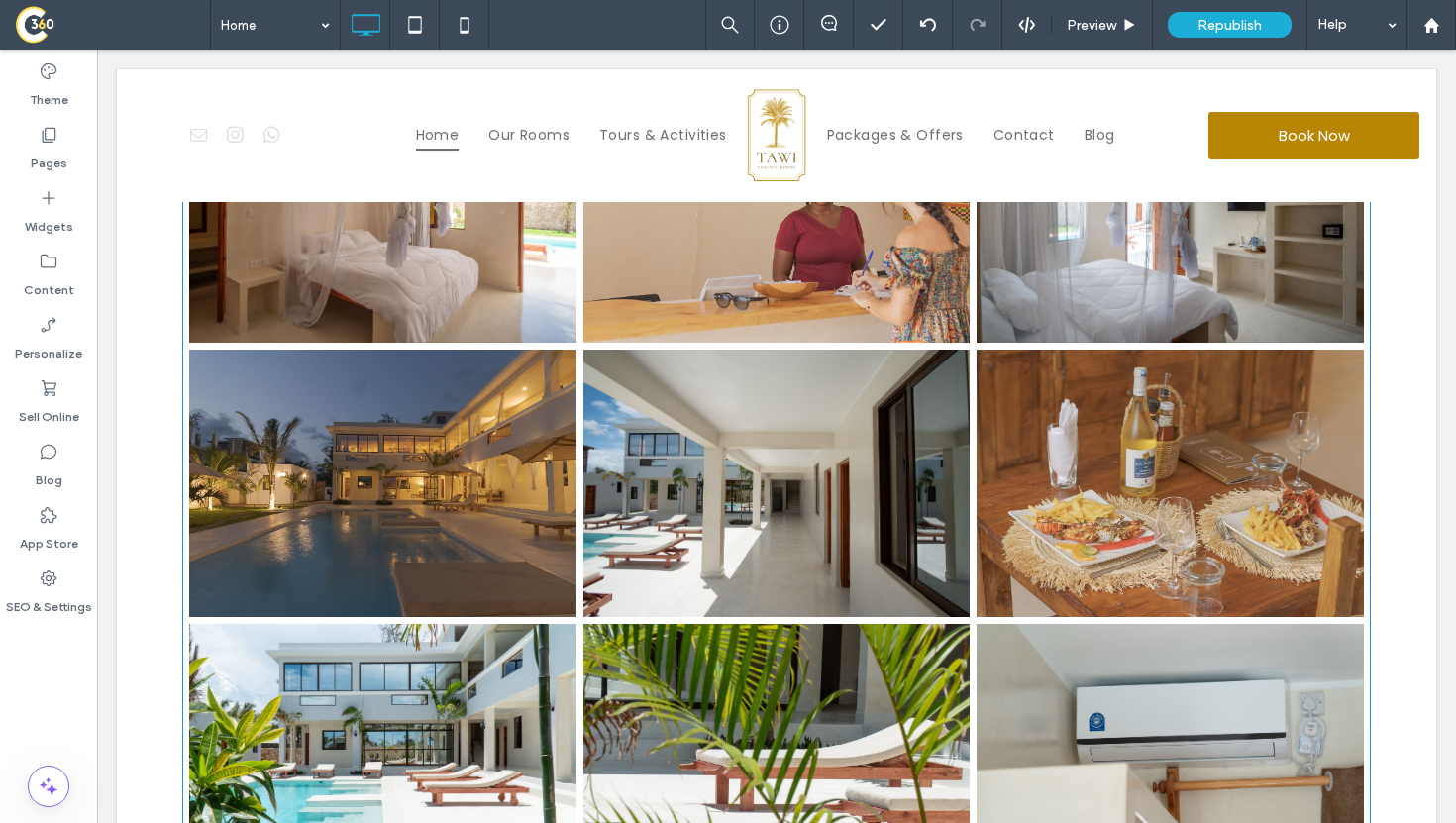 scroll, scrollTop: 3649, scrollLeft: 0, axis: vertical 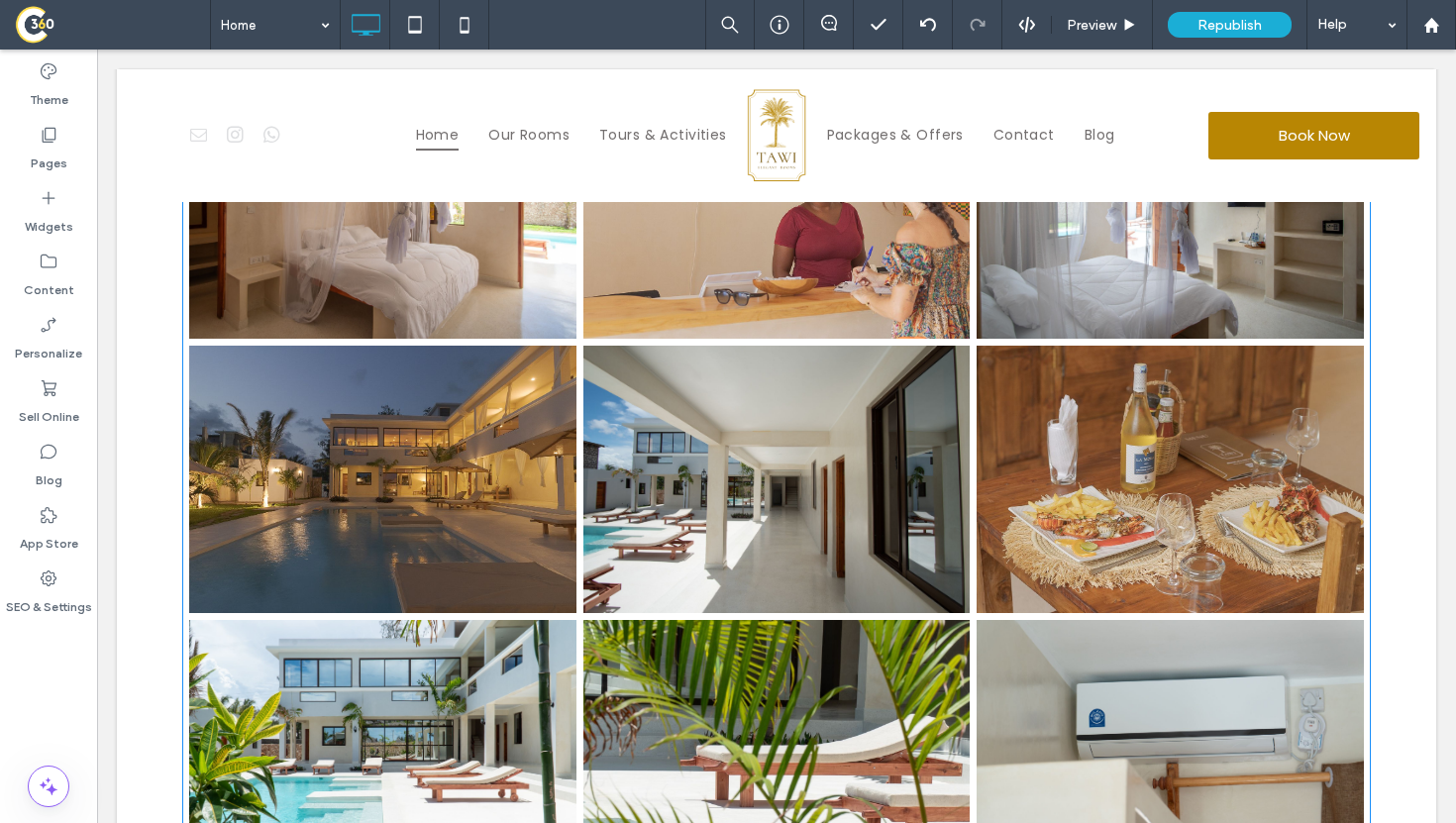 click at bounding box center (382, 479) 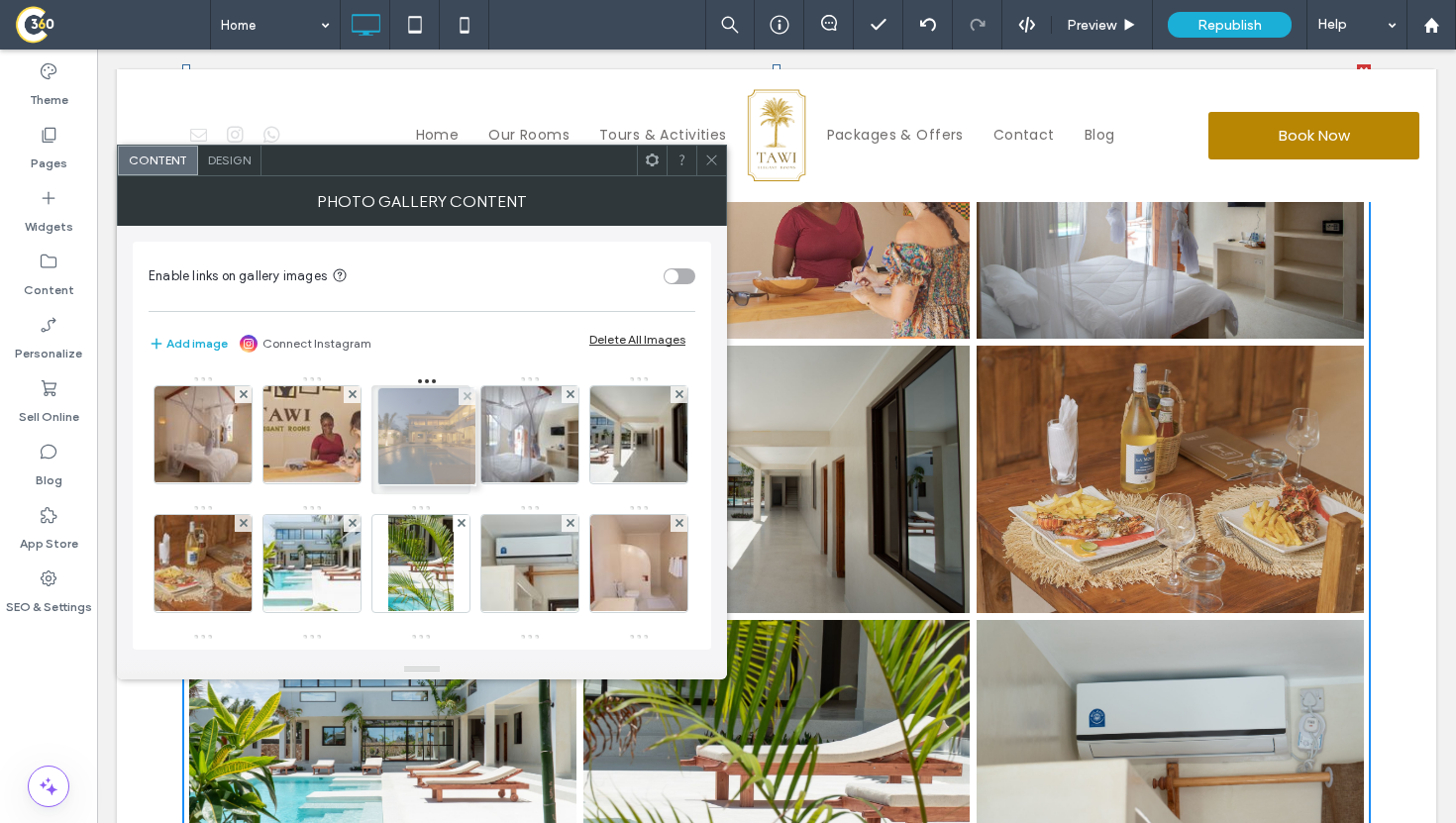 drag, startPoint x: 543, startPoint y: 451, endPoint x: 432, endPoint y: 453, distance: 111.01802 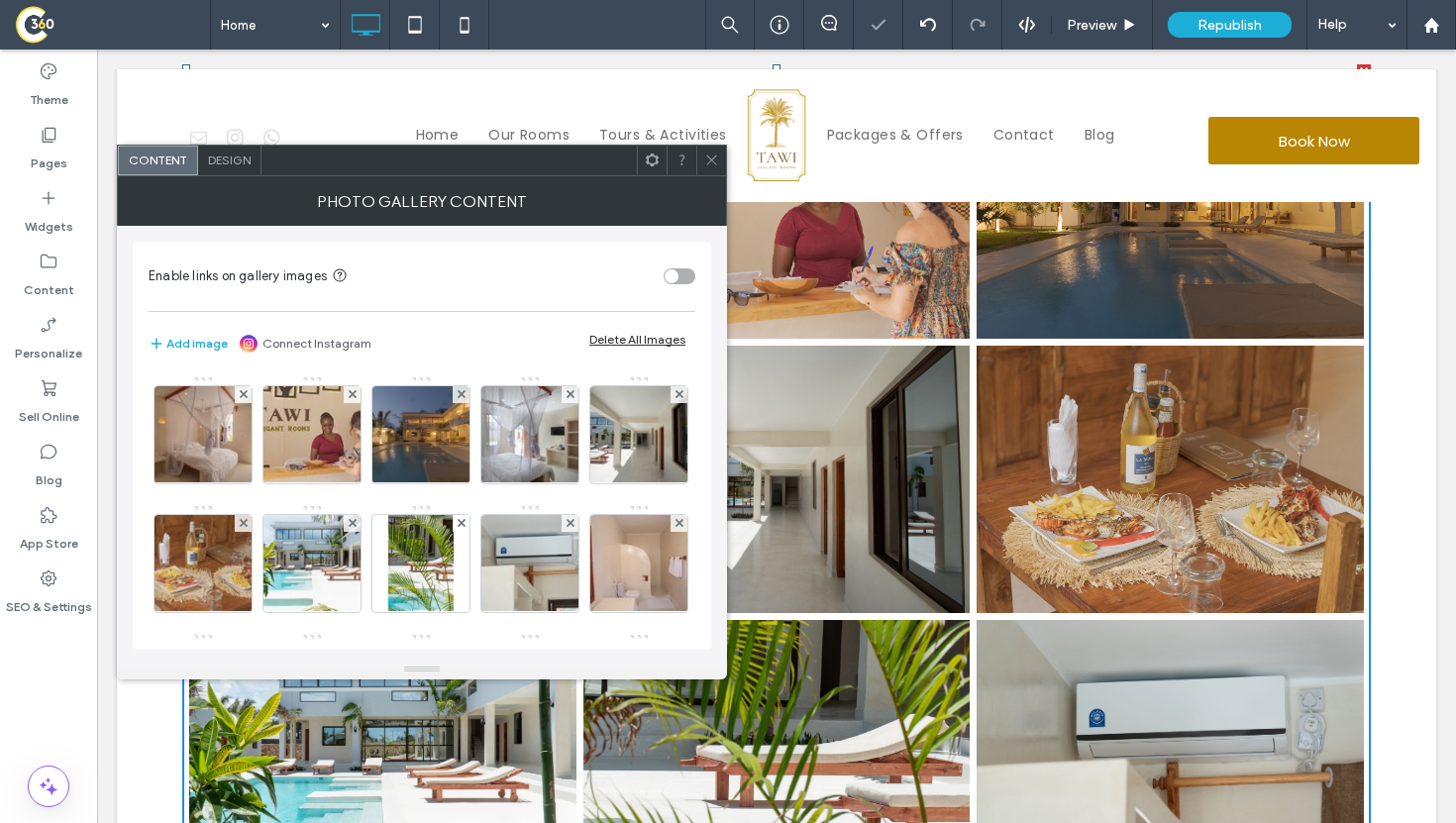click 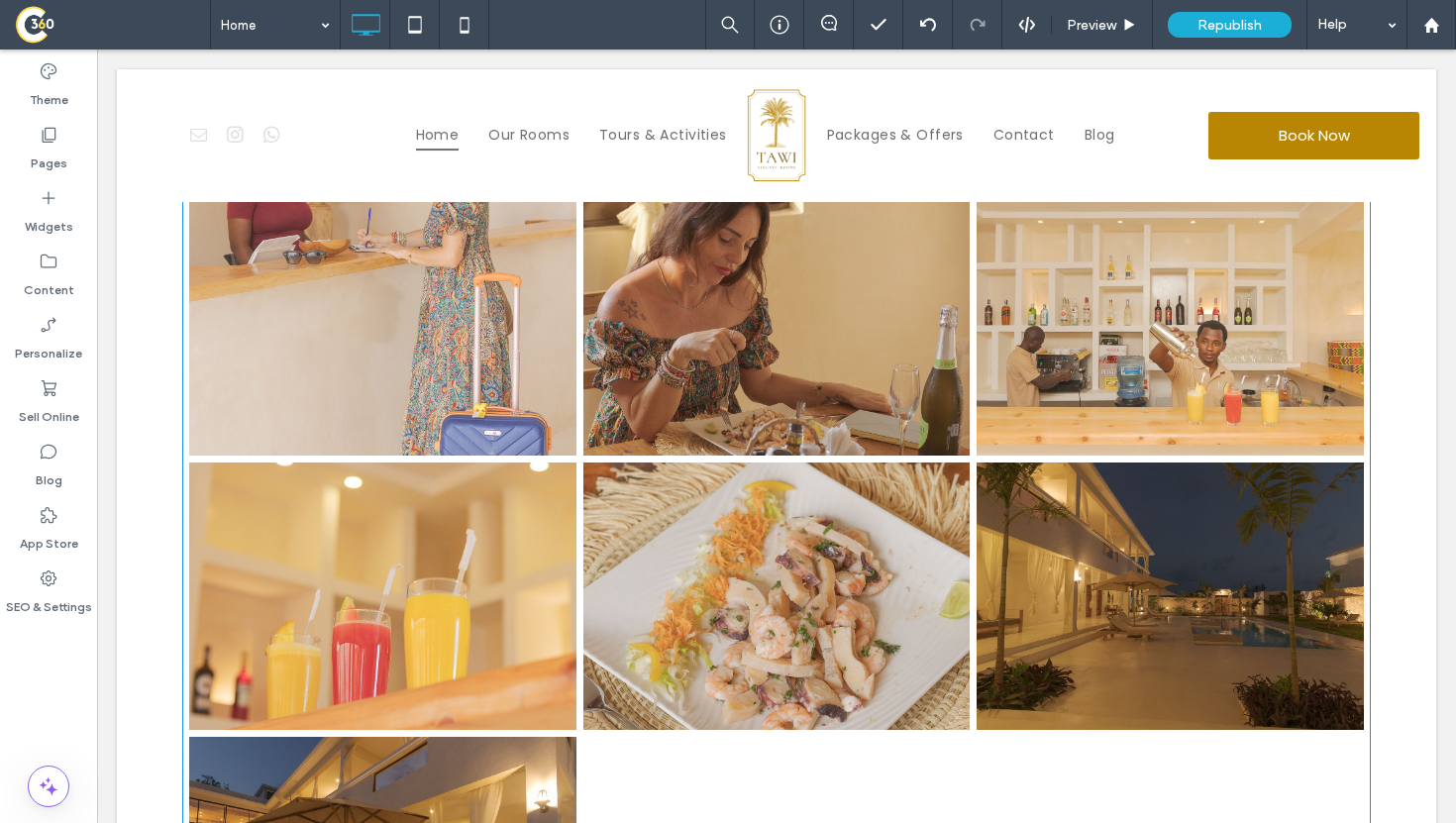 scroll, scrollTop: 4775, scrollLeft: 0, axis: vertical 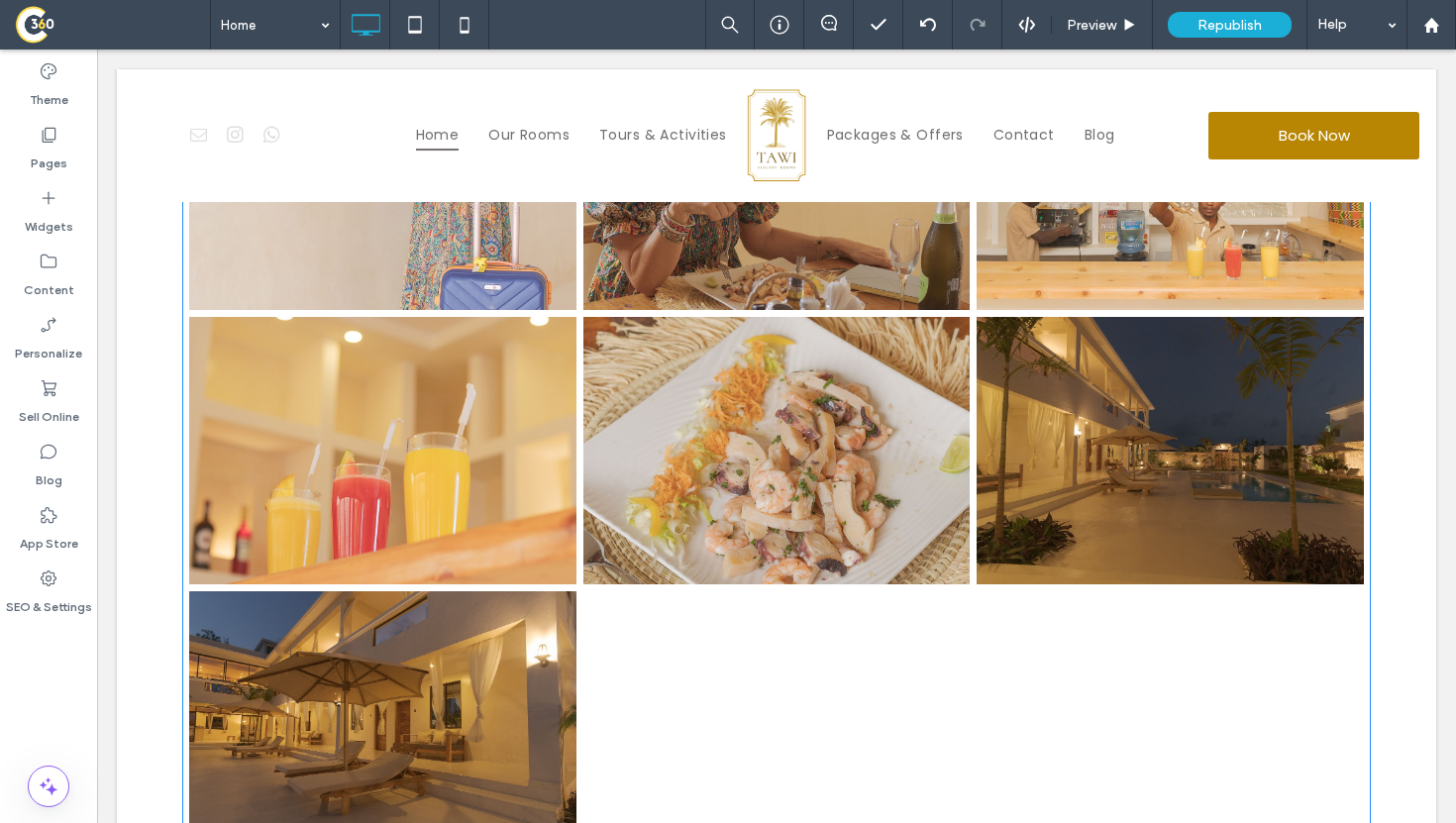 click at bounding box center [777, 451] 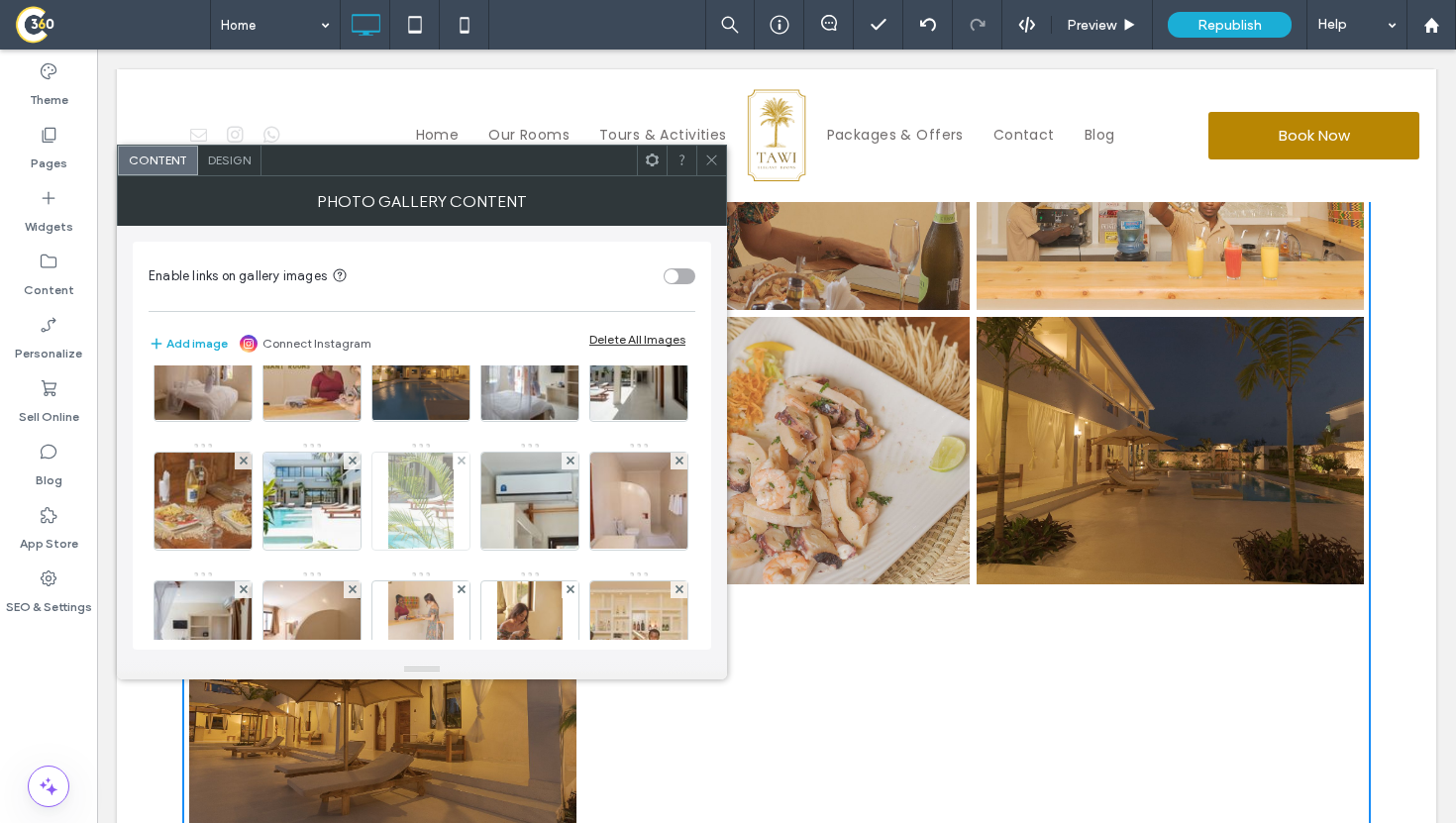 scroll, scrollTop: 69, scrollLeft: 0, axis: vertical 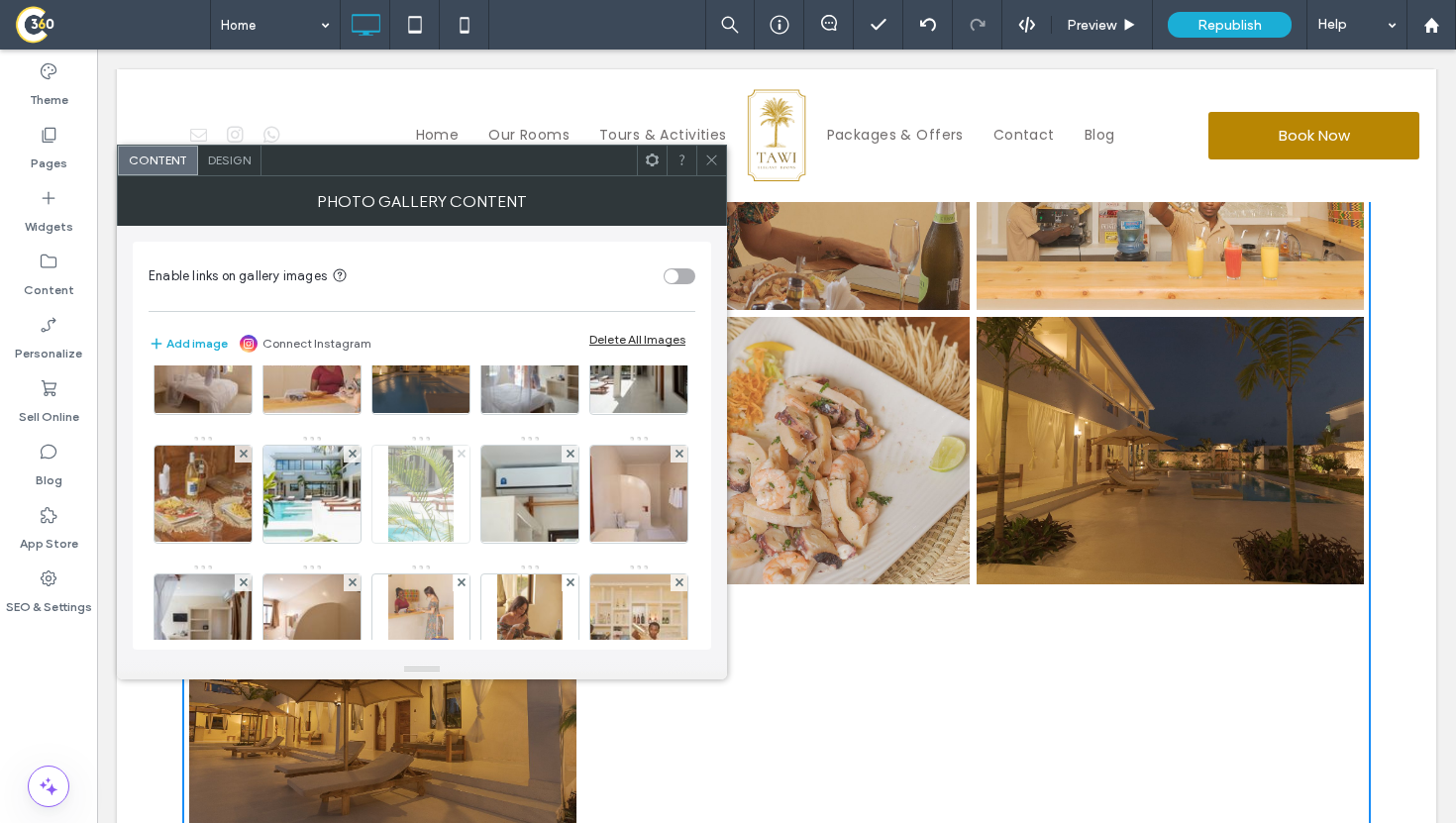 click 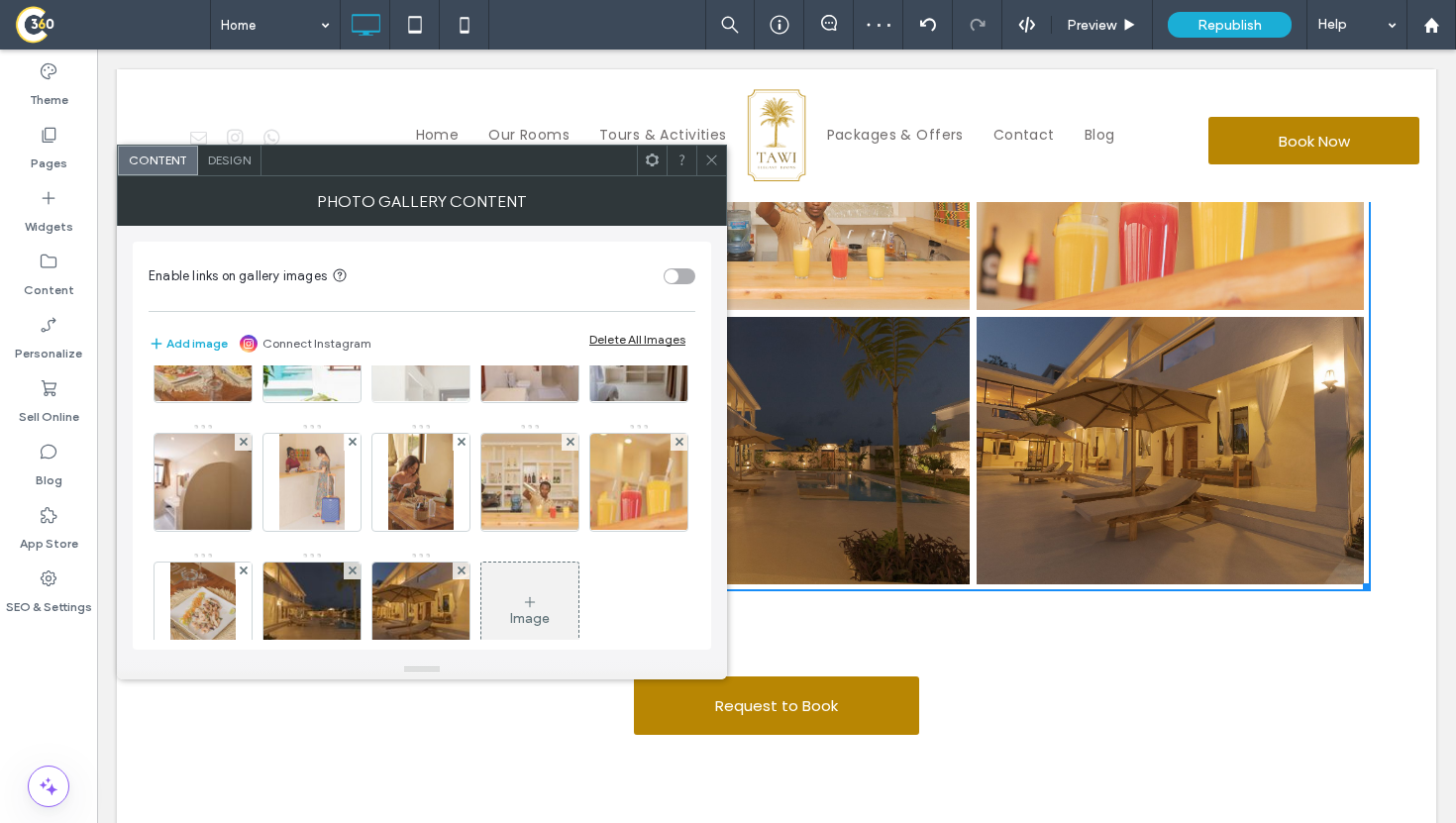 scroll, scrollTop: 225, scrollLeft: 0, axis: vertical 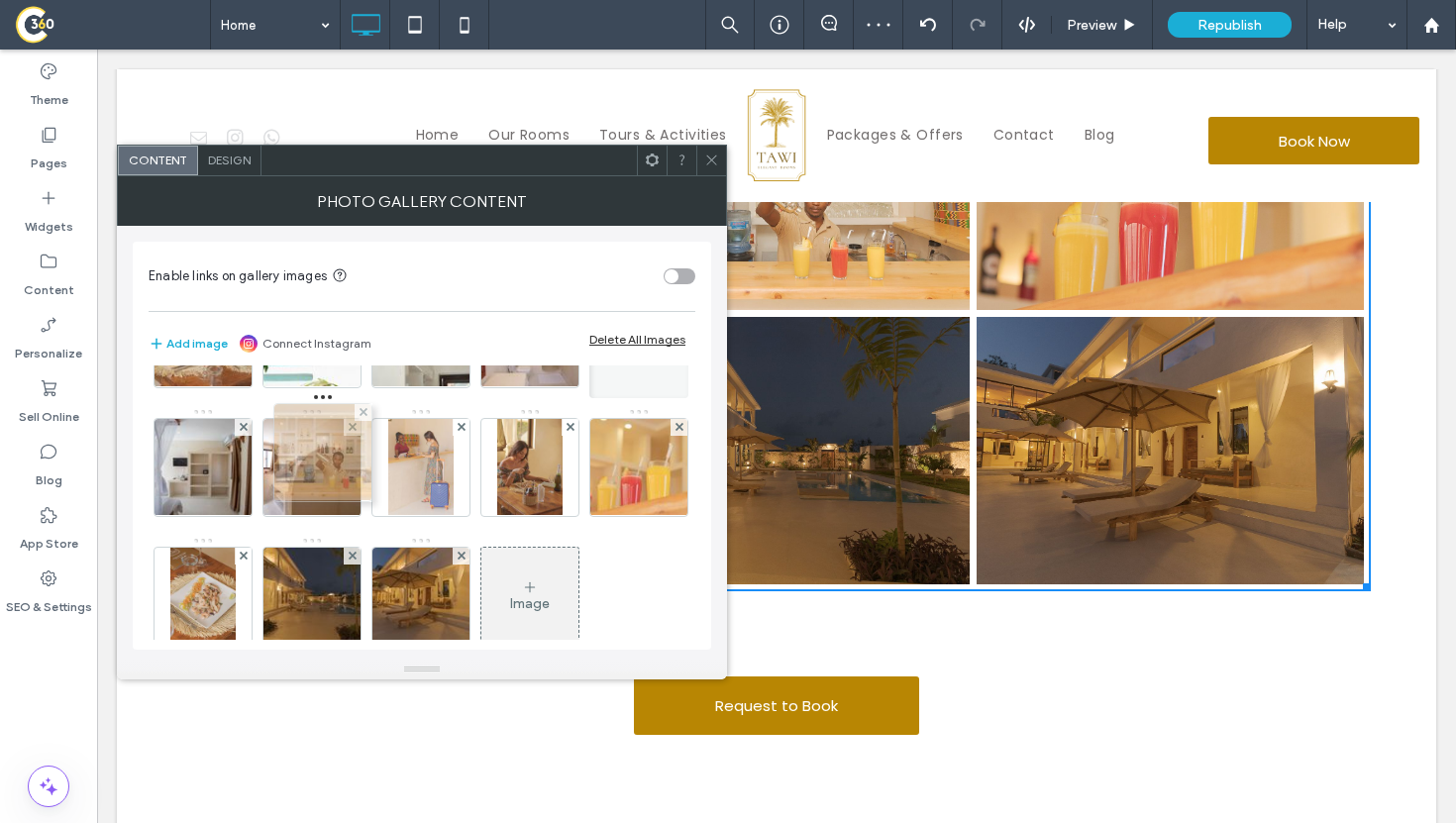 drag, startPoint x: 331, startPoint y: 611, endPoint x: 337, endPoint y: 467, distance: 144.12495 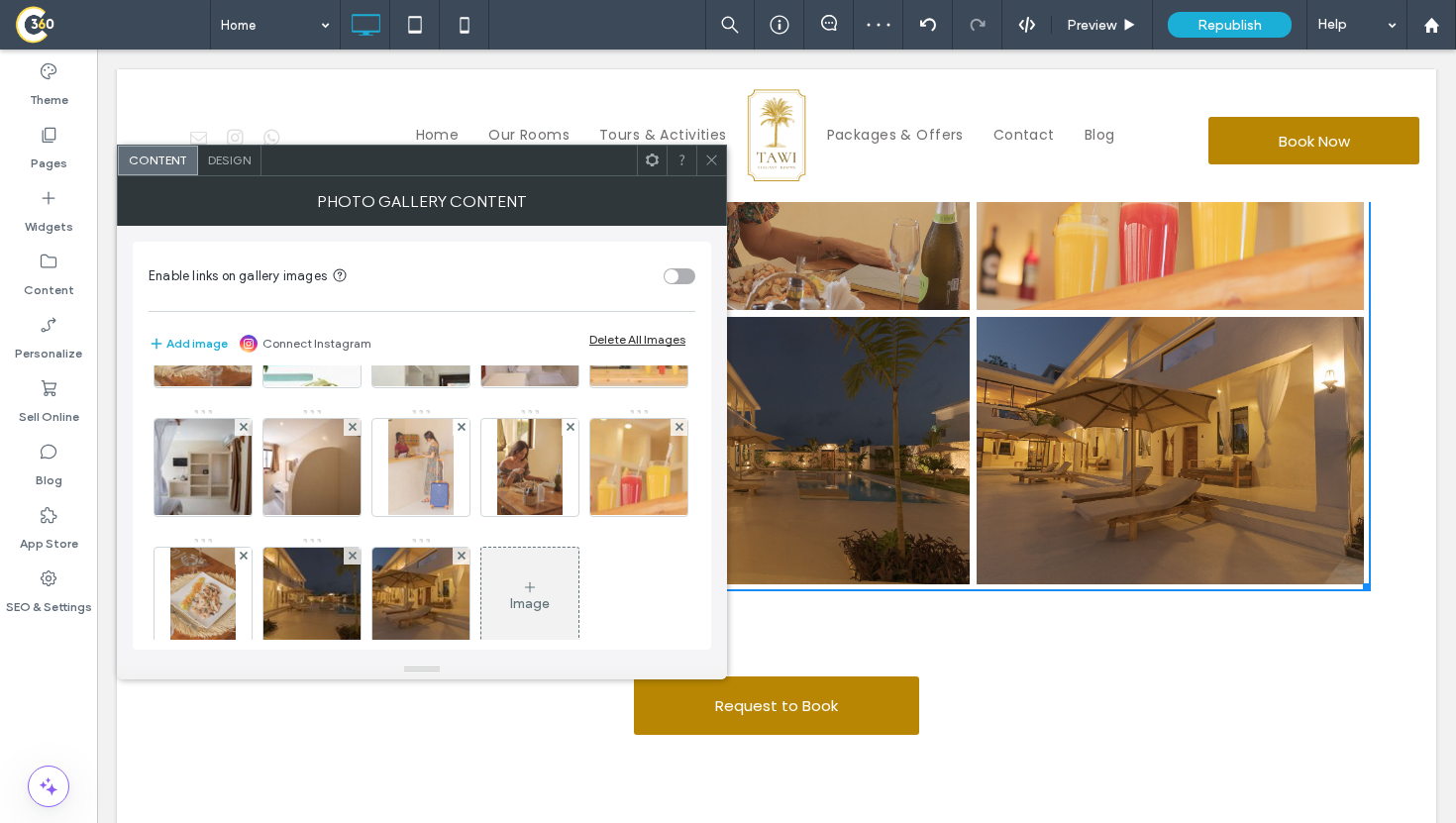 scroll, scrollTop: 246, scrollLeft: 0, axis: vertical 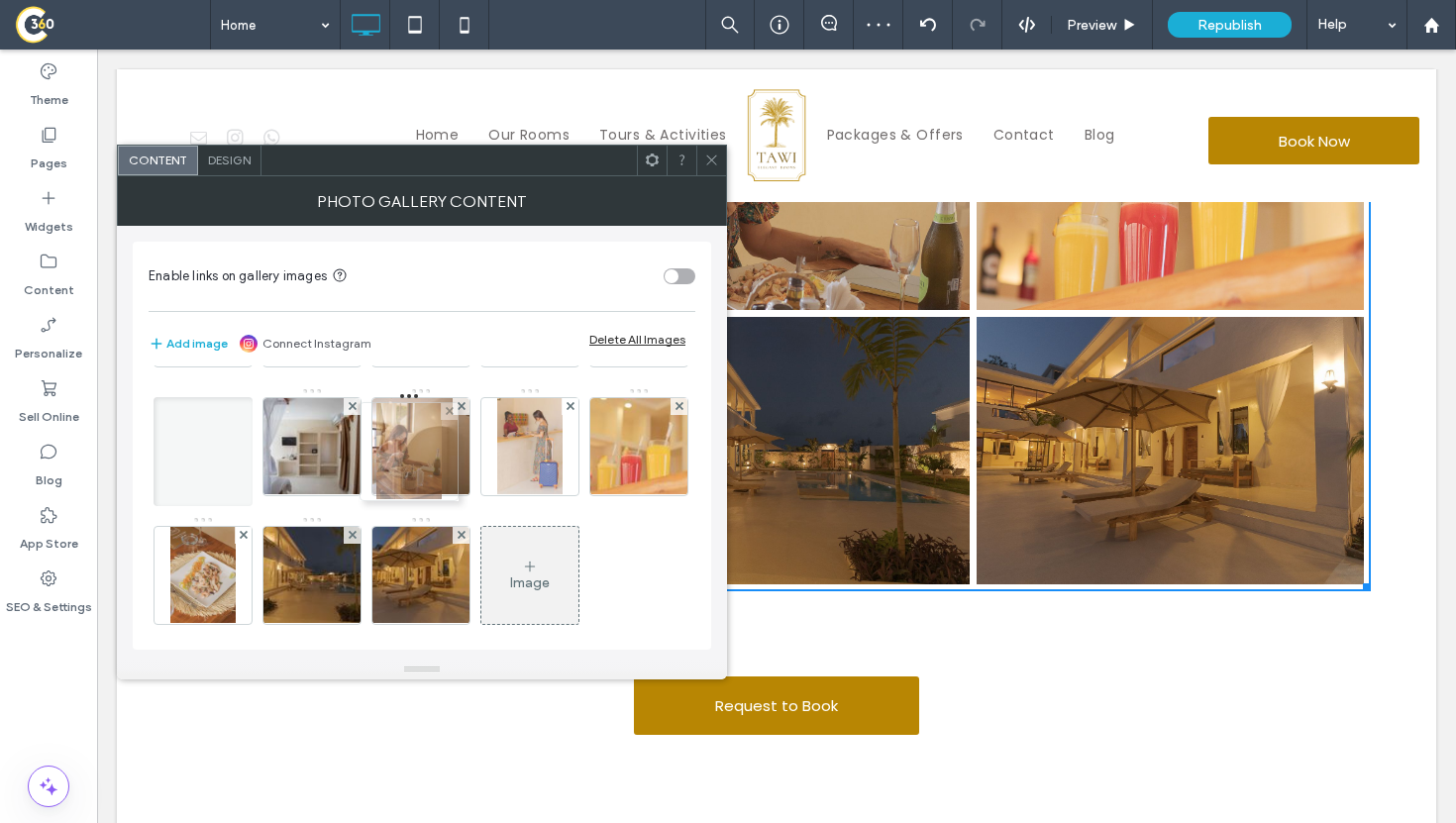 drag, startPoint x: 311, startPoint y: 582, endPoint x: 404, endPoint y: 458, distance: 155 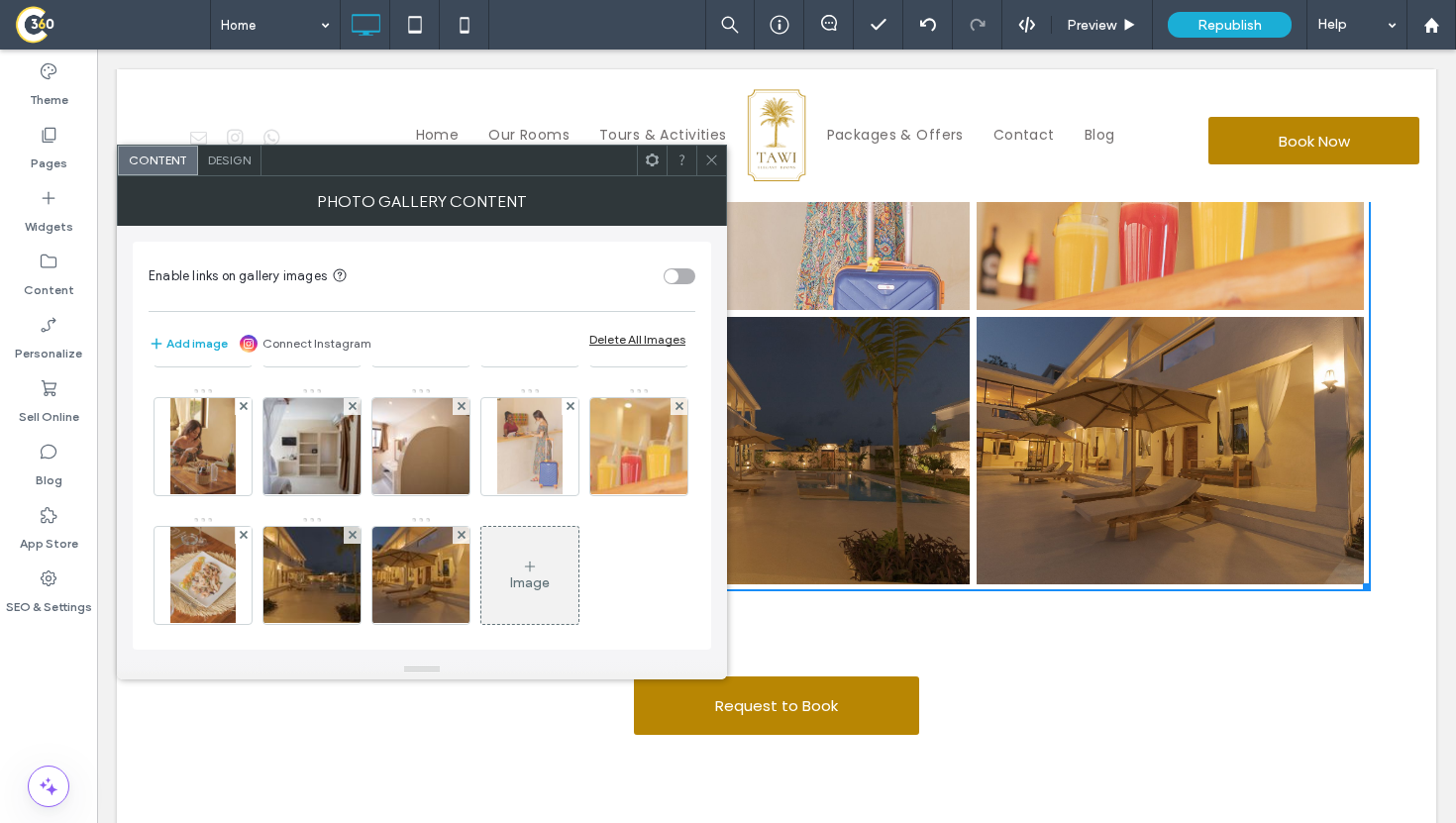 click 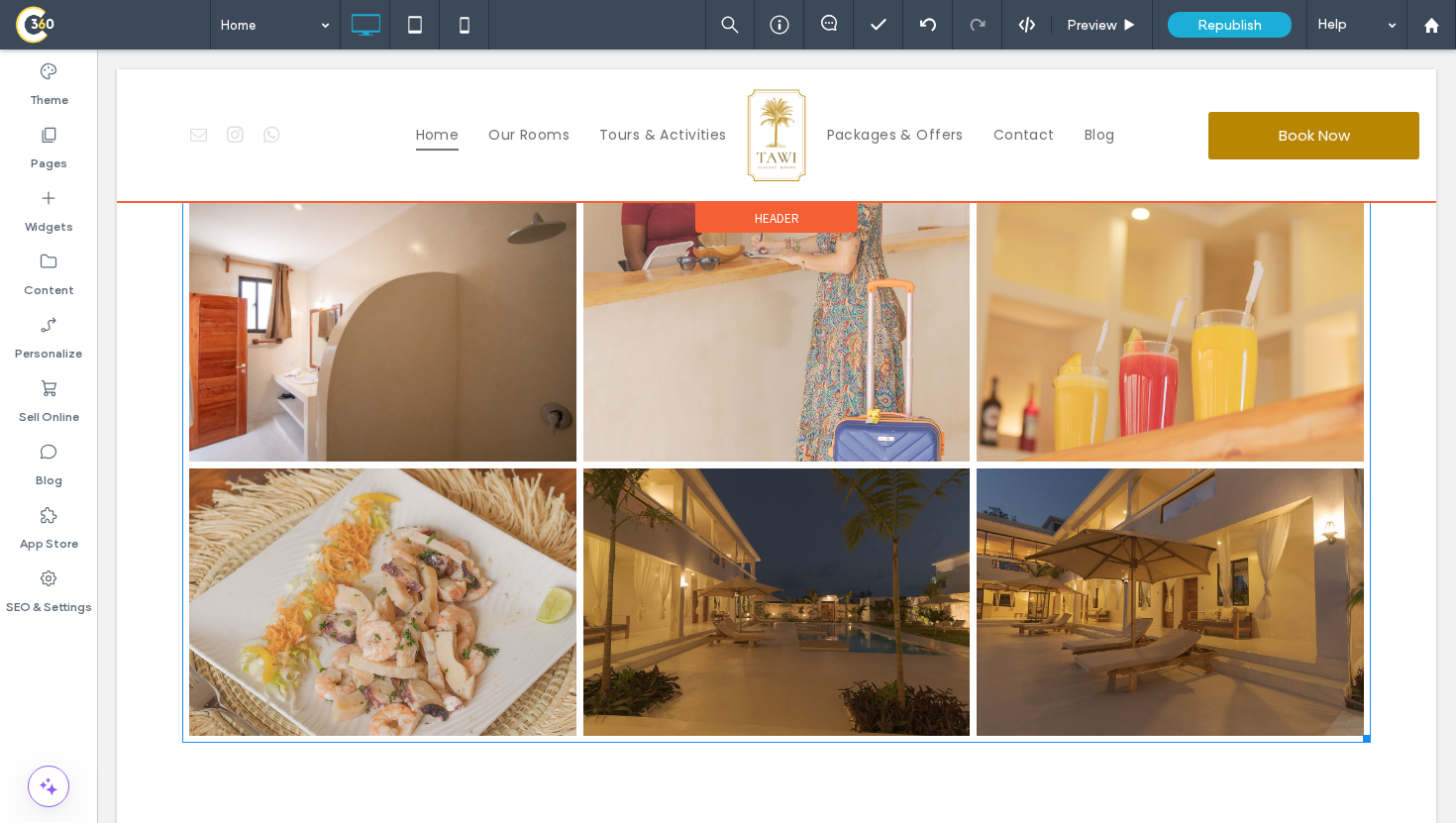 scroll, scrollTop: 4593, scrollLeft: 0, axis: vertical 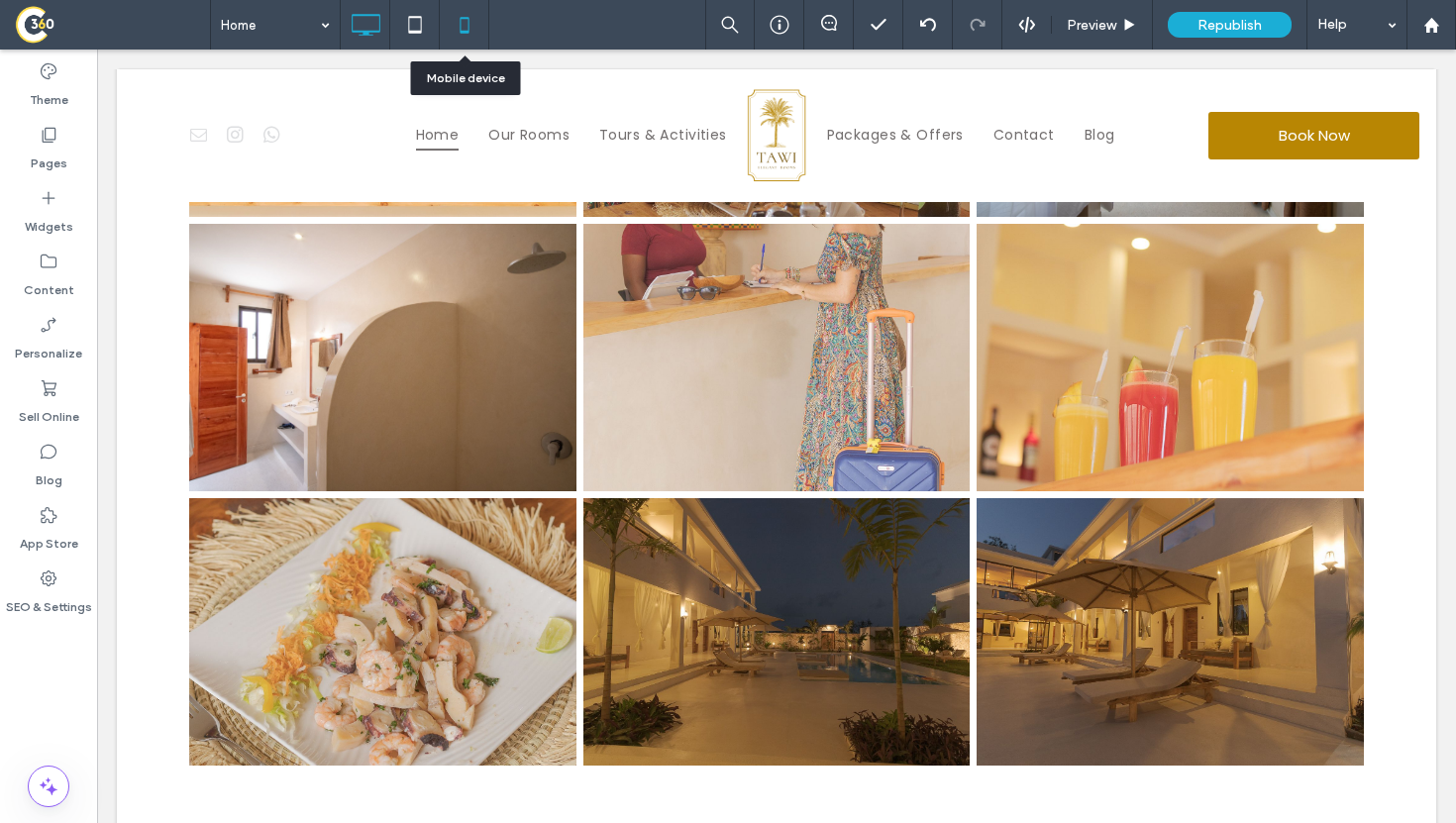 click 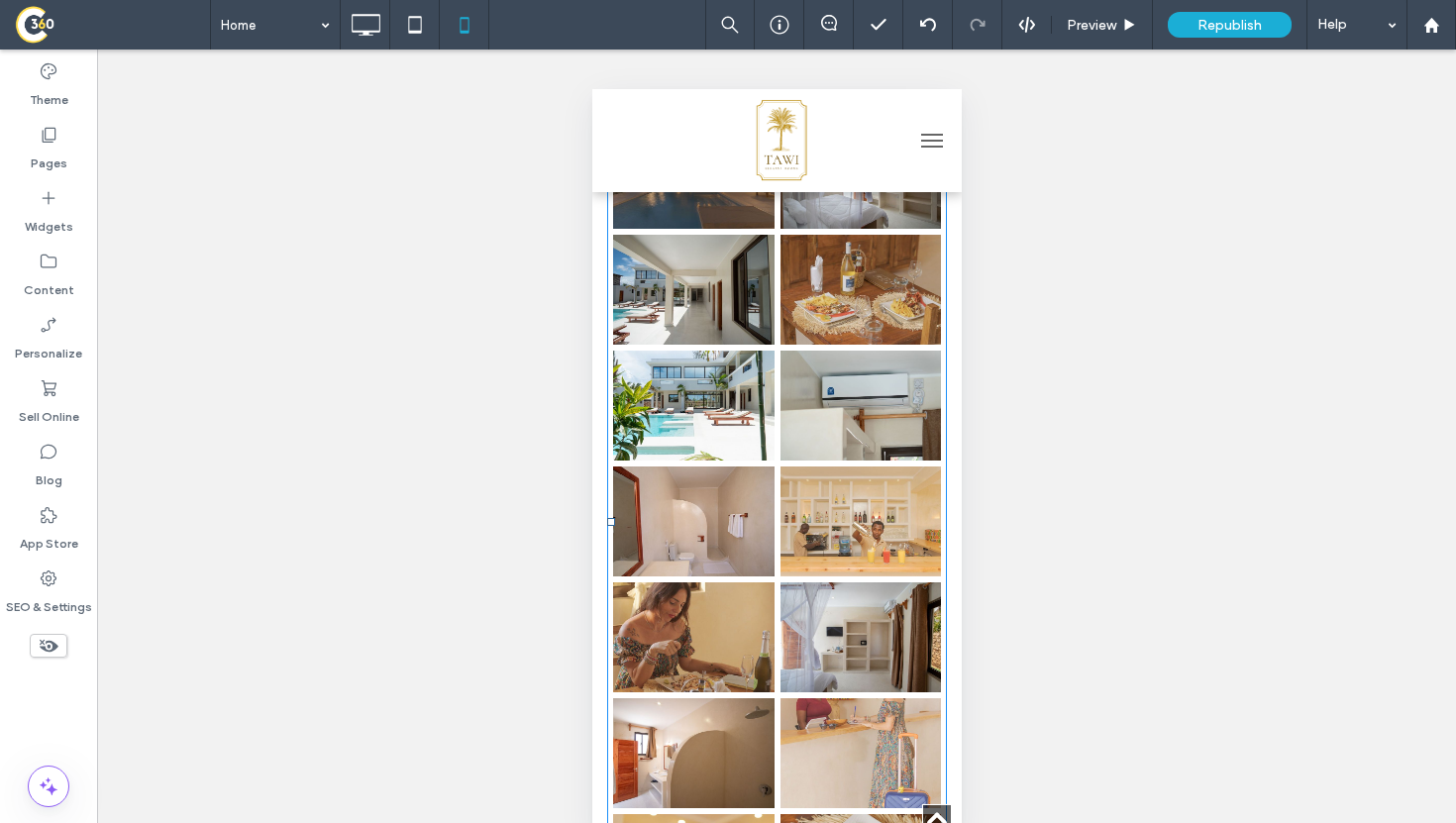 scroll, scrollTop: 4667, scrollLeft: 0, axis: vertical 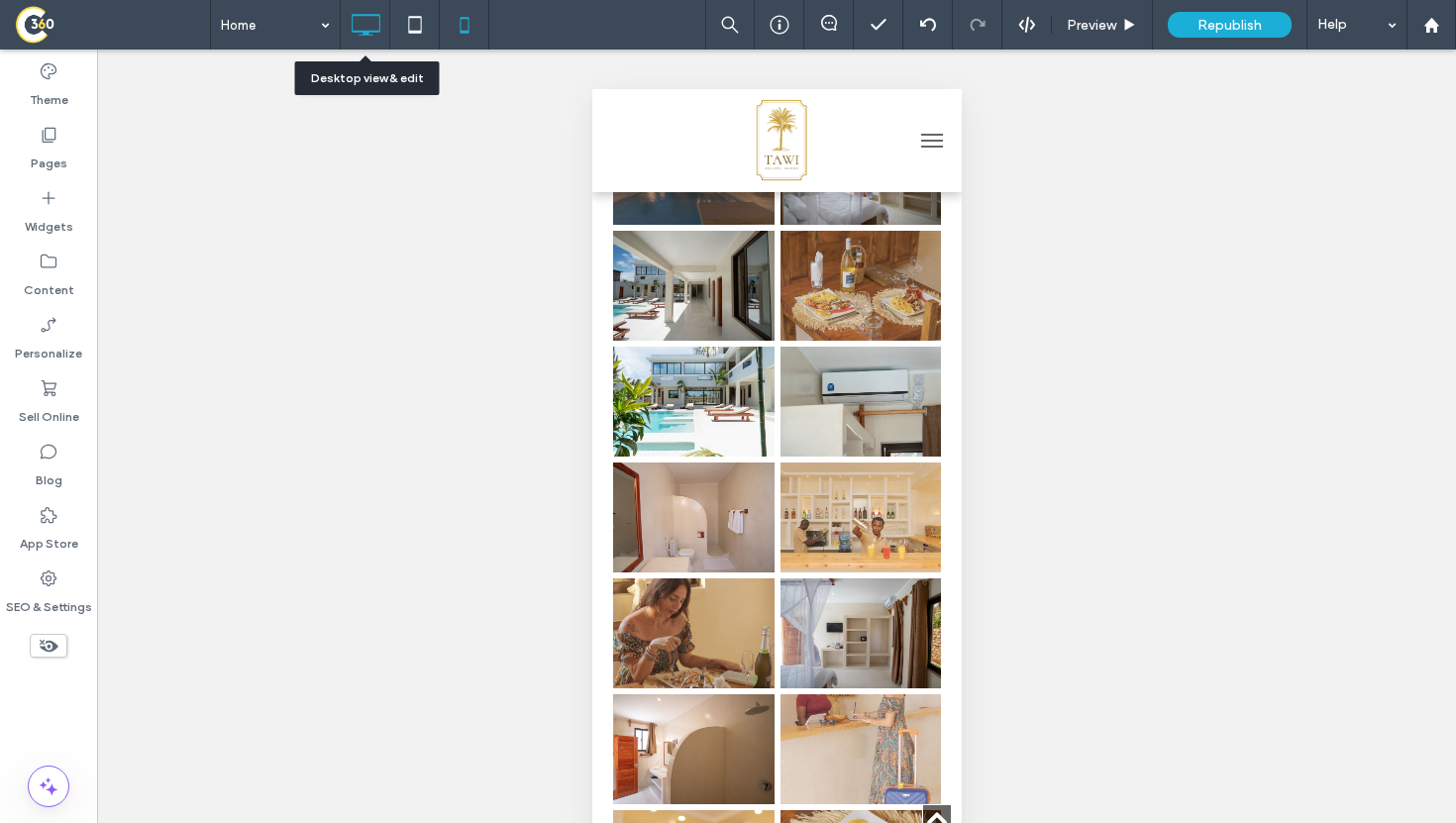 click 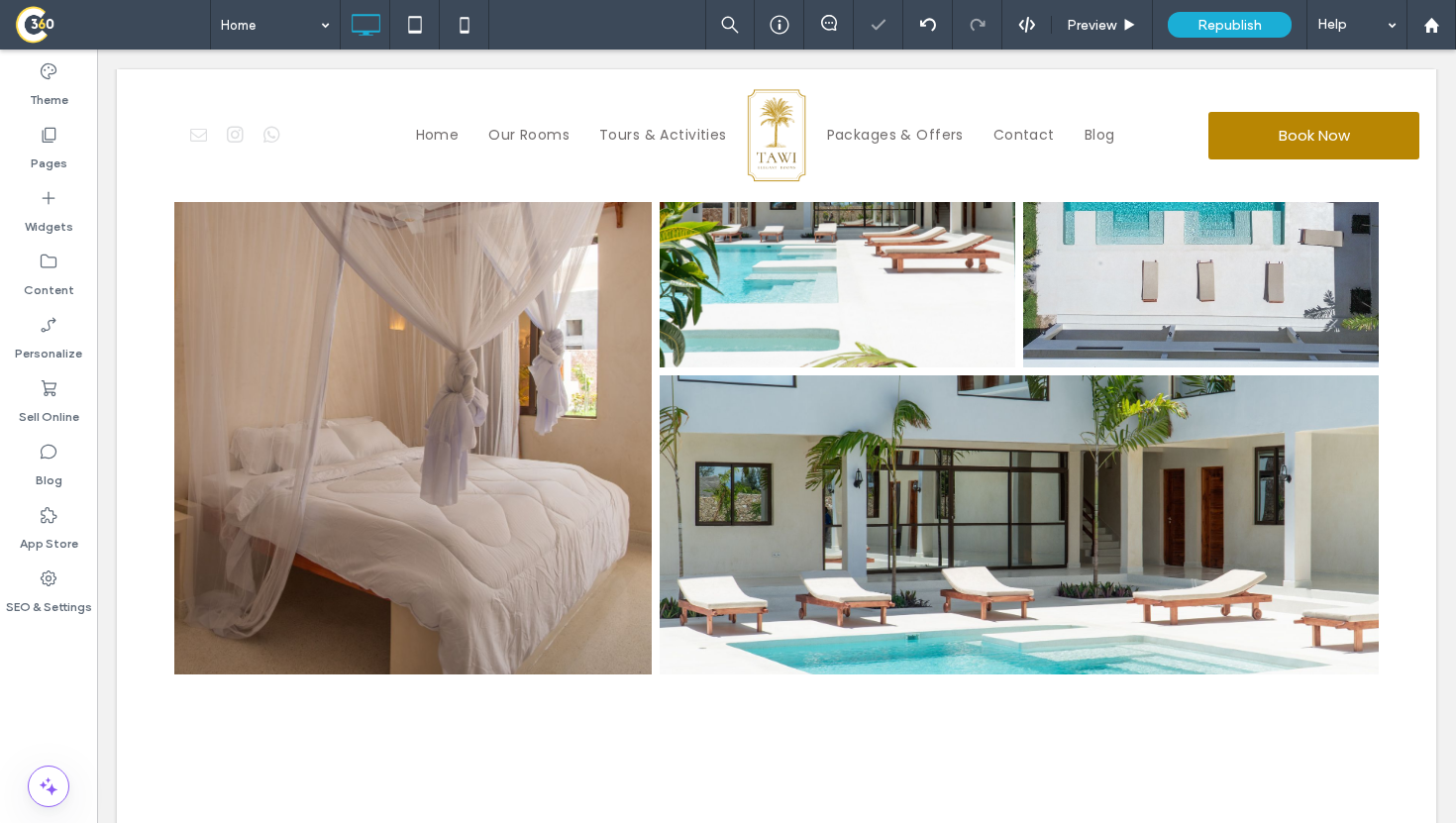scroll, scrollTop: 1241, scrollLeft: 0, axis: vertical 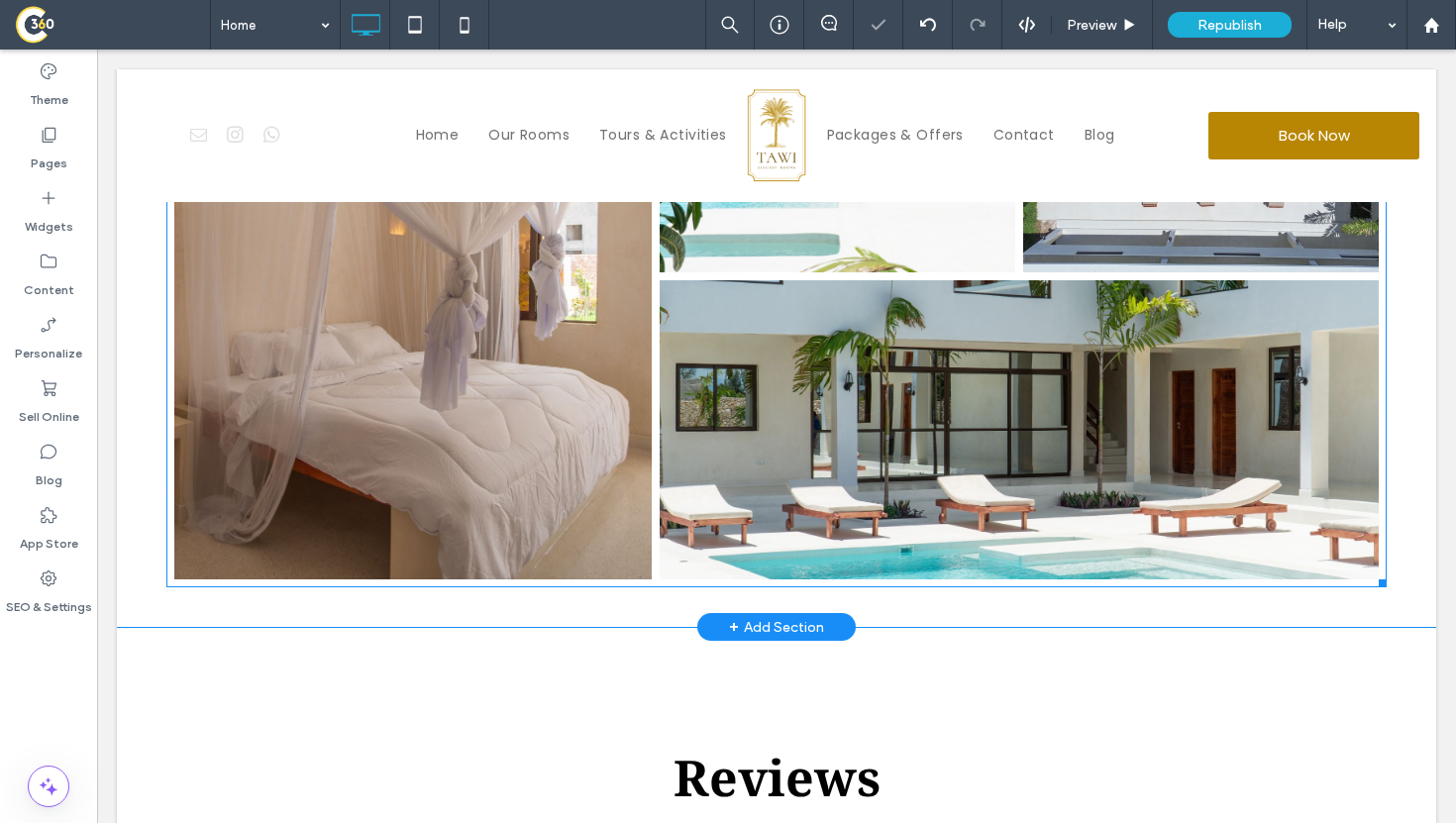 click at bounding box center (1019, 430) 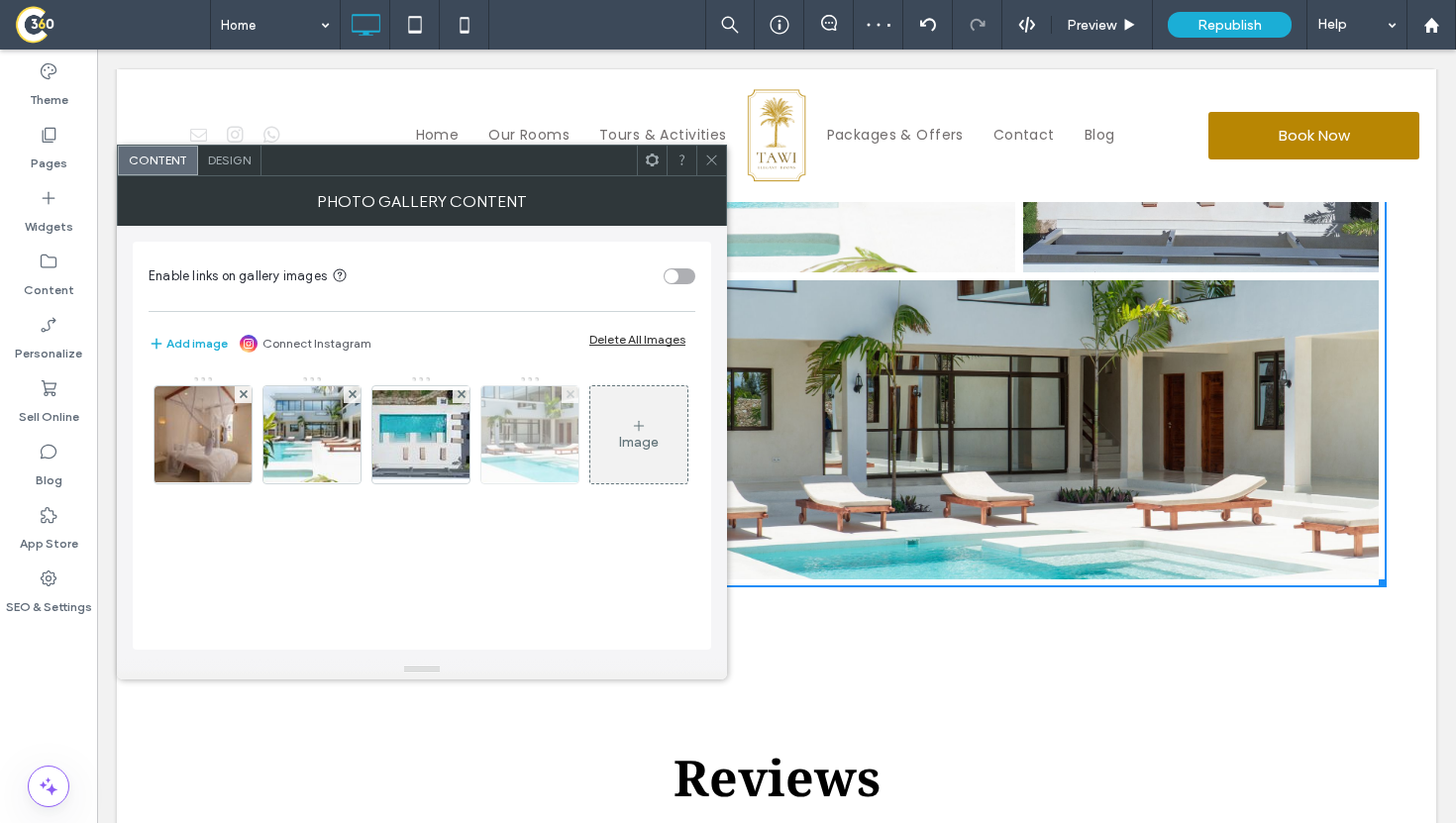 click 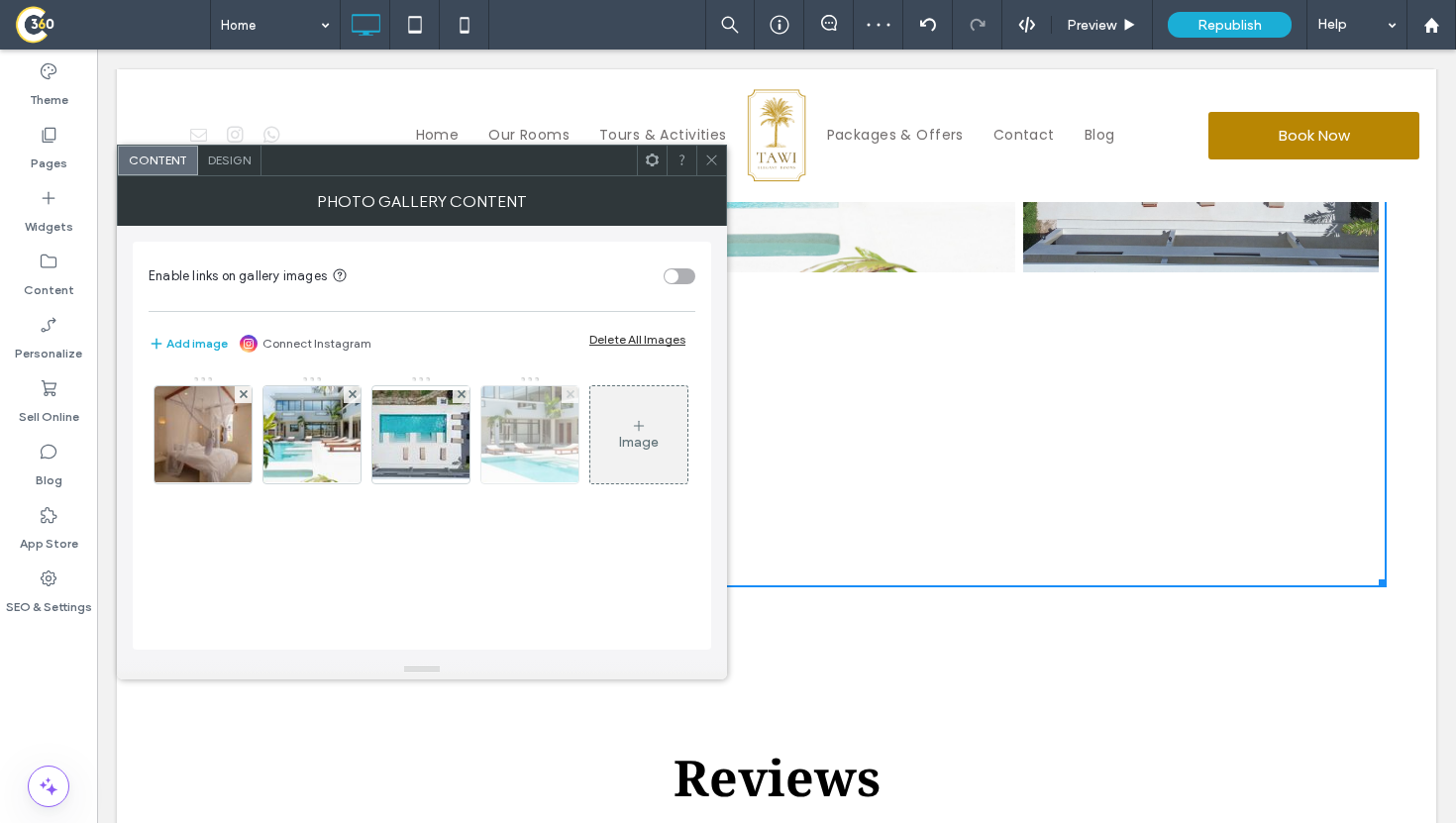 scroll, scrollTop: 1177, scrollLeft: 0, axis: vertical 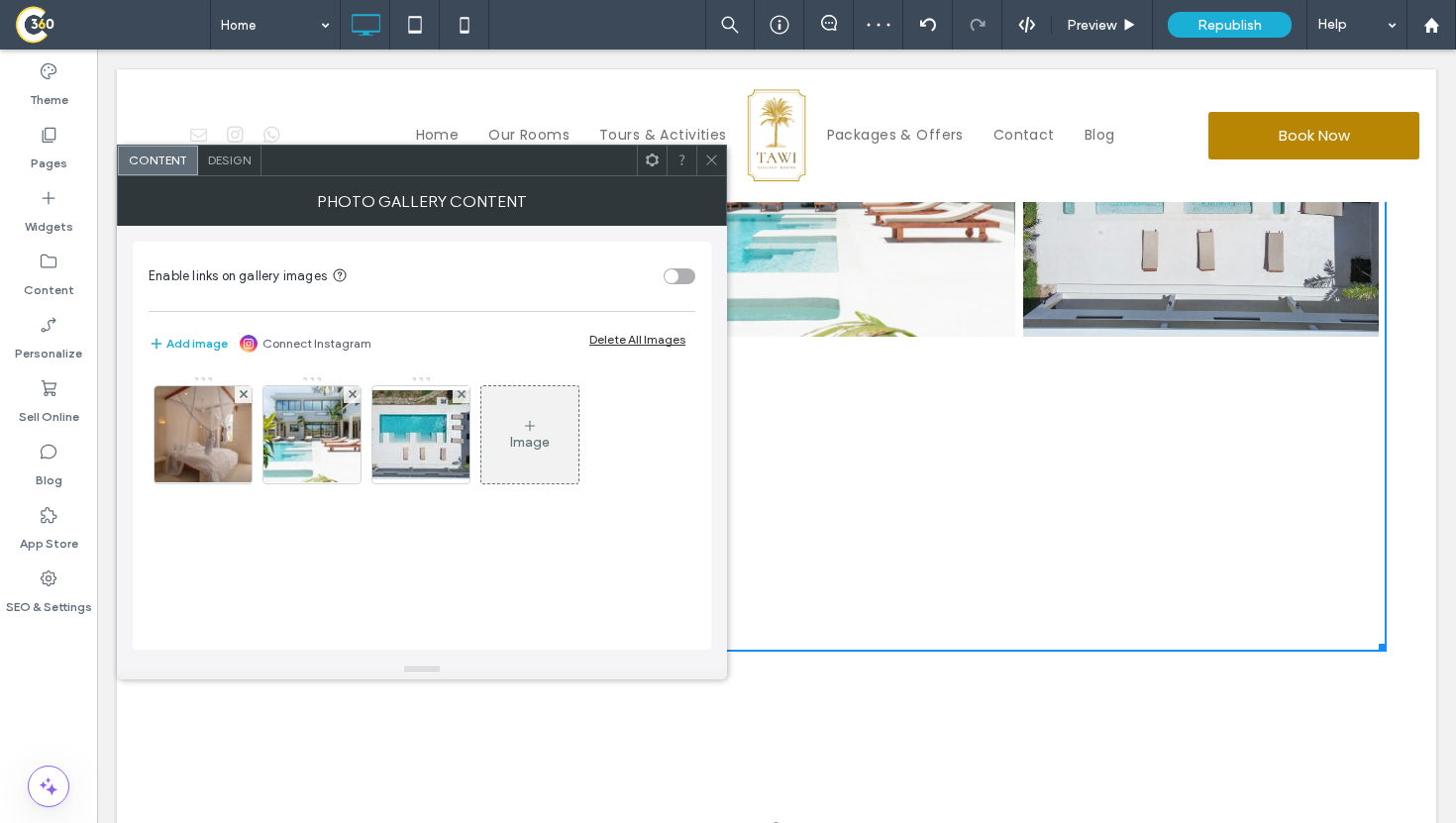 click on "Image" at bounding box center [530, 435] 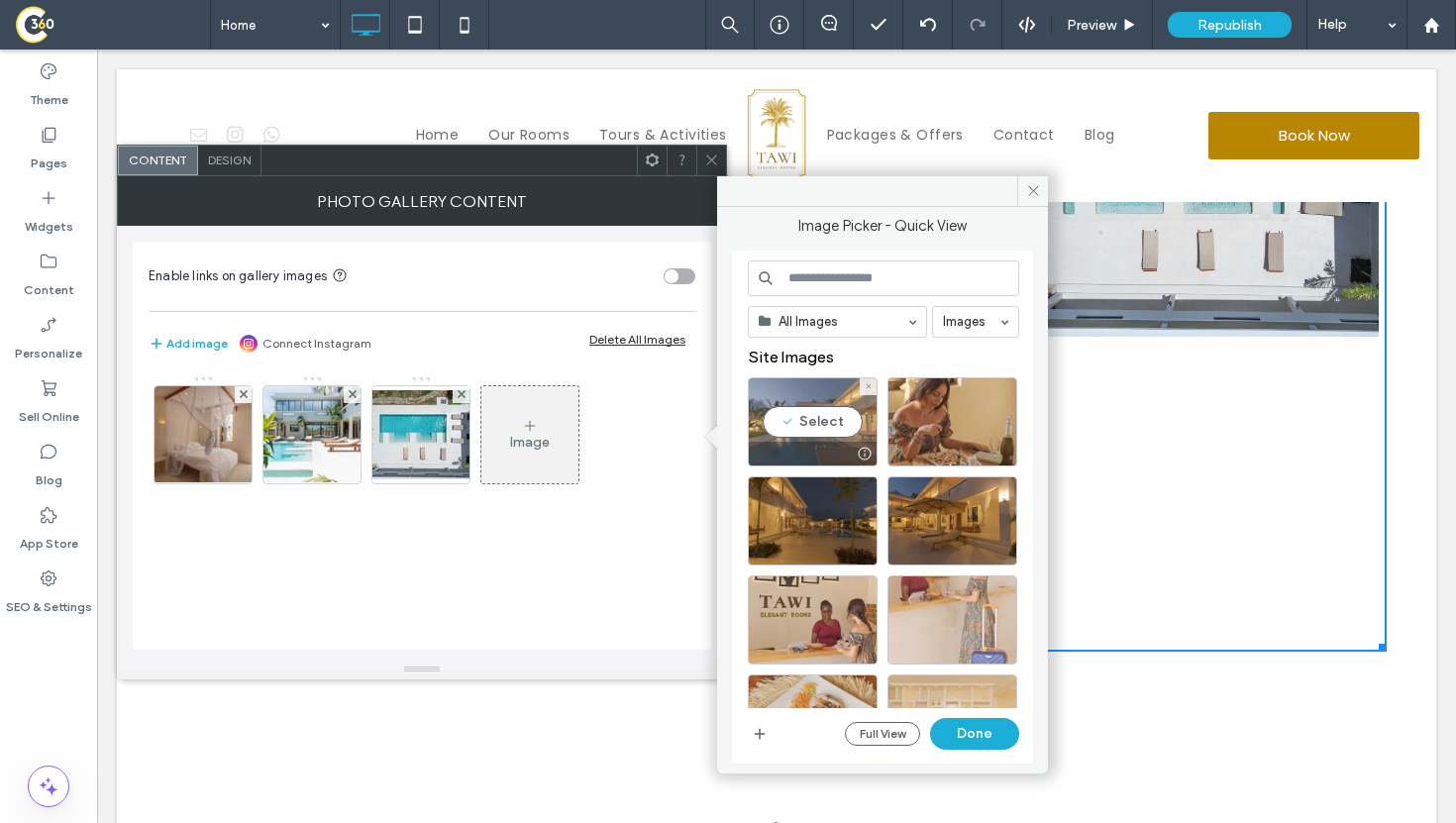 click on "Select" at bounding box center (812, 422) 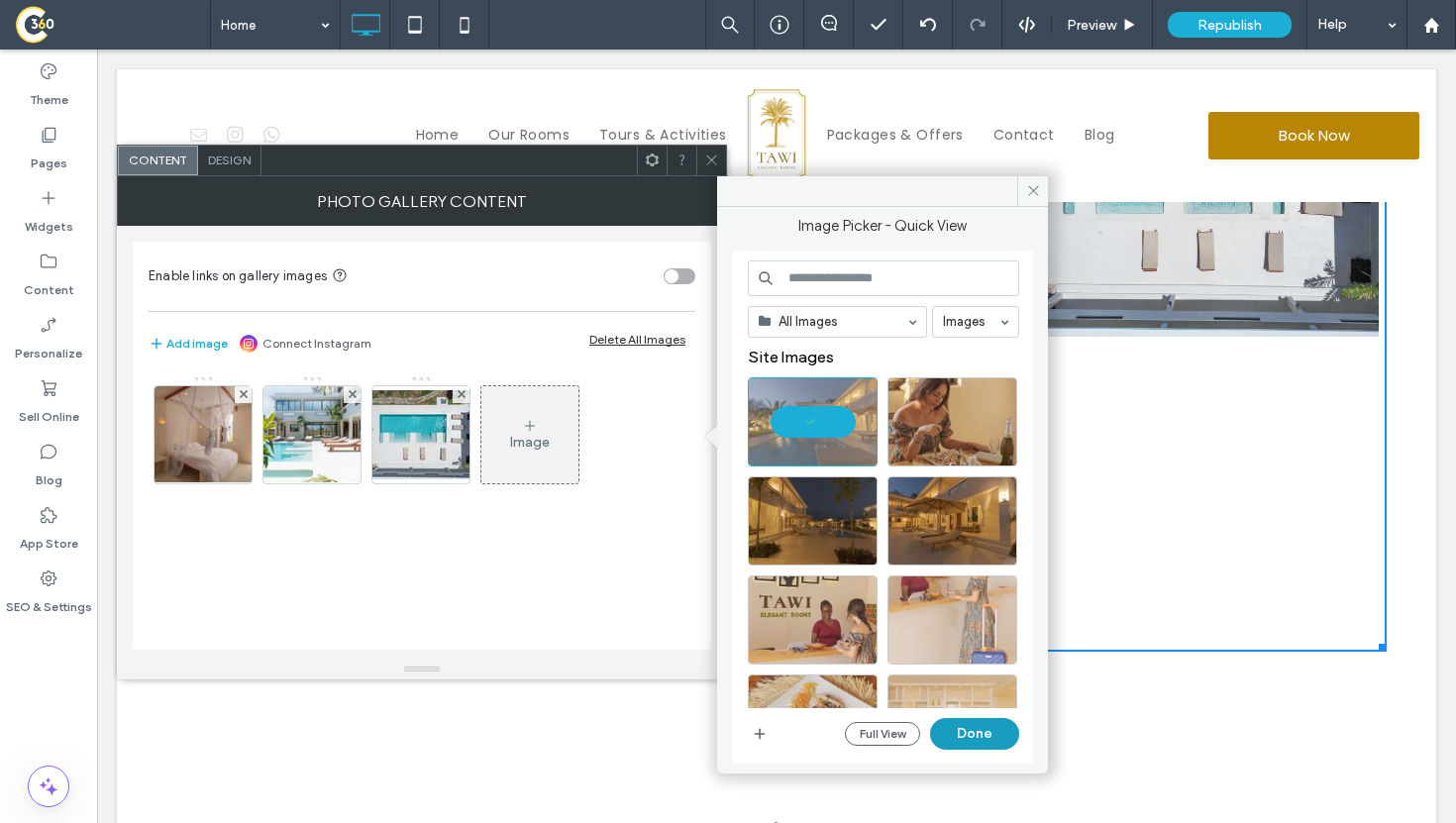click on "Done" at bounding box center [975, 734] 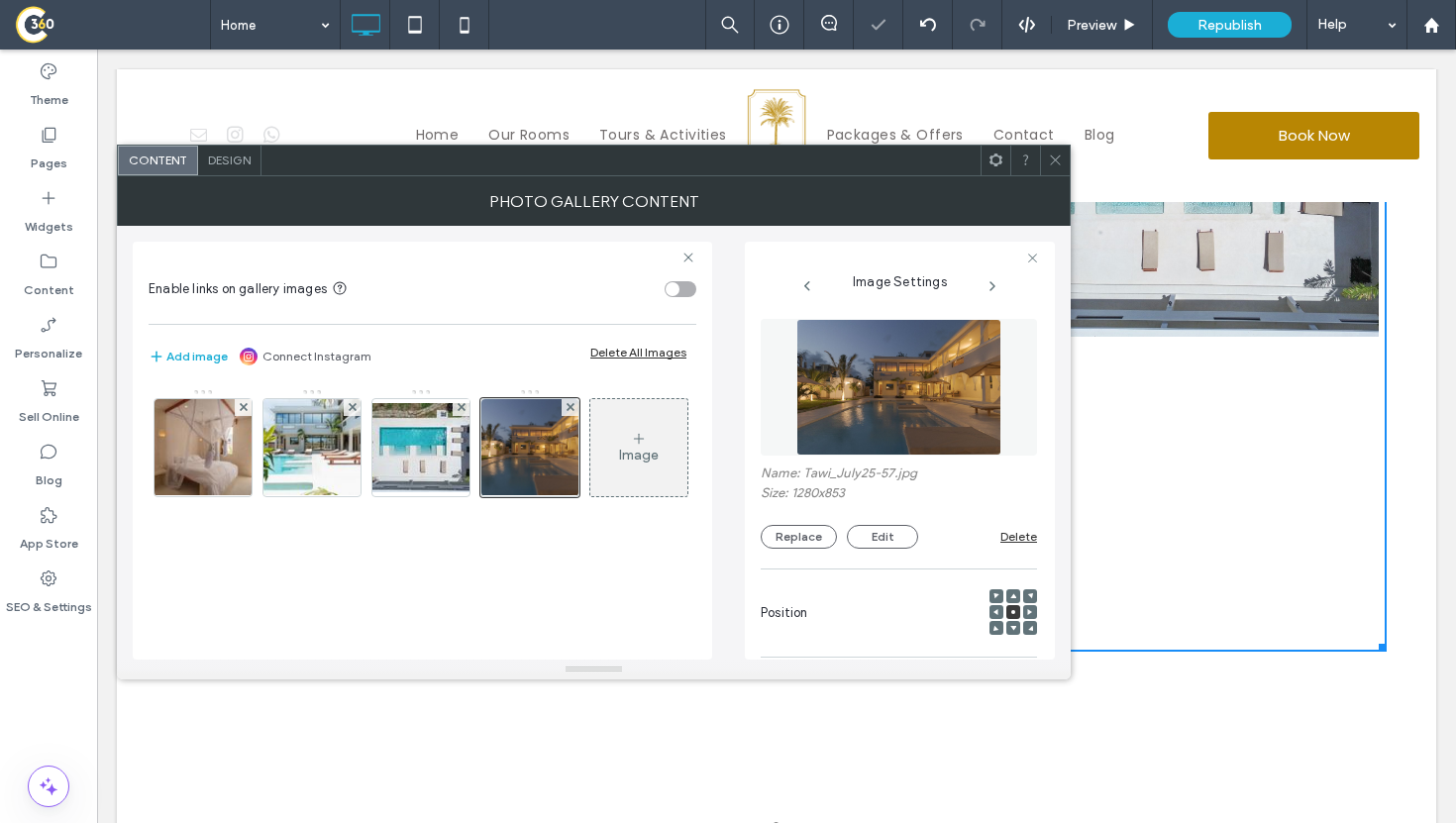 scroll, scrollTop: 1236, scrollLeft: 0, axis: vertical 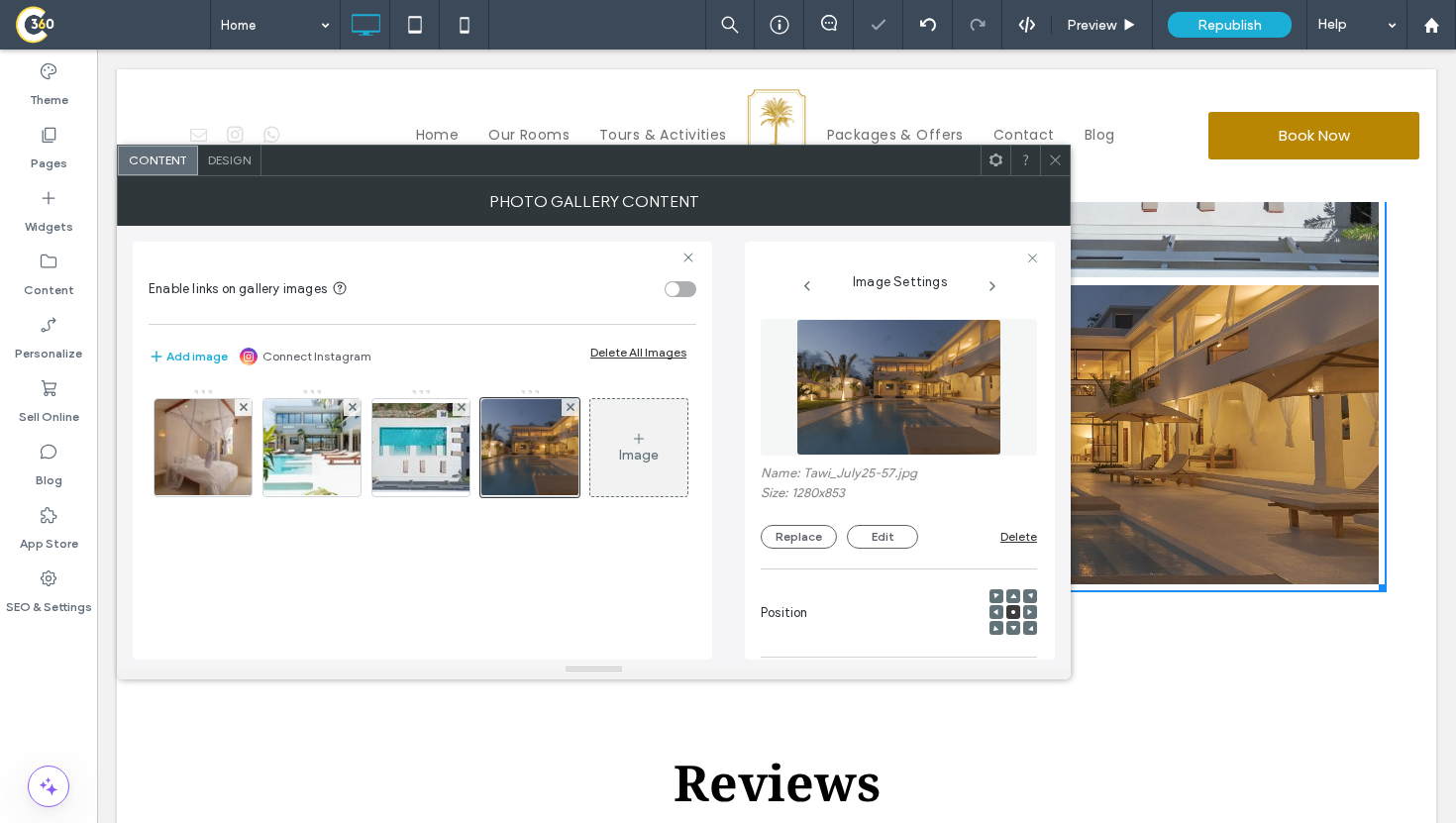 click 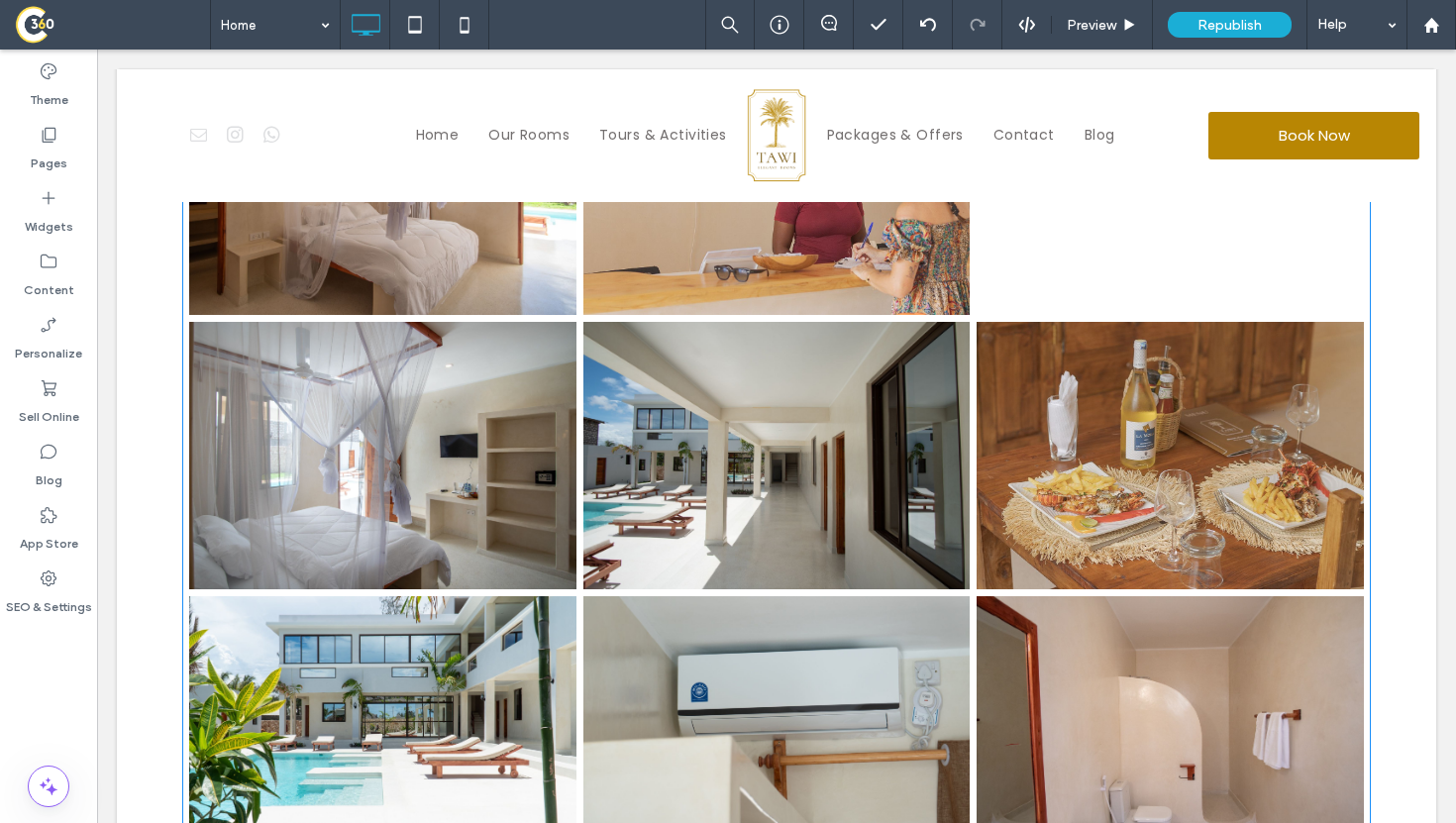 scroll, scrollTop: 3889, scrollLeft: 0, axis: vertical 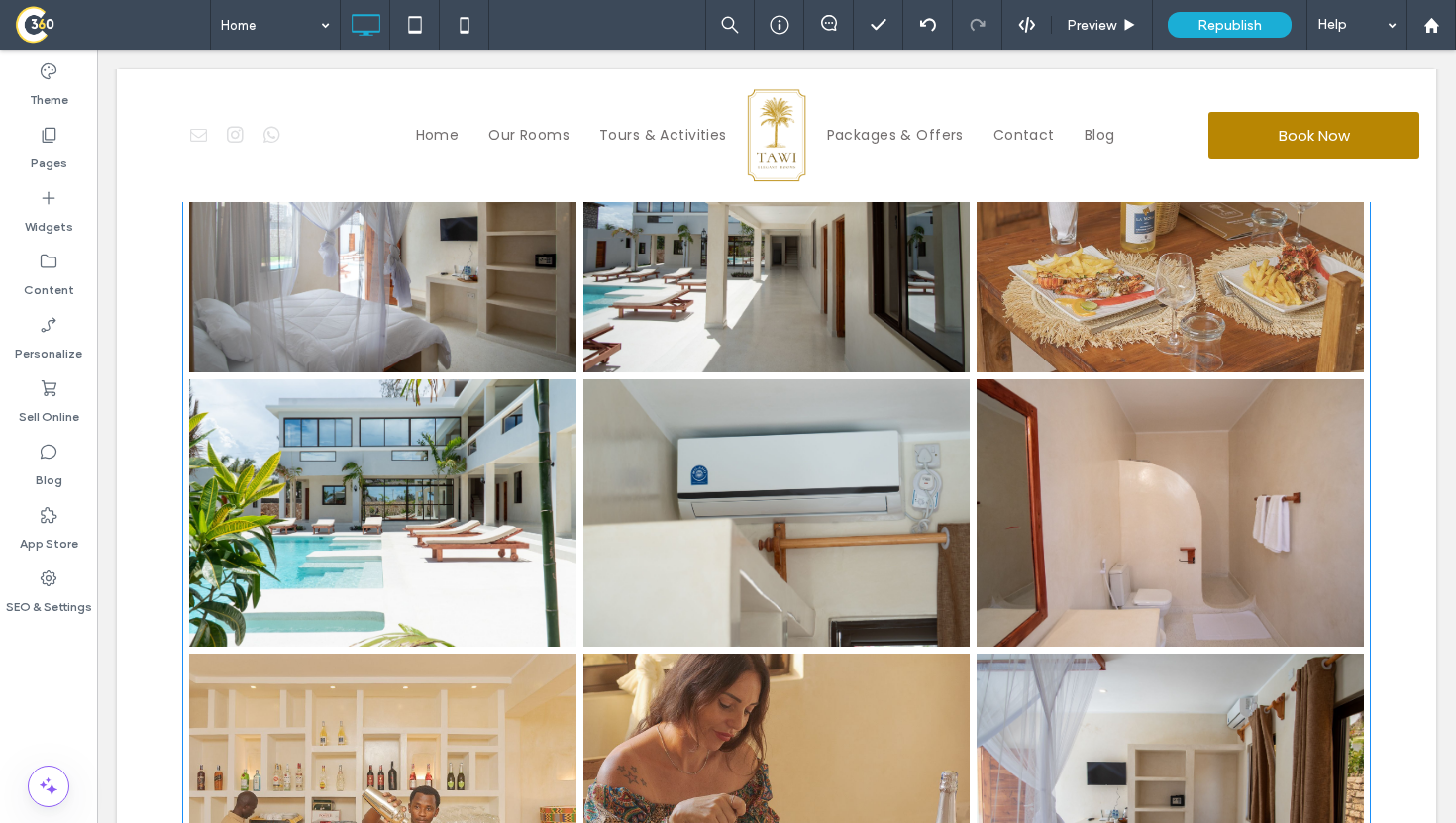 click at bounding box center (777, 513) 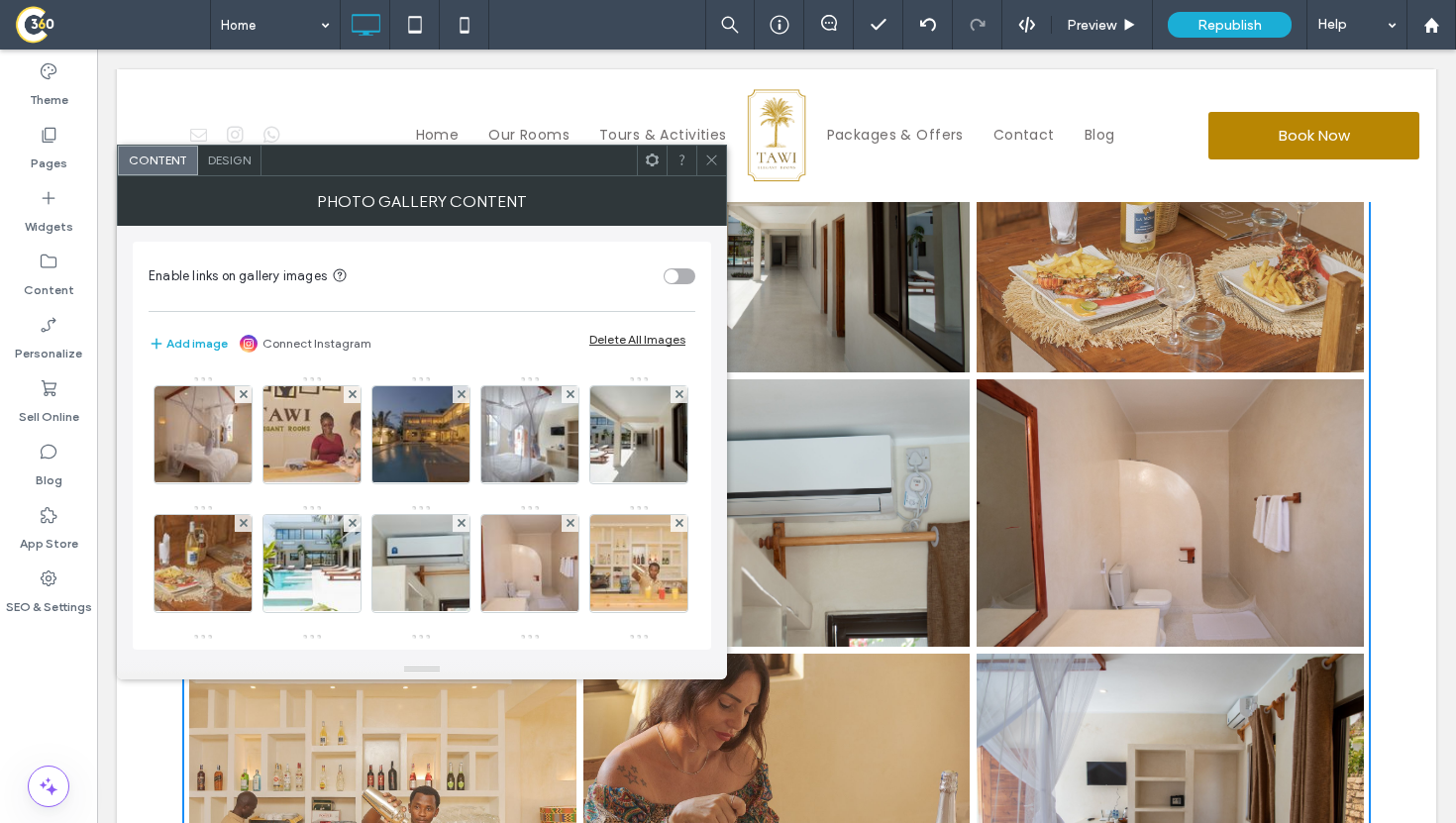 click 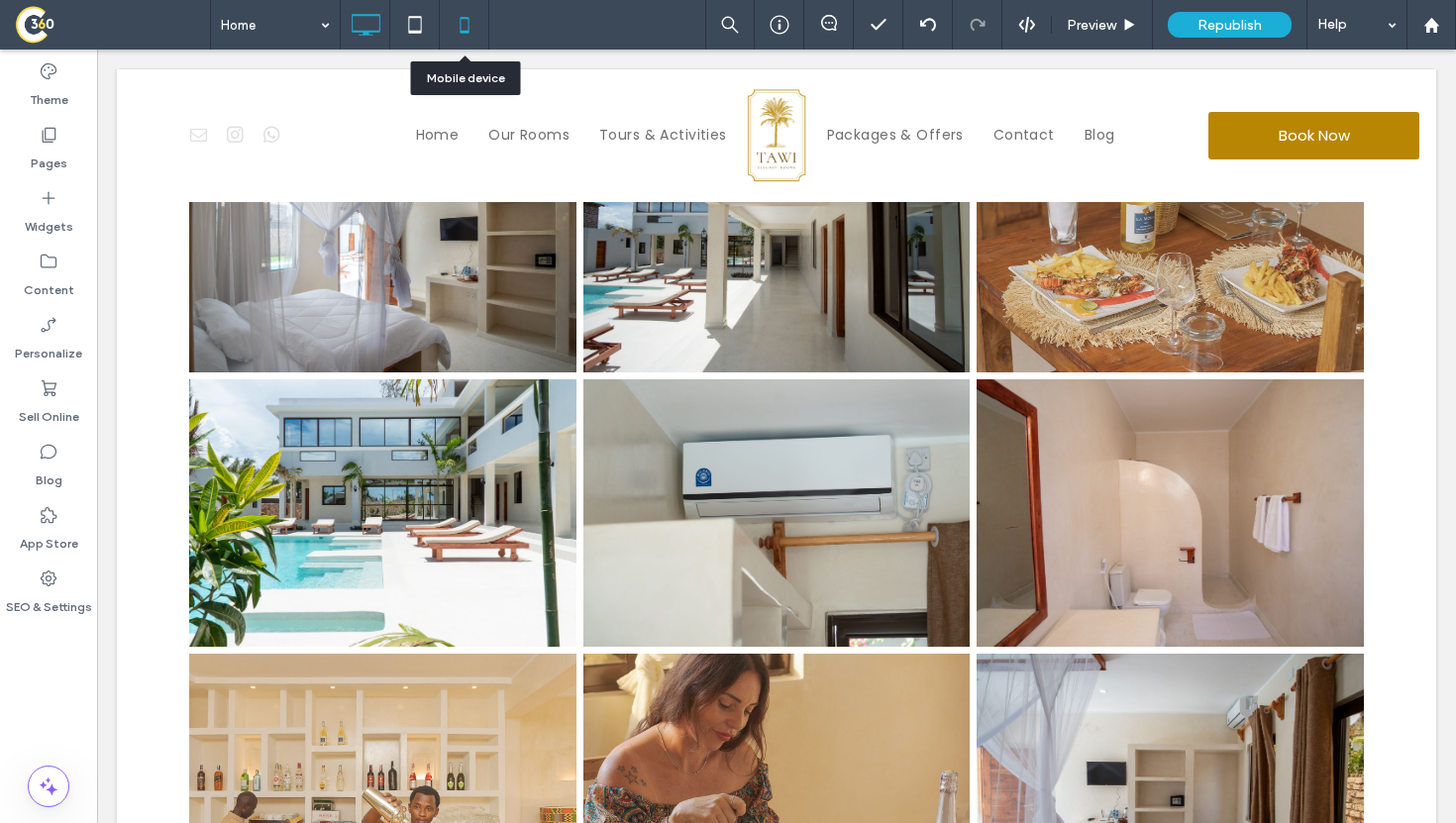 click 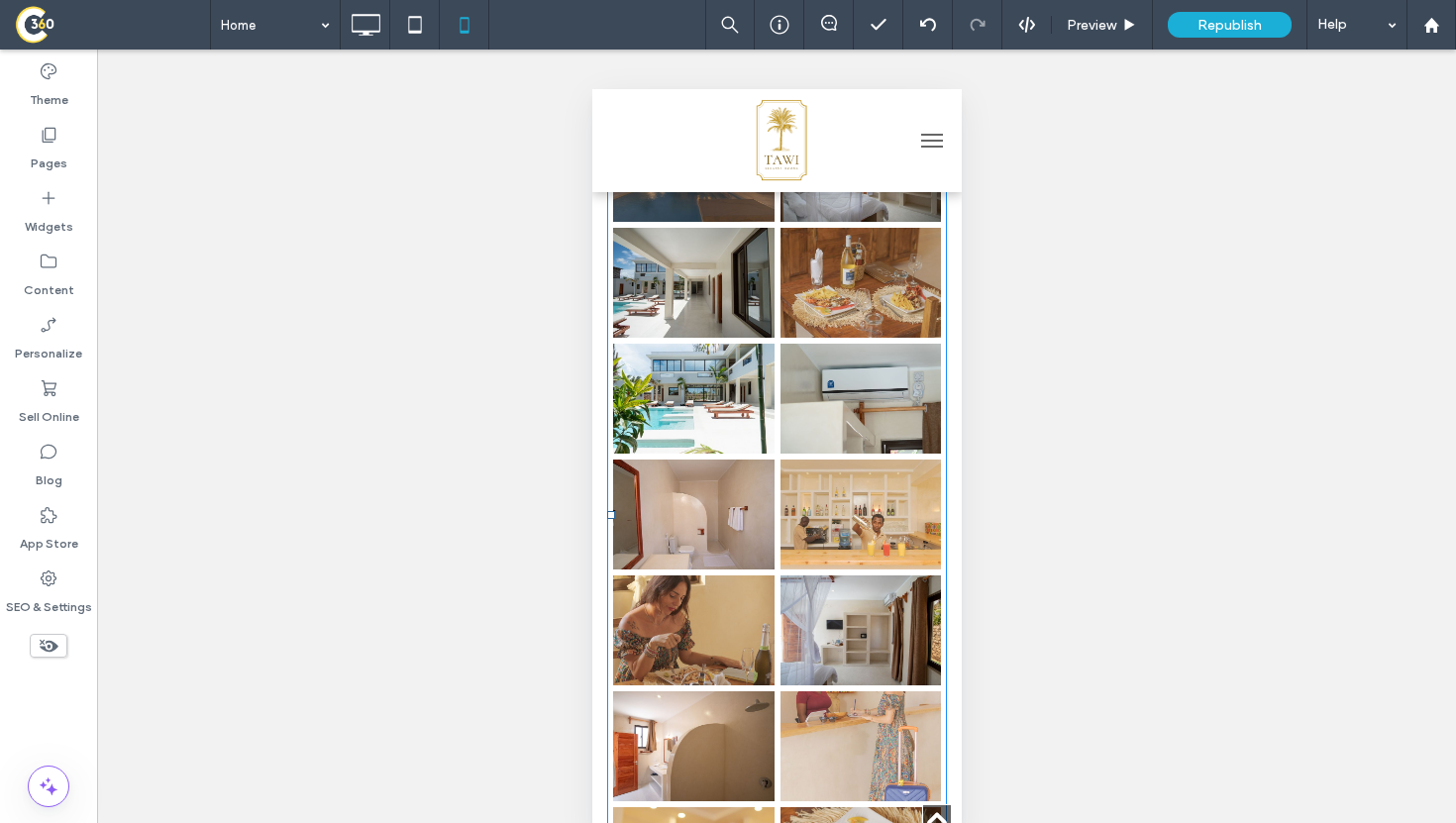 scroll, scrollTop: 4672, scrollLeft: 0, axis: vertical 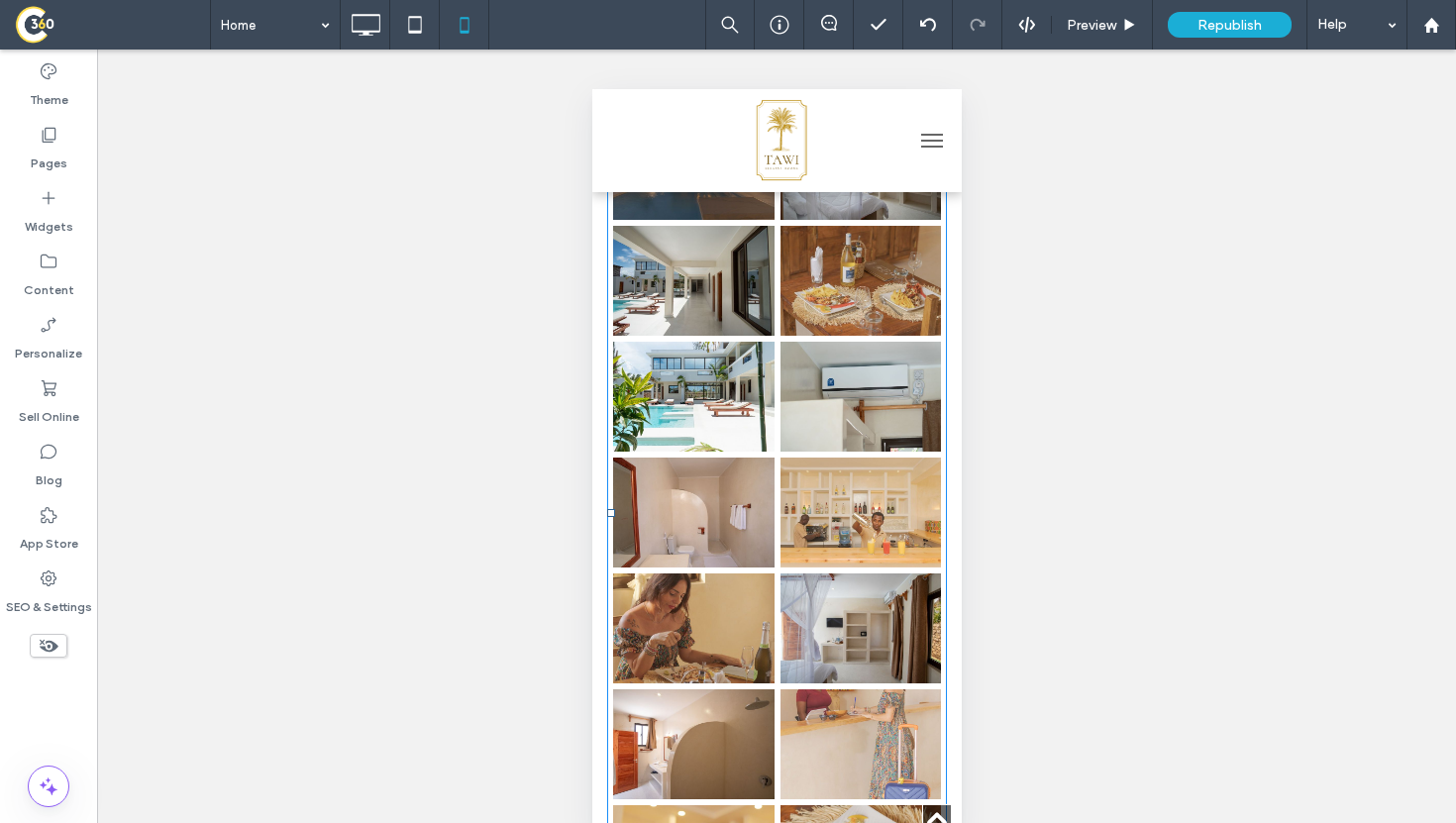 click at bounding box center (692, 513) 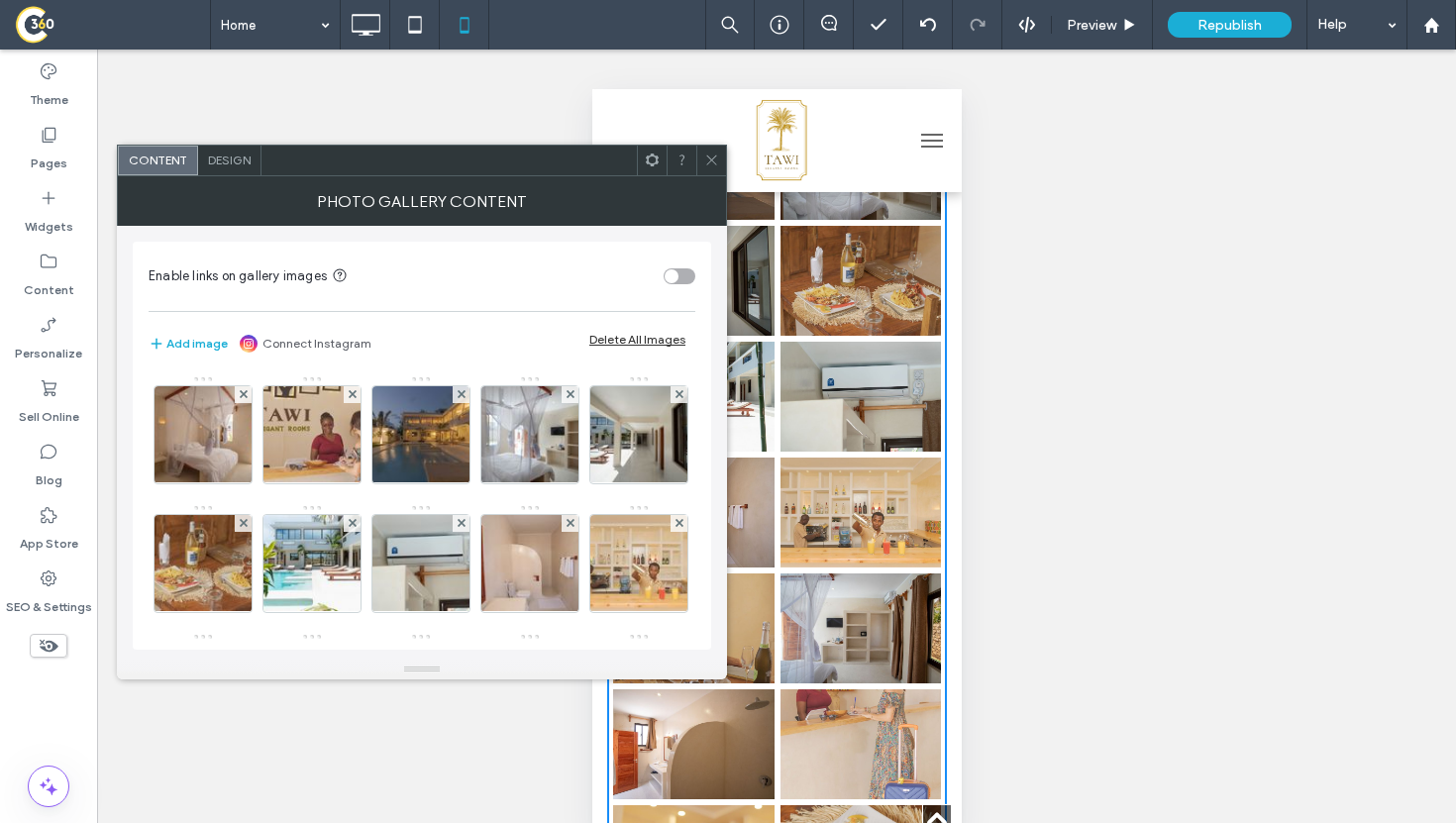 click 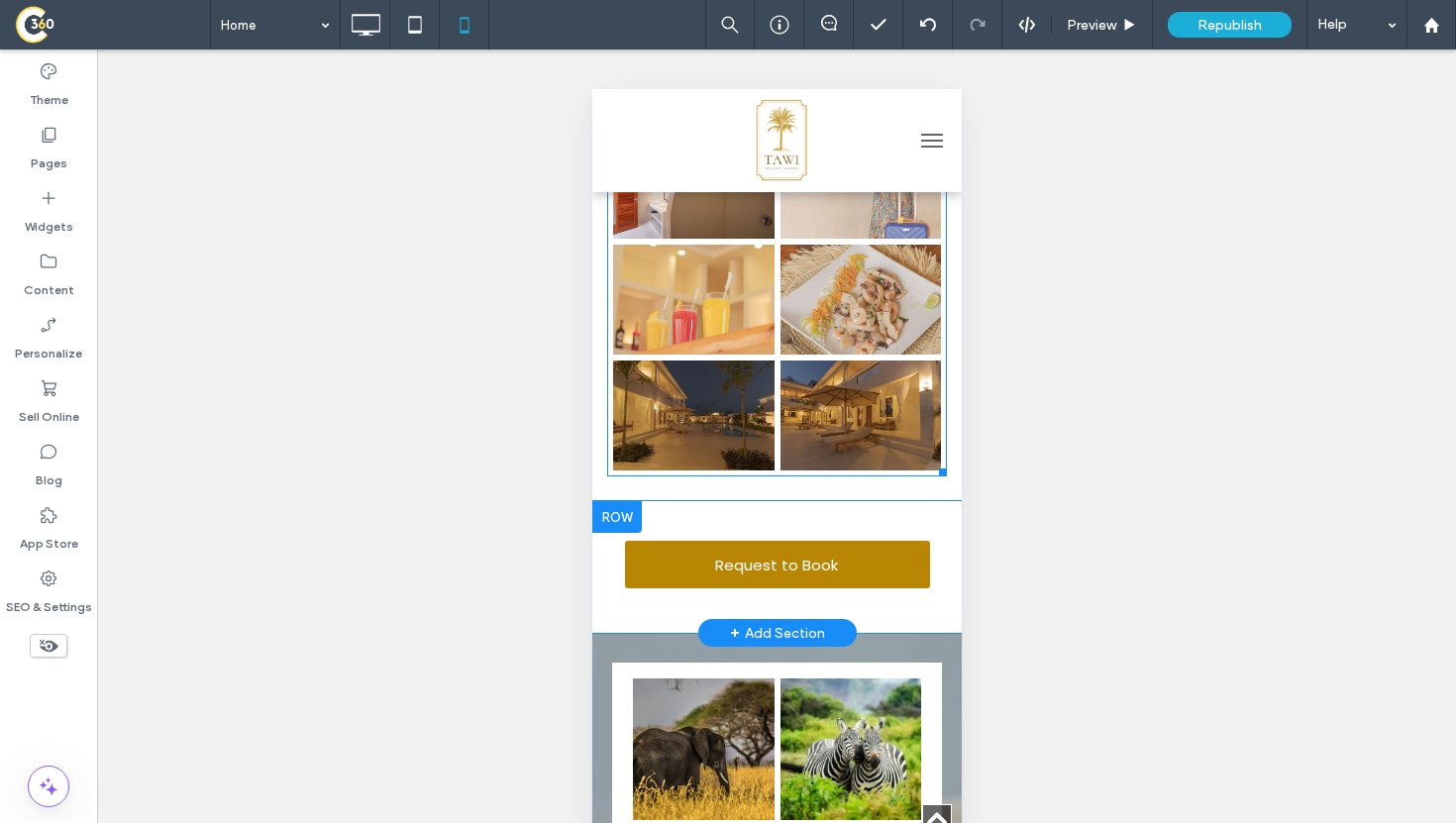 scroll, scrollTop: 5200, scrollLeft: 0, axis: vertical 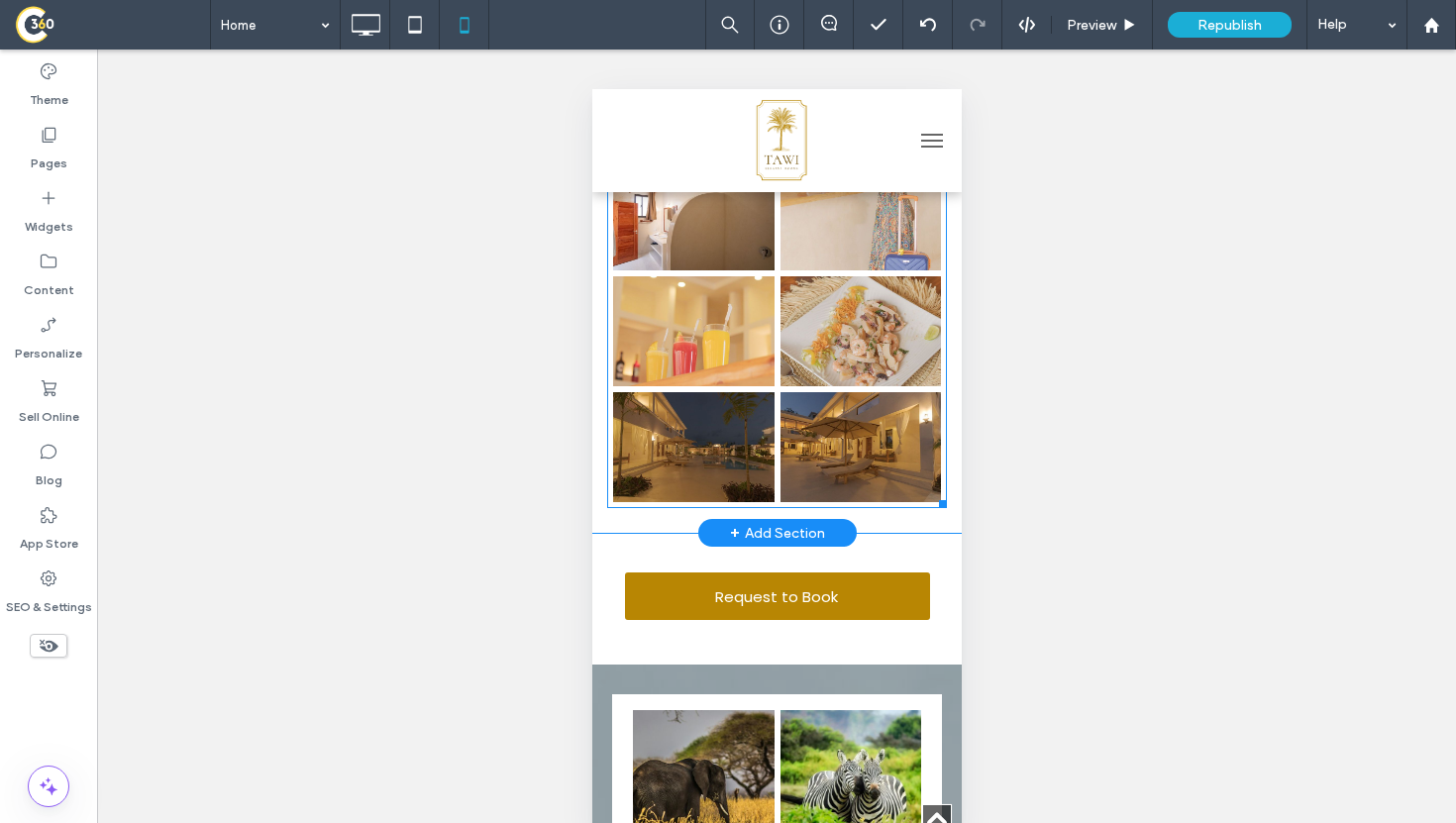 click at bounding box center (692, 448) 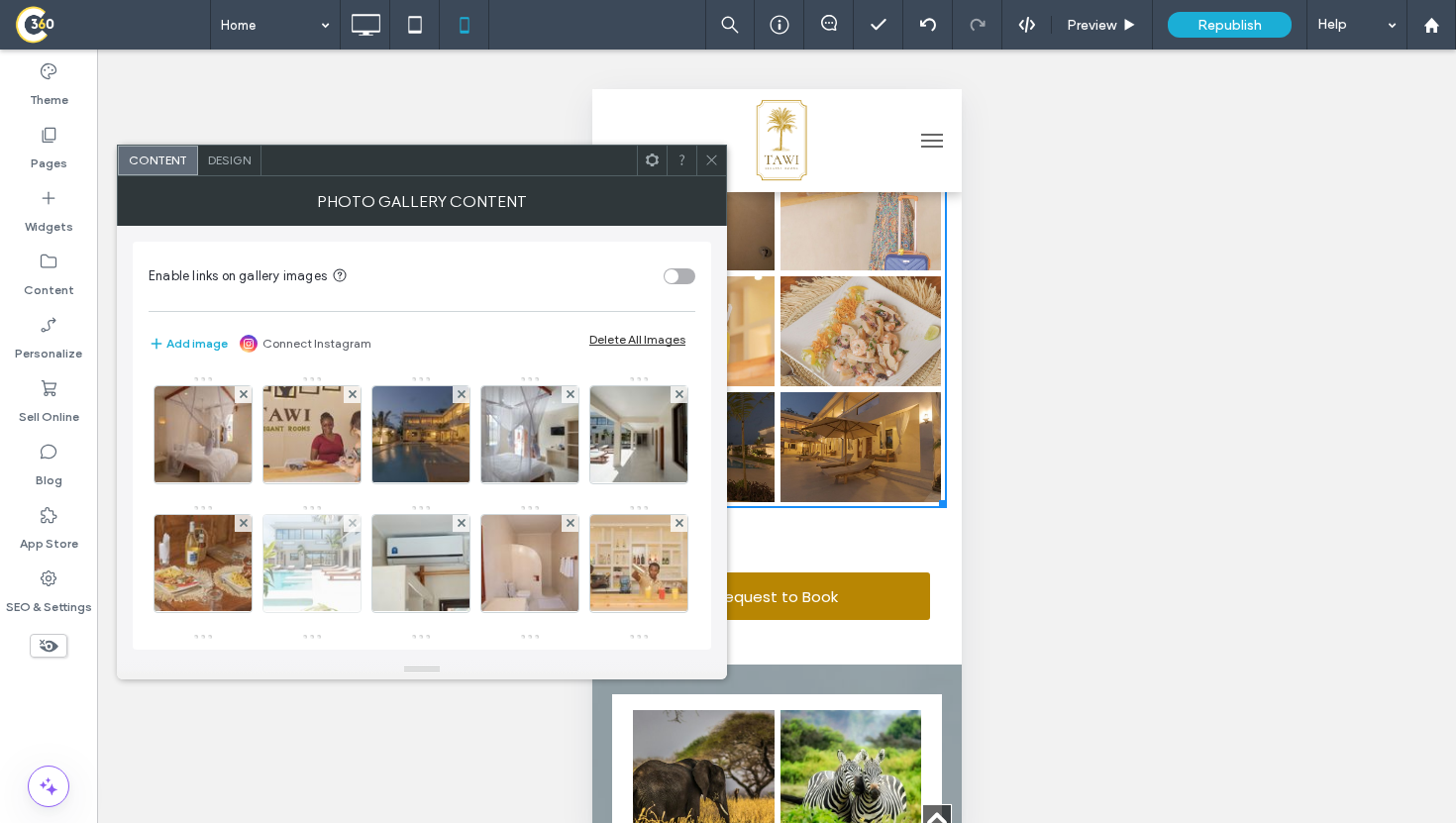 scroll, scrollTop: 391, scrollLeft: 0, axis: vertical 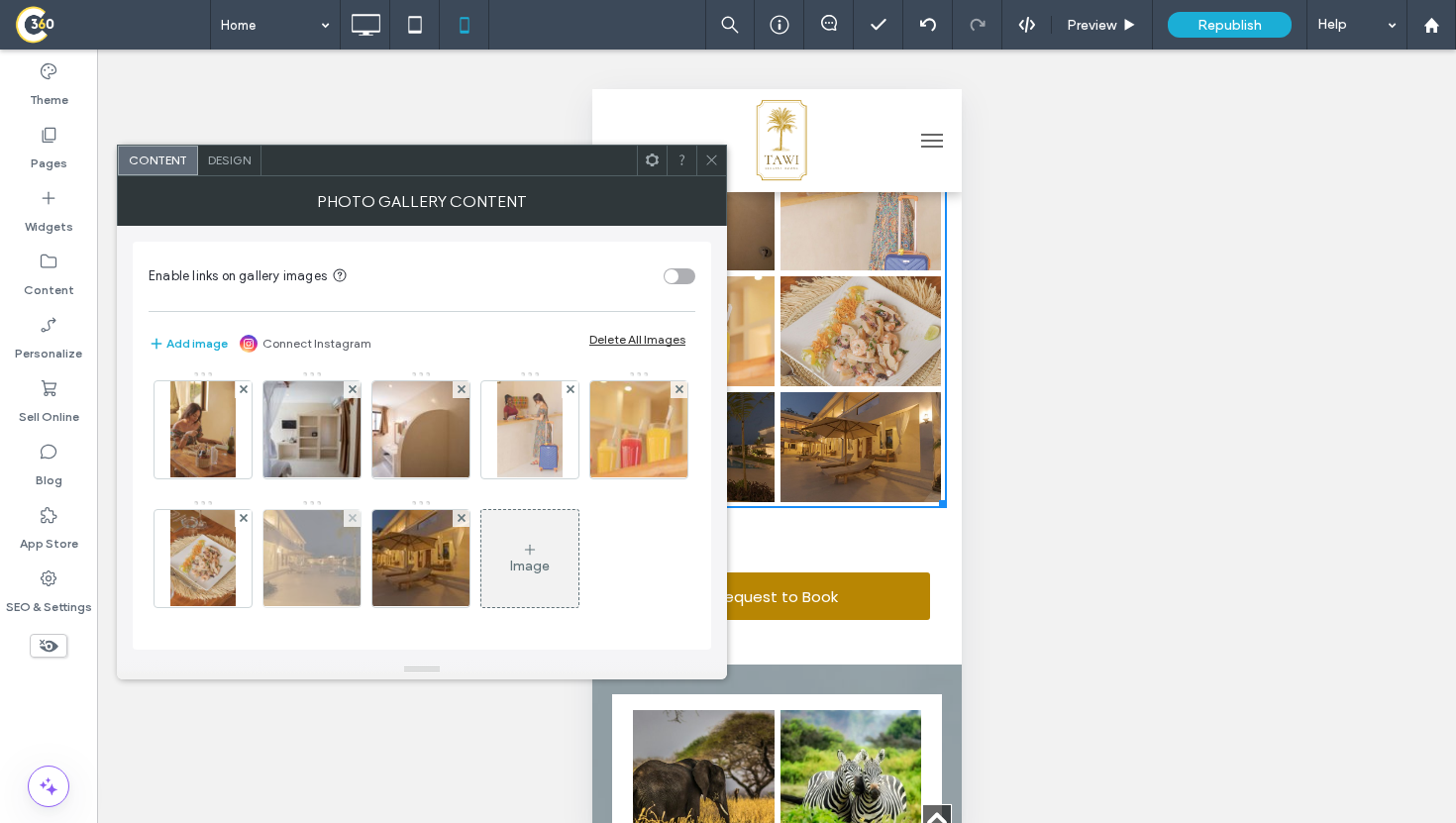 click at bounding box center (352, 518) 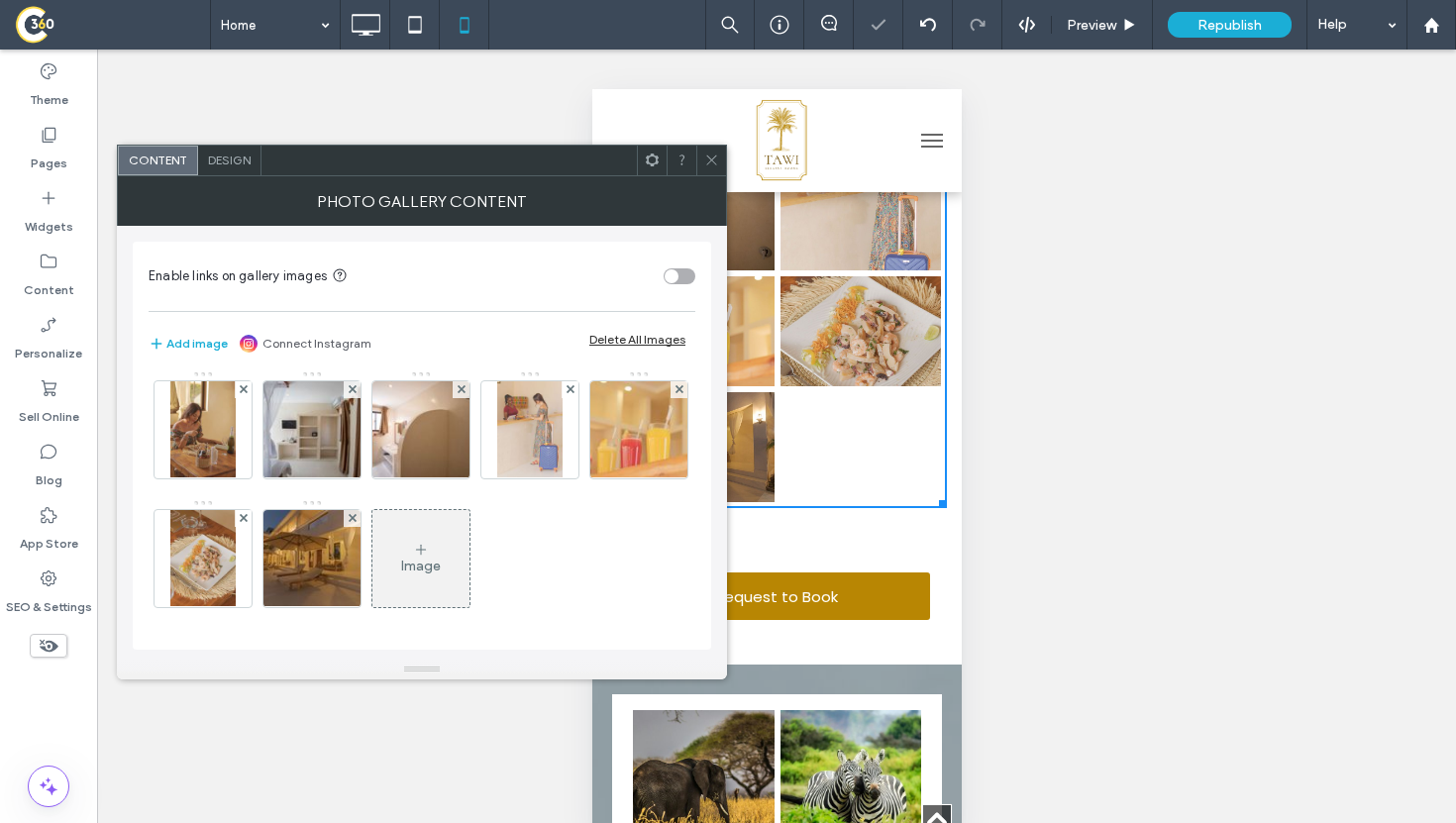click at bounding box center (352, 518) 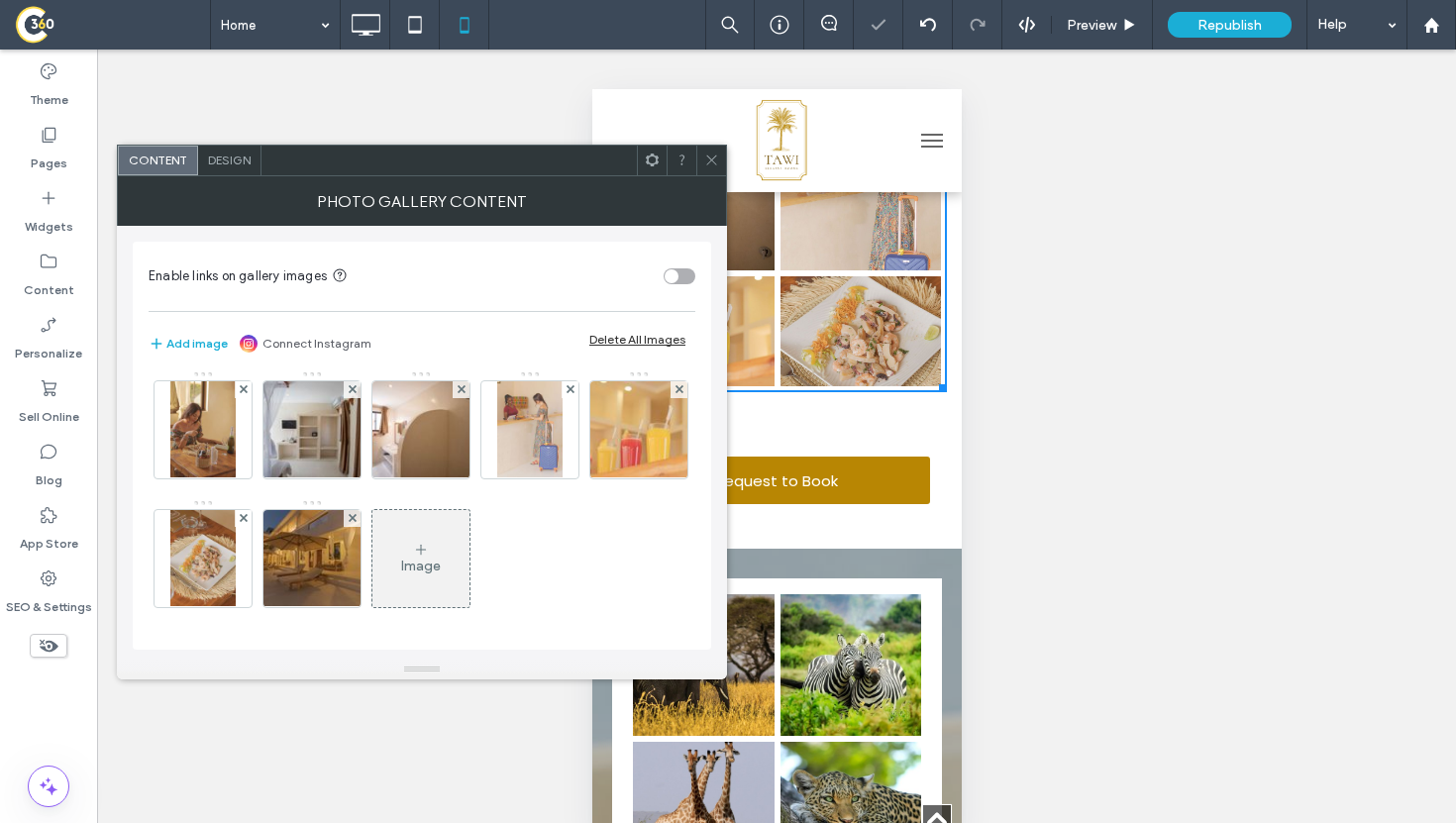 scroll, scrollTop: 5085, scrollLeft: 0, axis: vertical 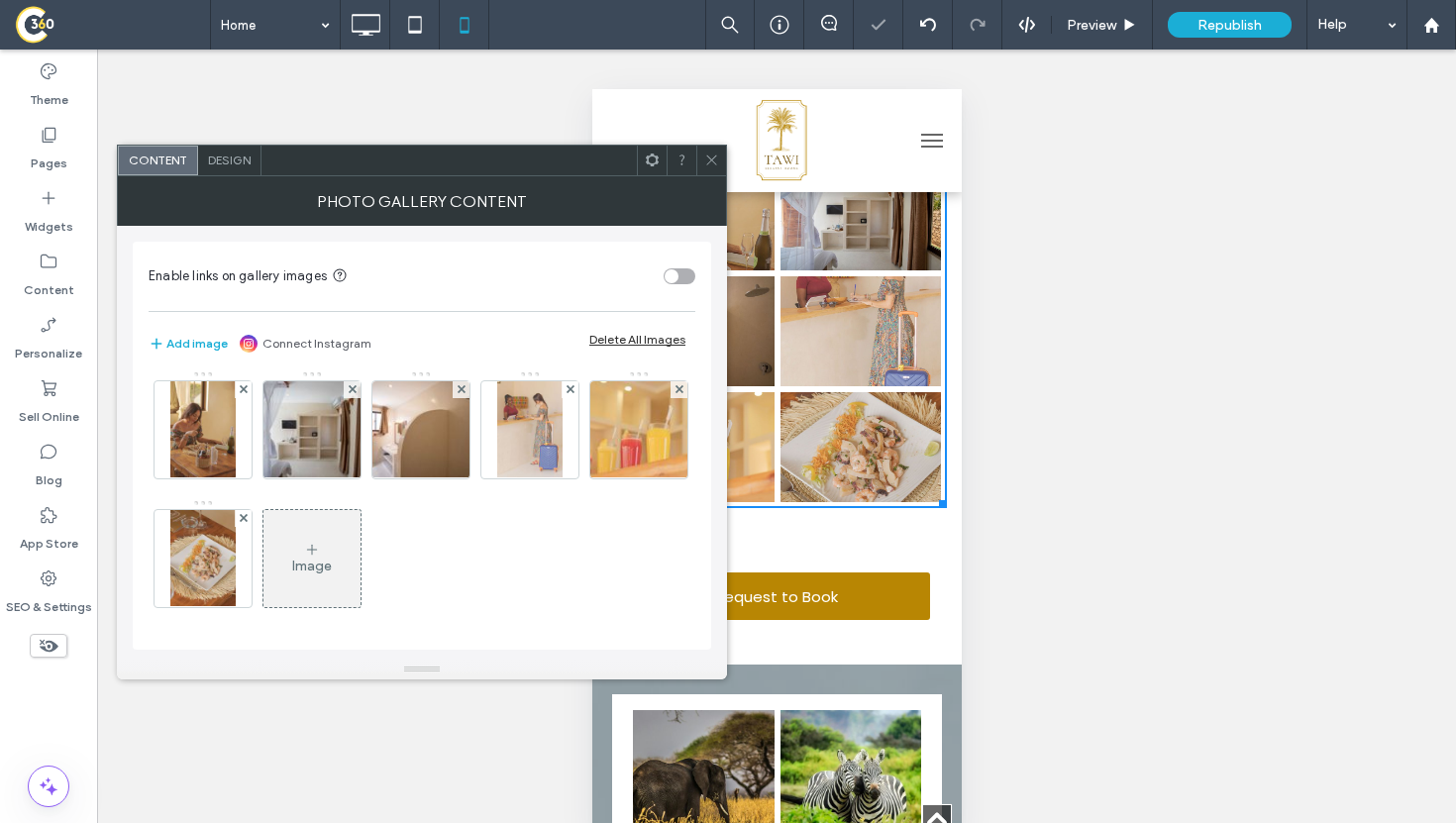 click 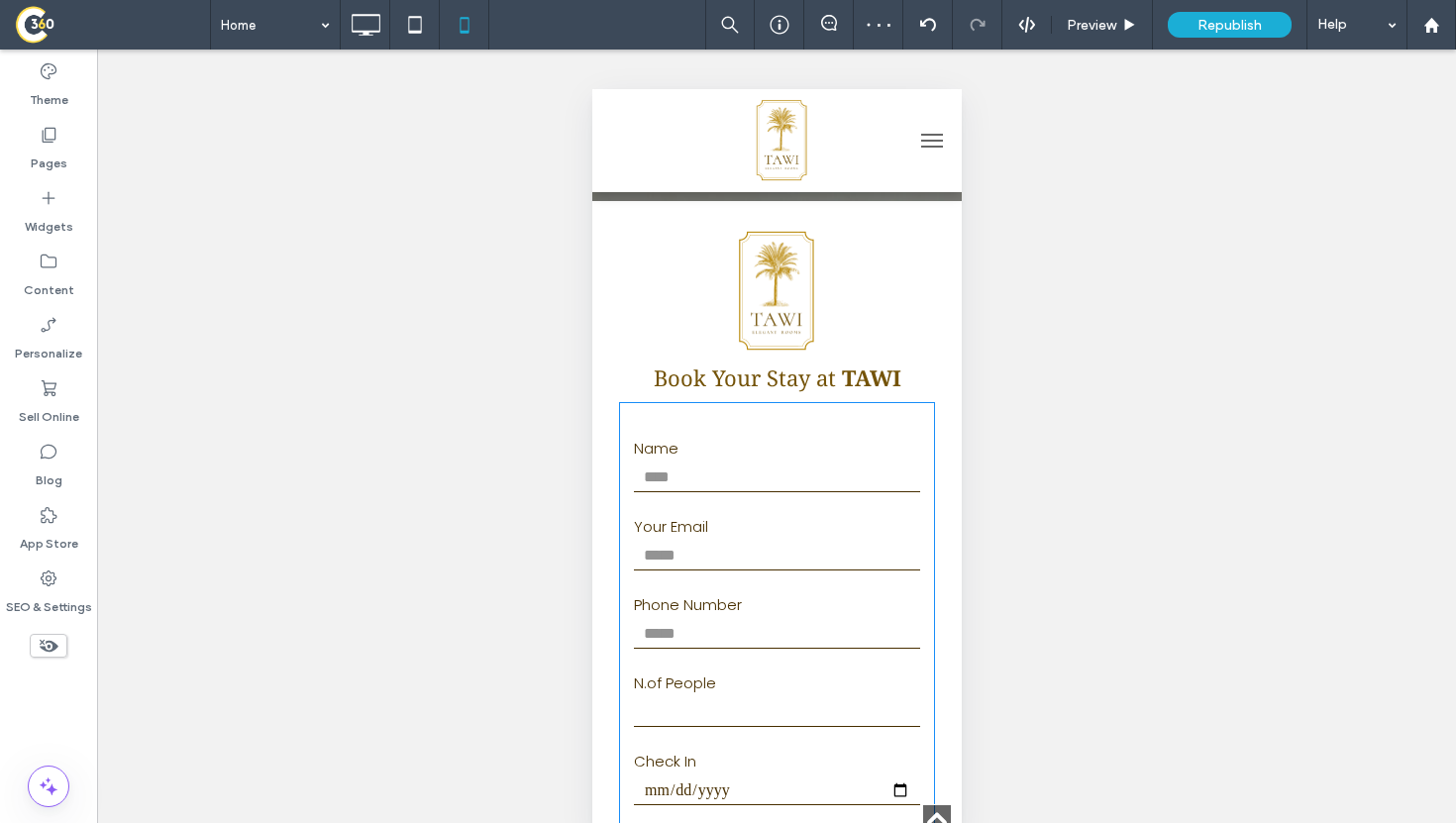 scroll, scrollTop: 7137, scrollLeft: 0, axis: vertical 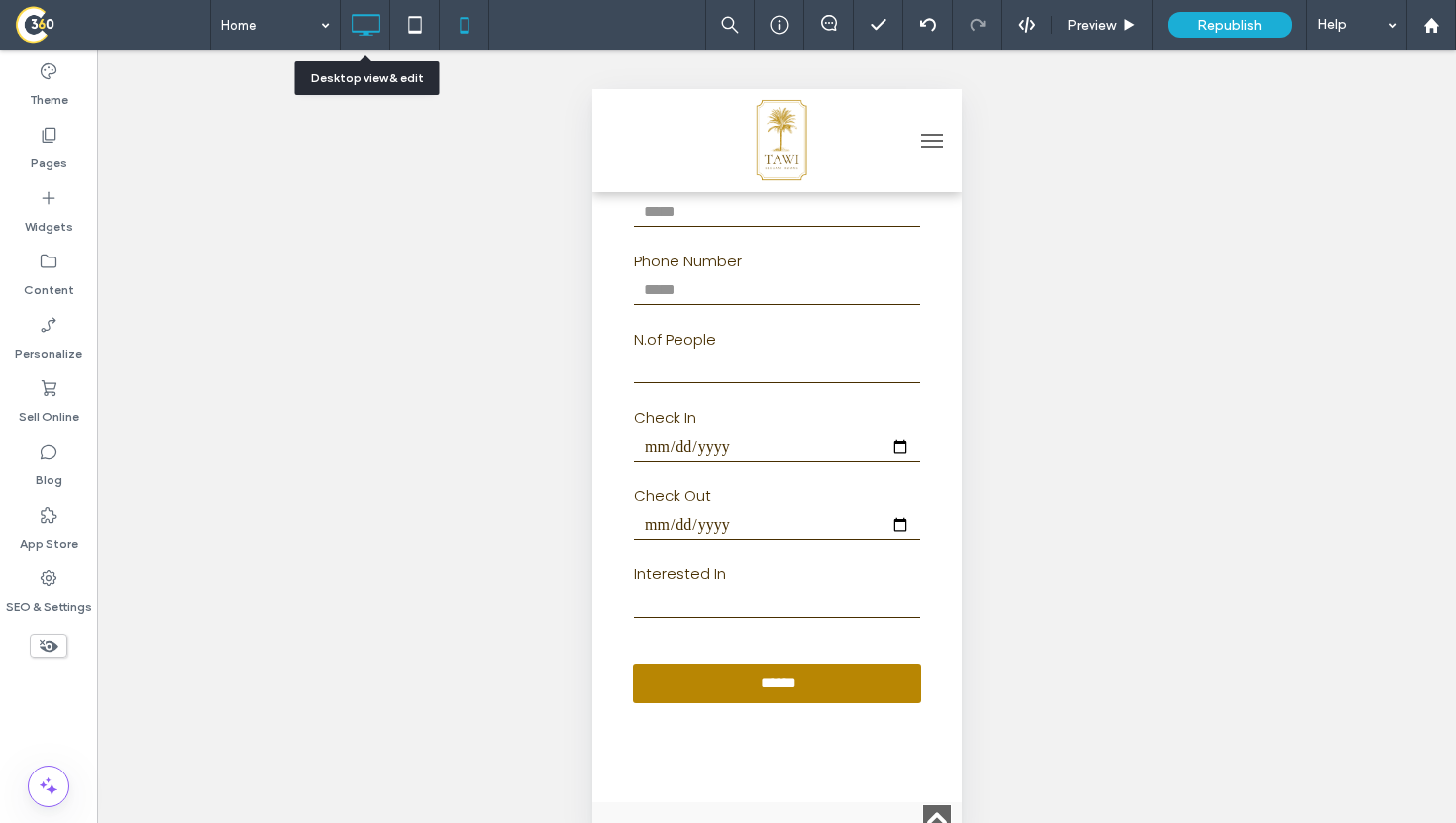 click 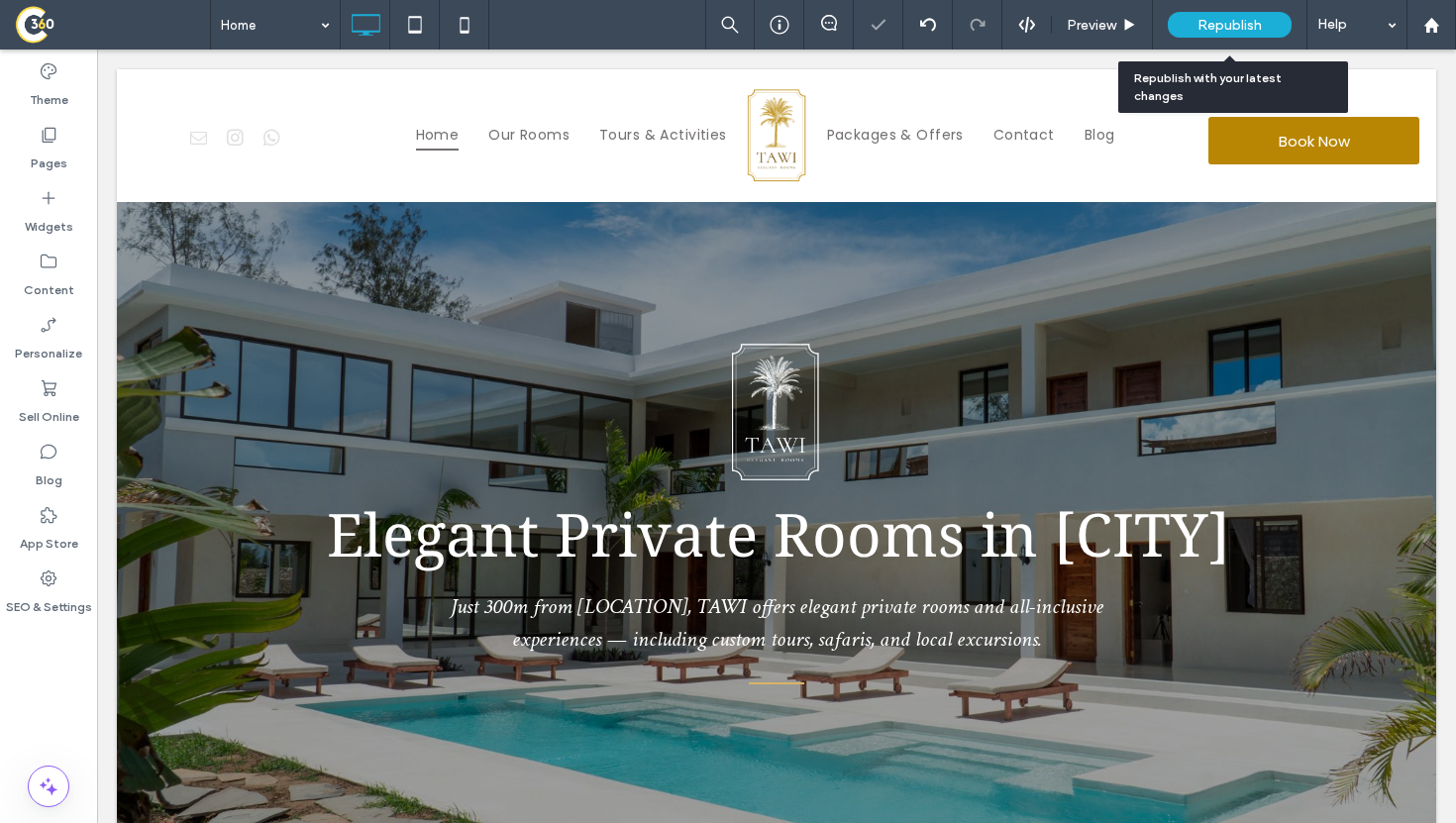 scroll, scrollTop: 0, scrollLeft: 0, axis: both 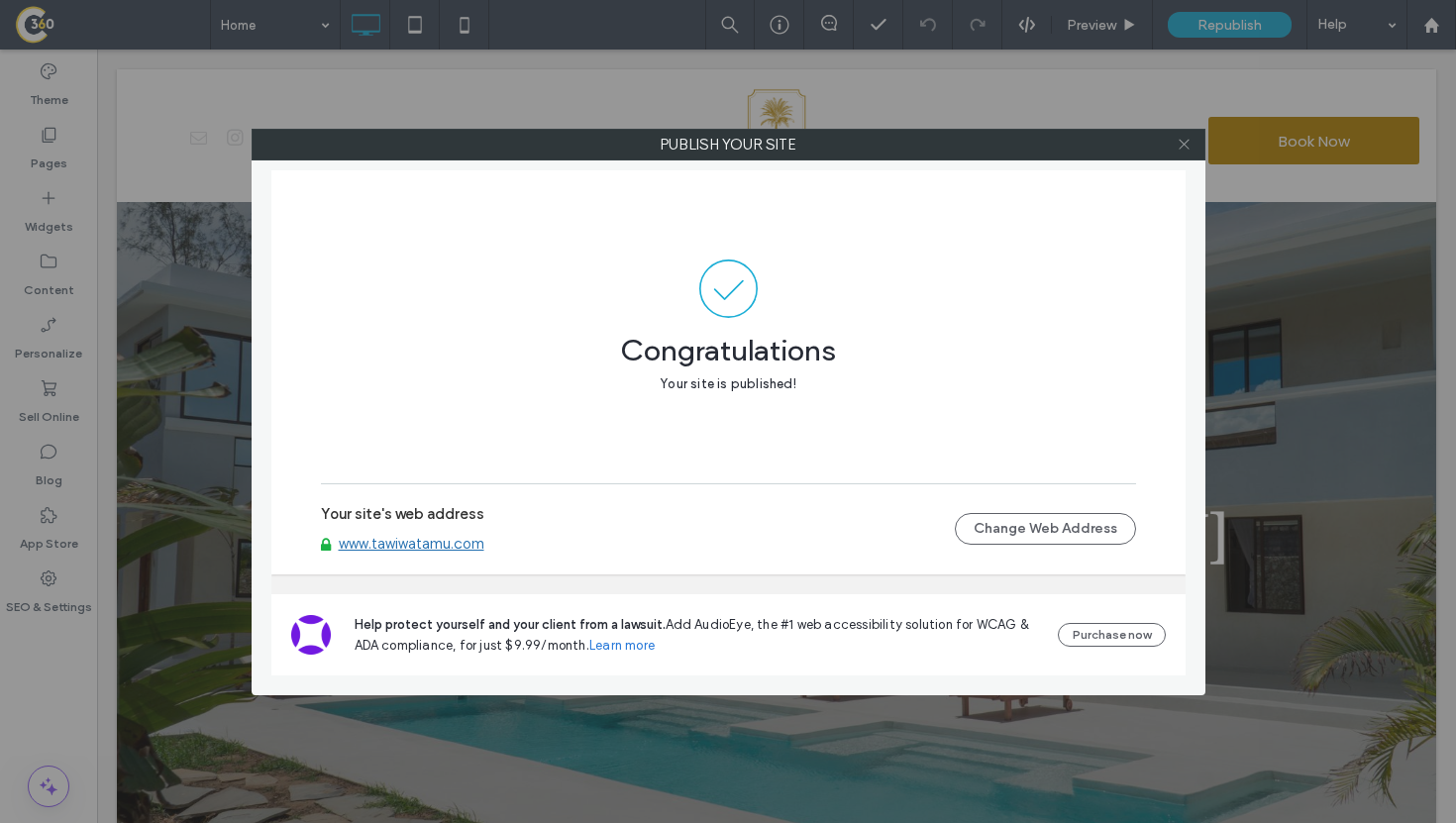 click 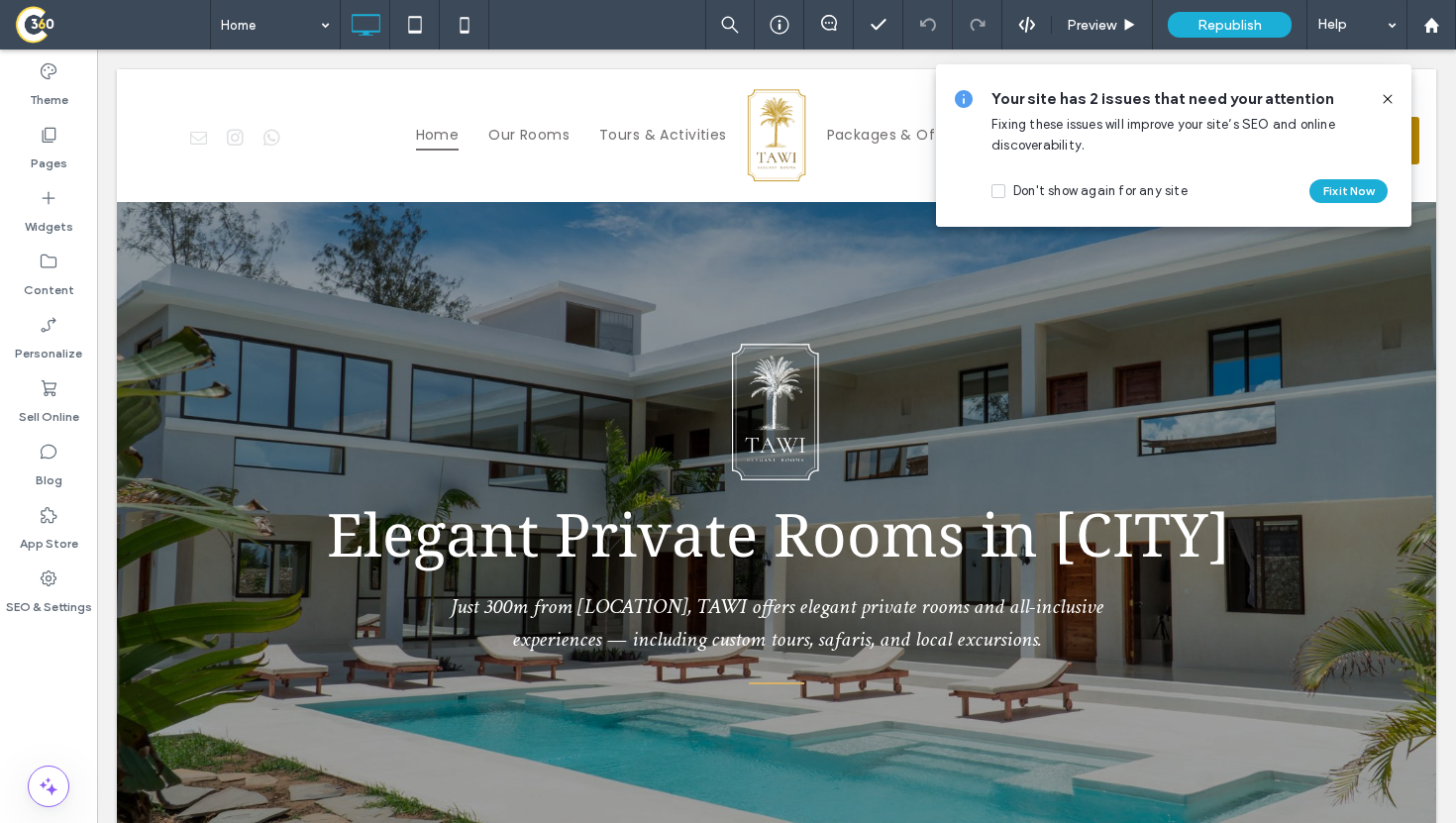 click 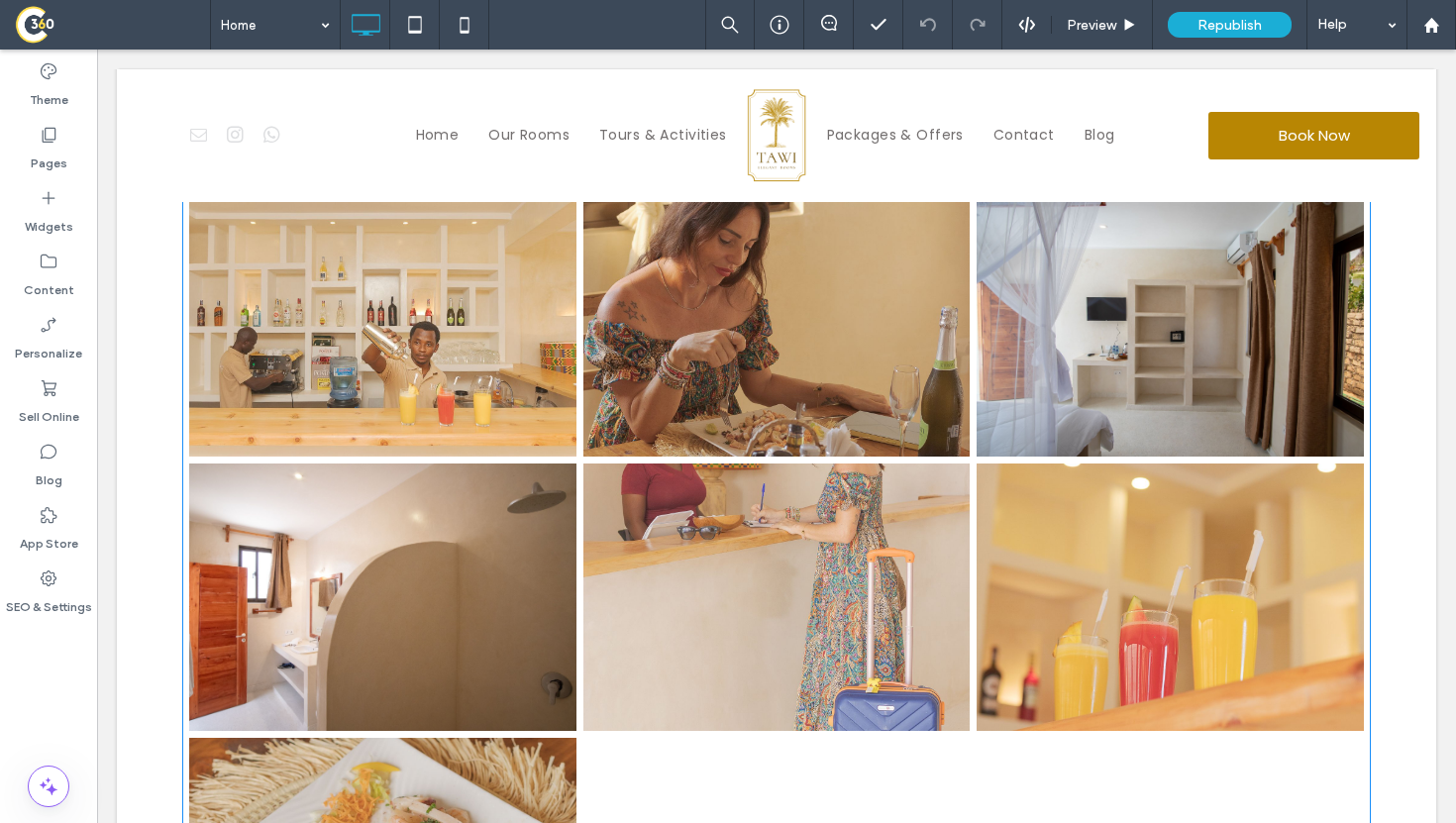 scroll, scrollTop: 4278, scrollLeft: 0, axis: vertical 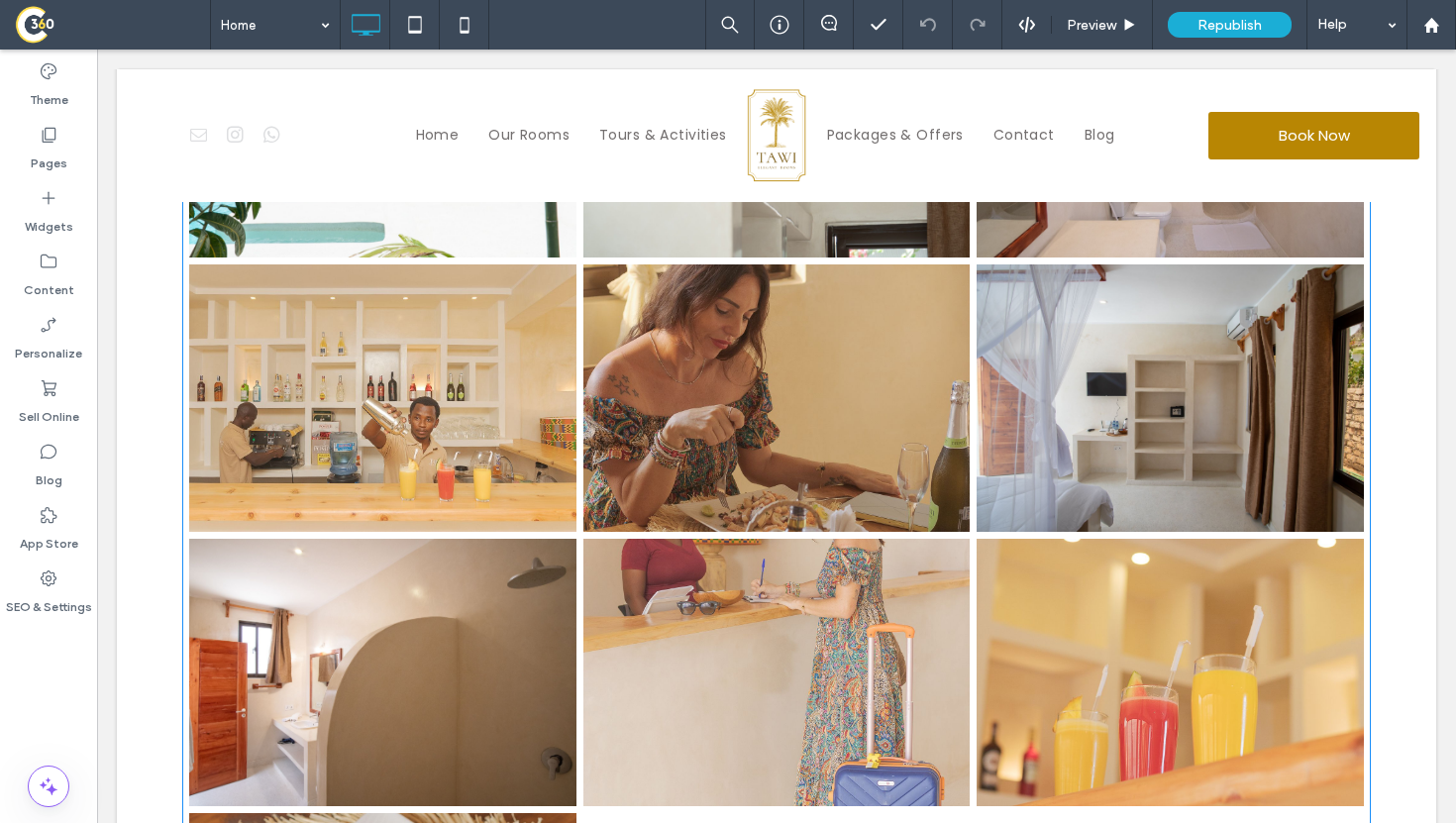 click at bounding box center (777, 398) 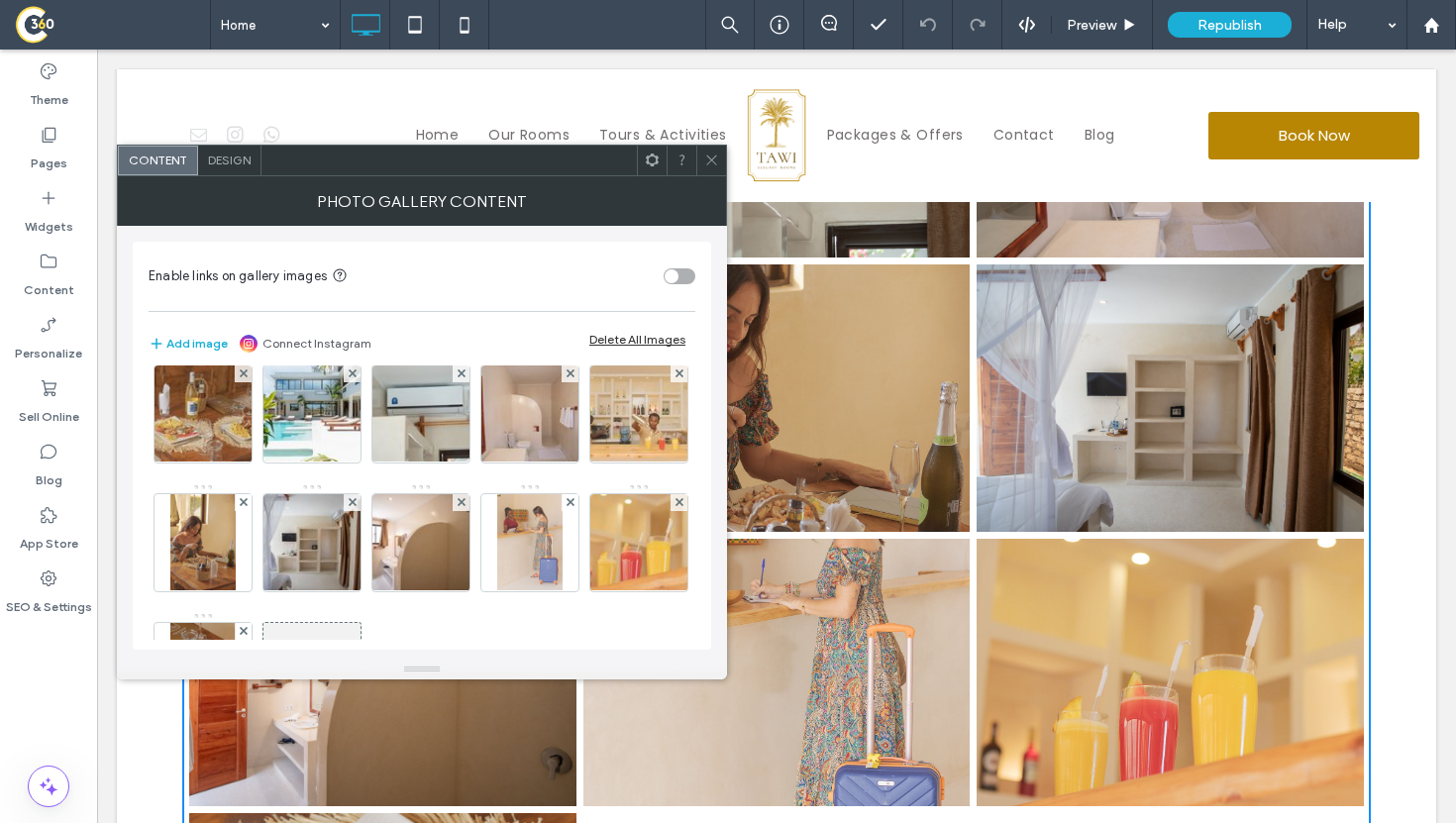 scroll, scrollTop: 154, scrollLeft: 0, axis: vertical 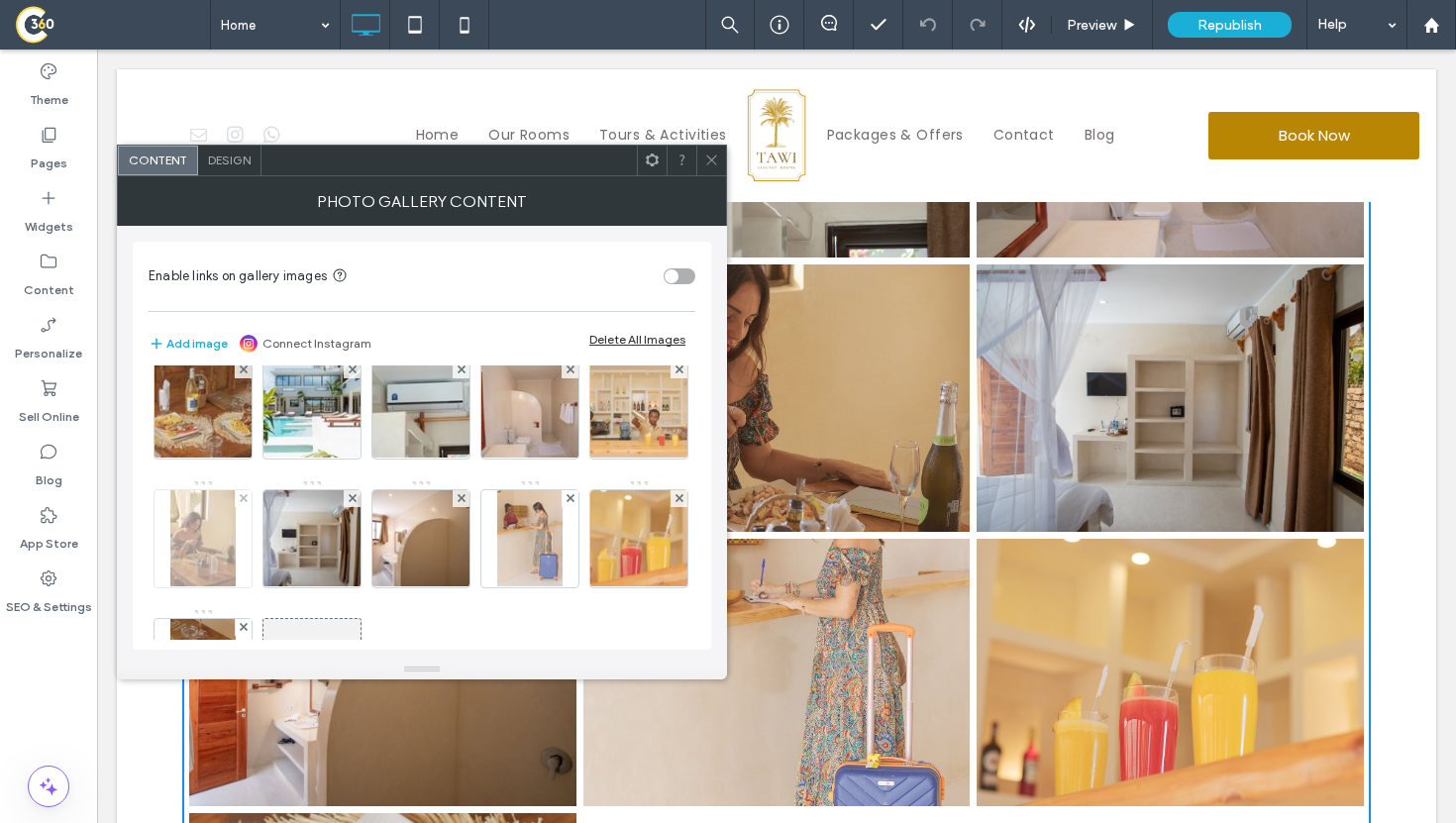 click at bounding box center [243, 498] 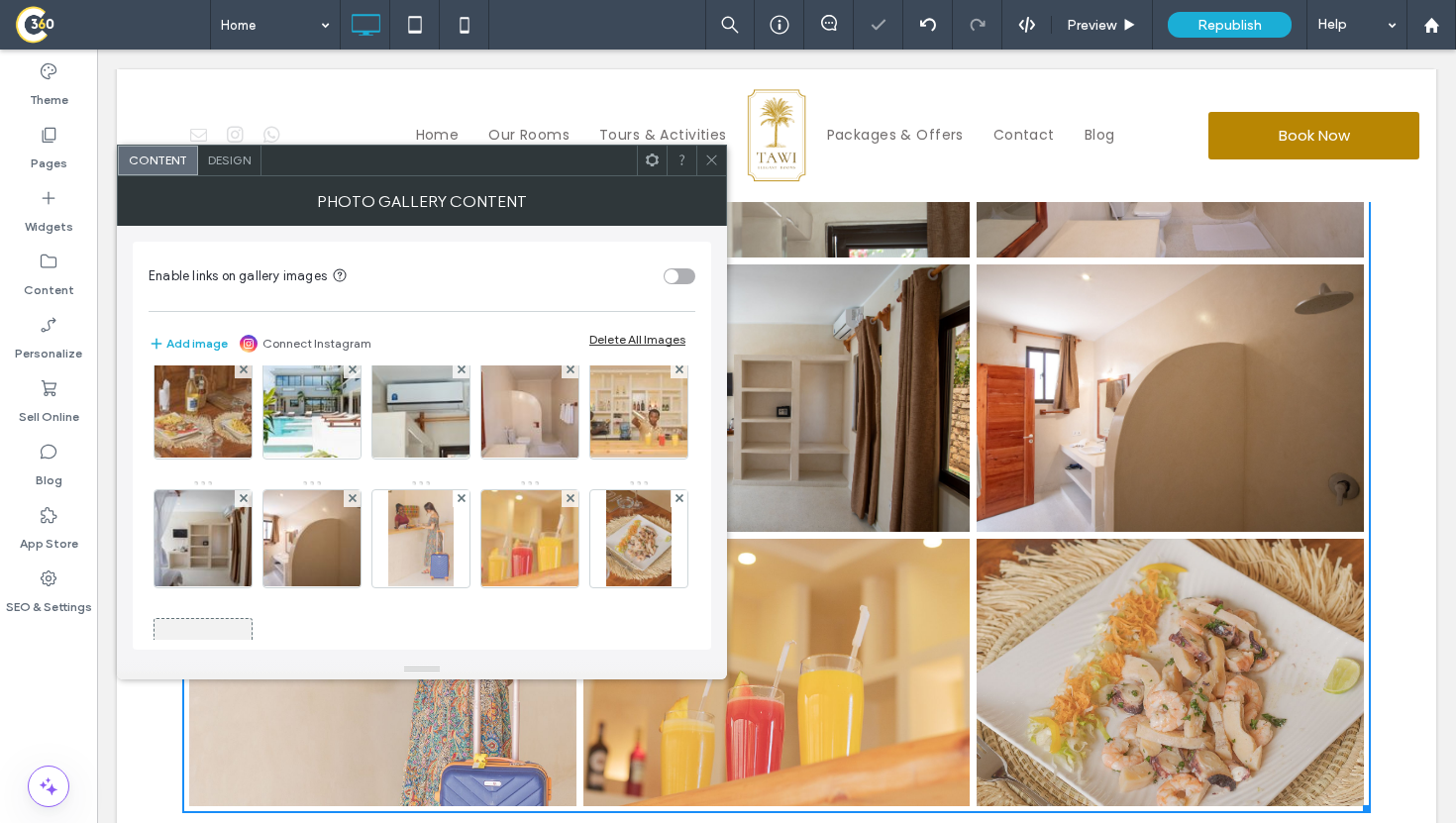 scroll, scrollTop: 4141, scrollLeft: 0, axis: vertical 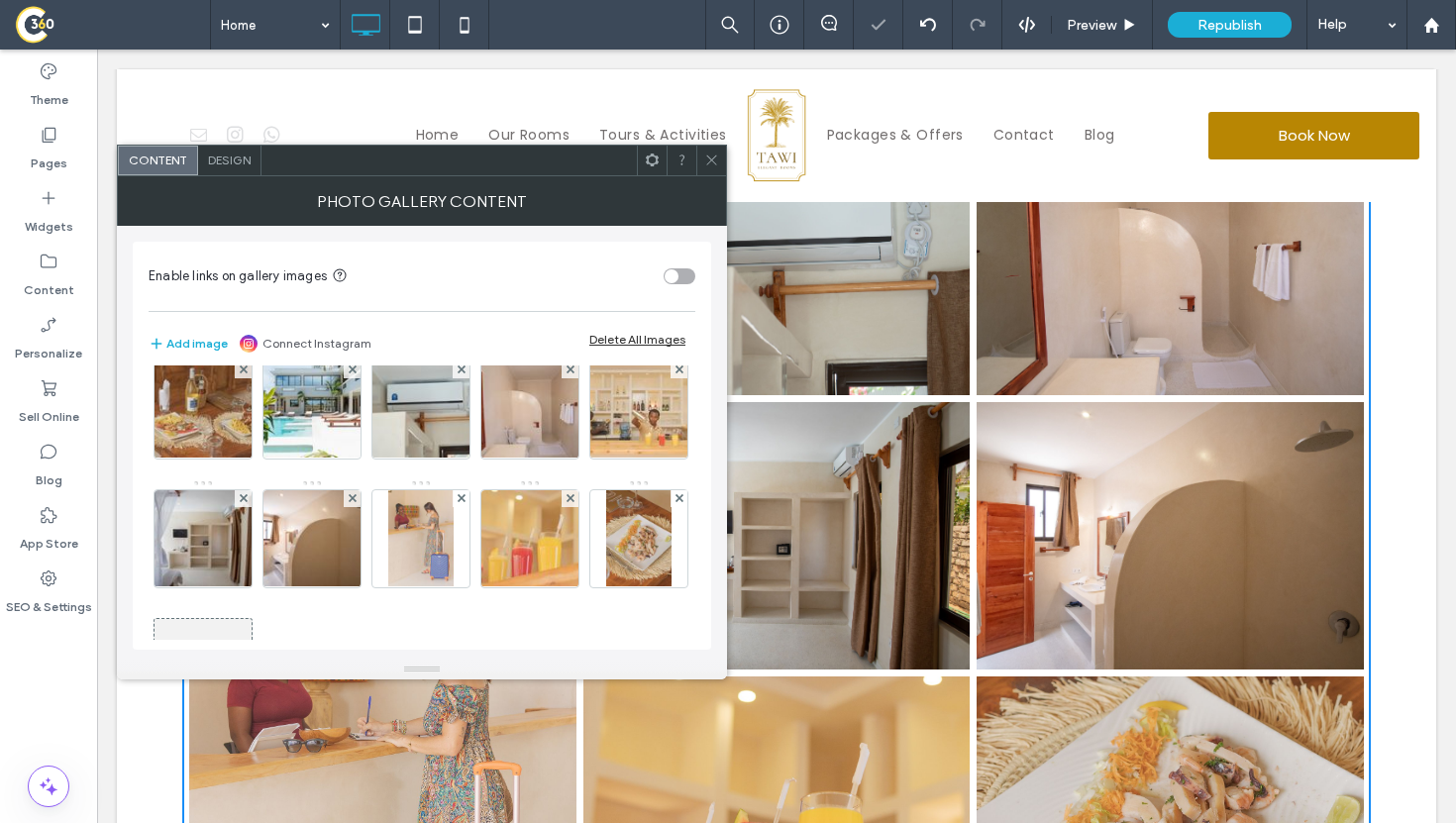 click 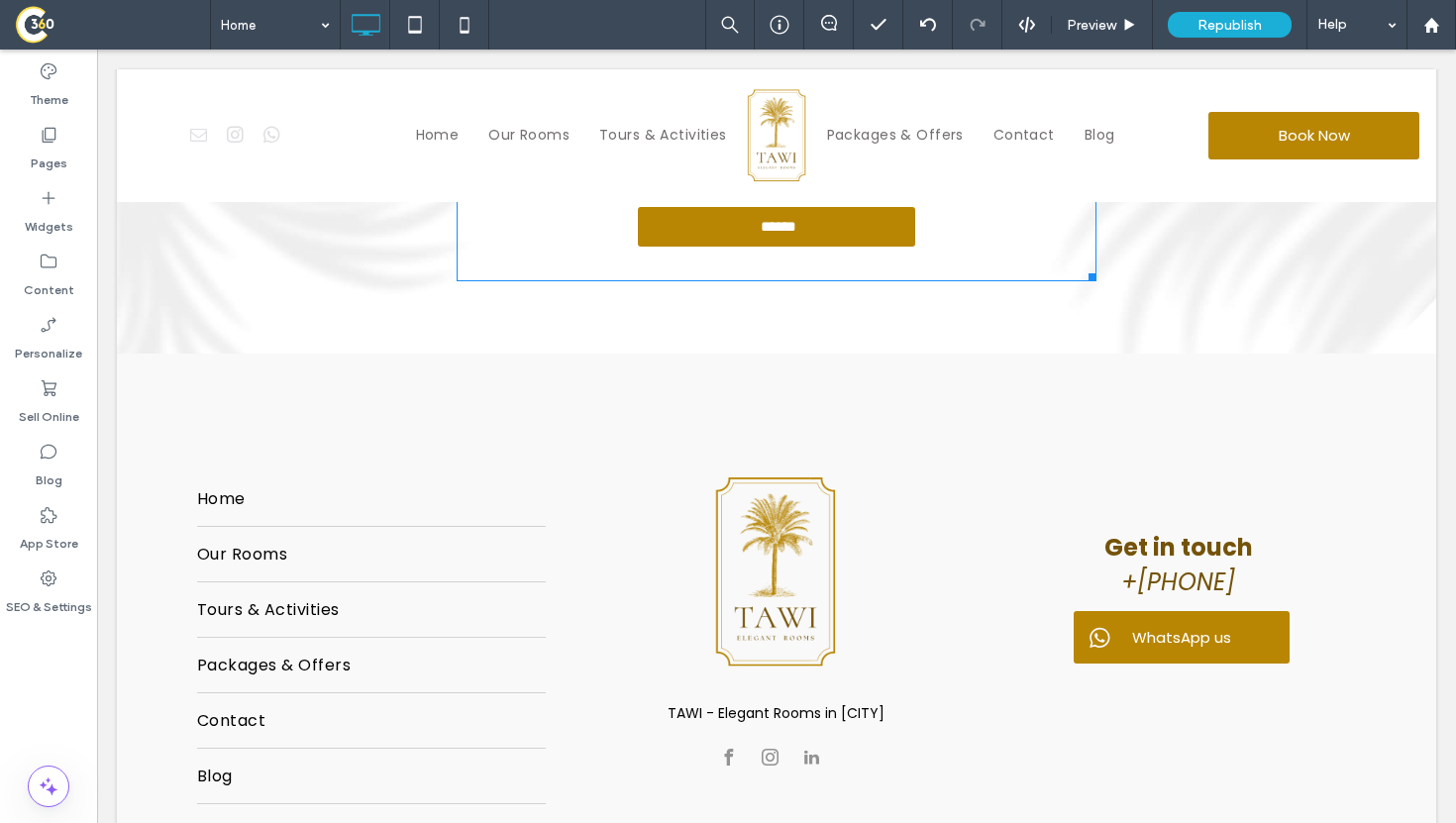 scroll, scrollTop: 6543, scrollLeft: 0, axis: vertical 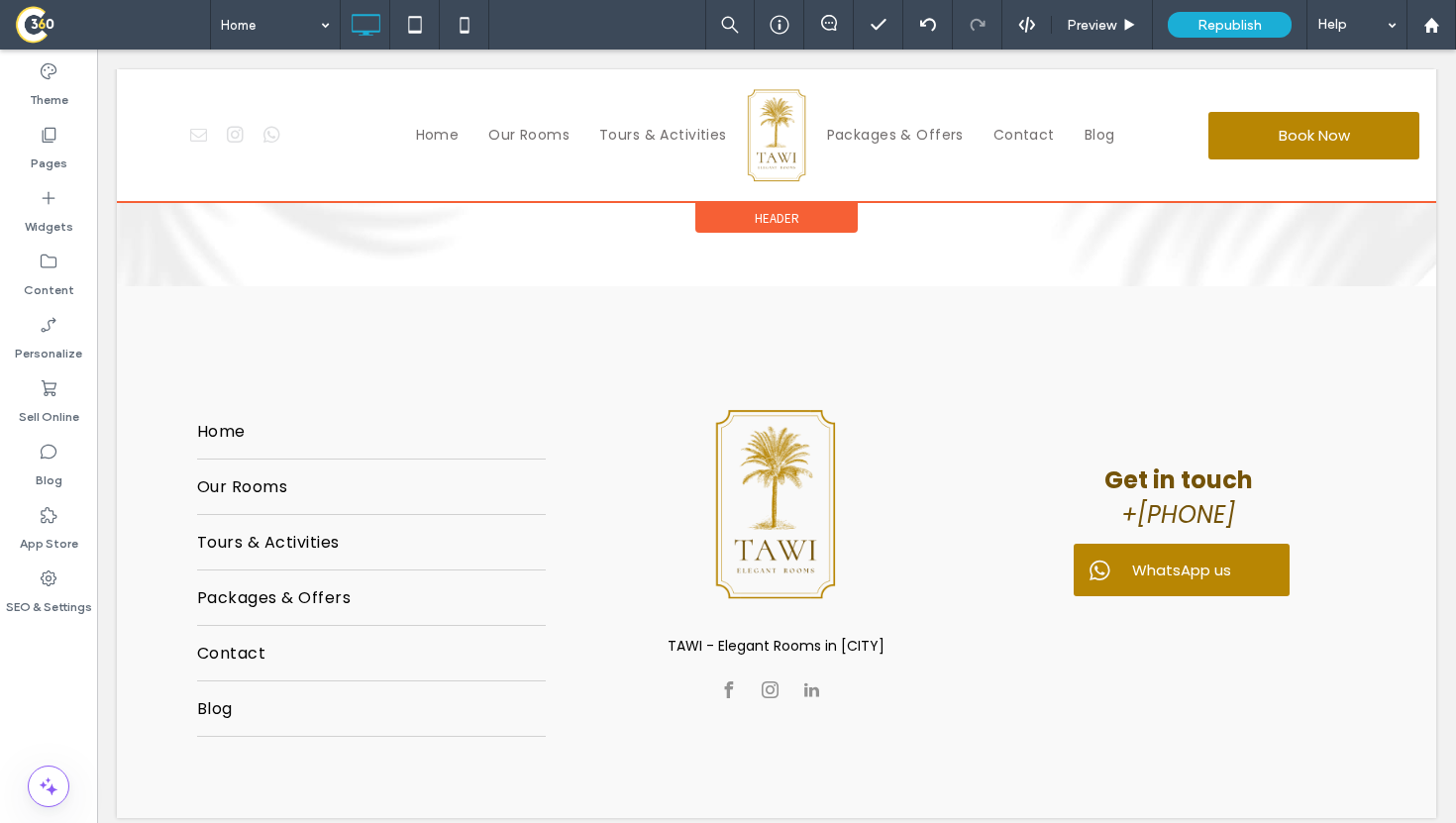 click at bounding box center (777, 136) 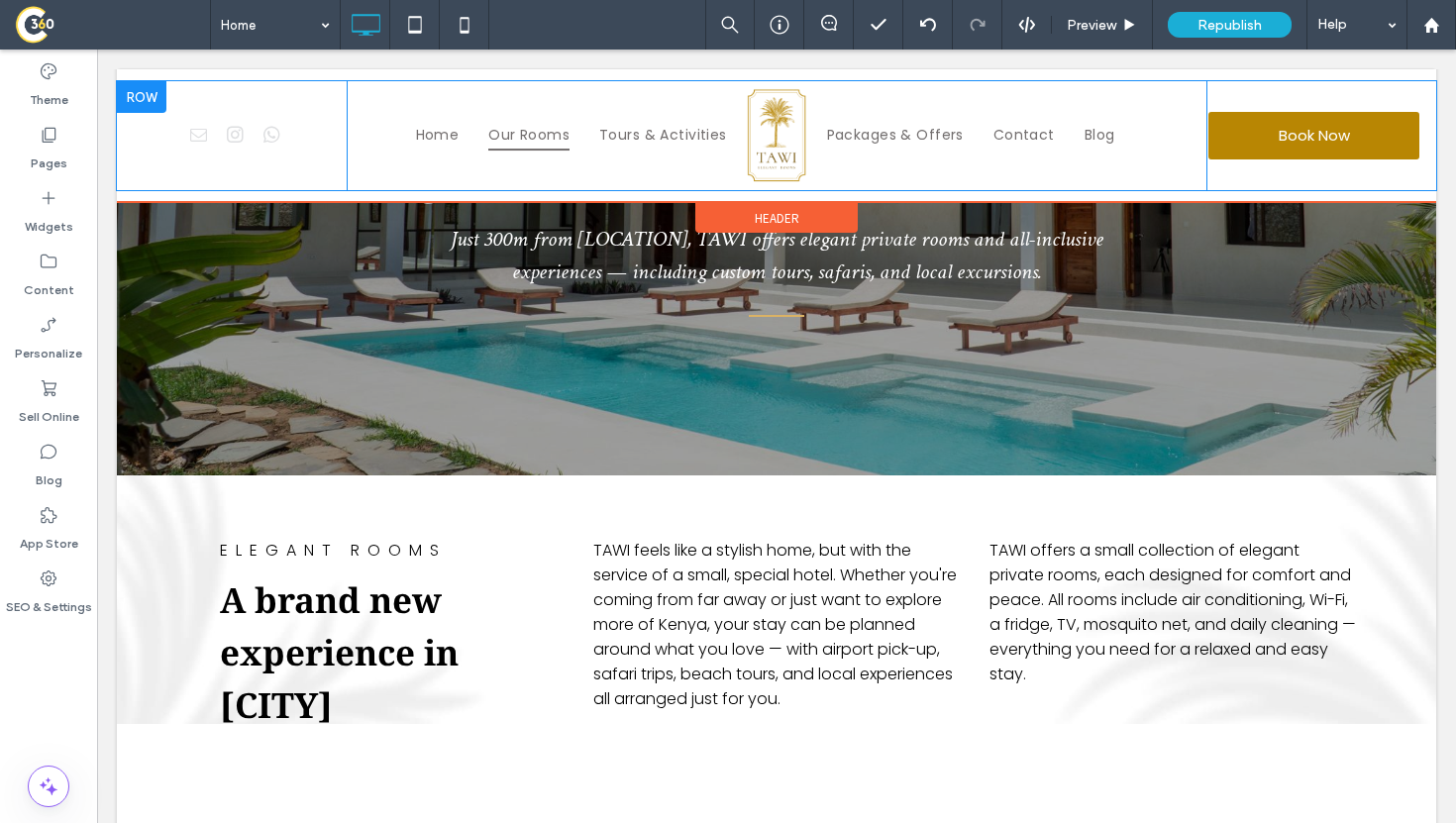 scroll, scrollTop: 0, scrollLeft: 0, axis: both 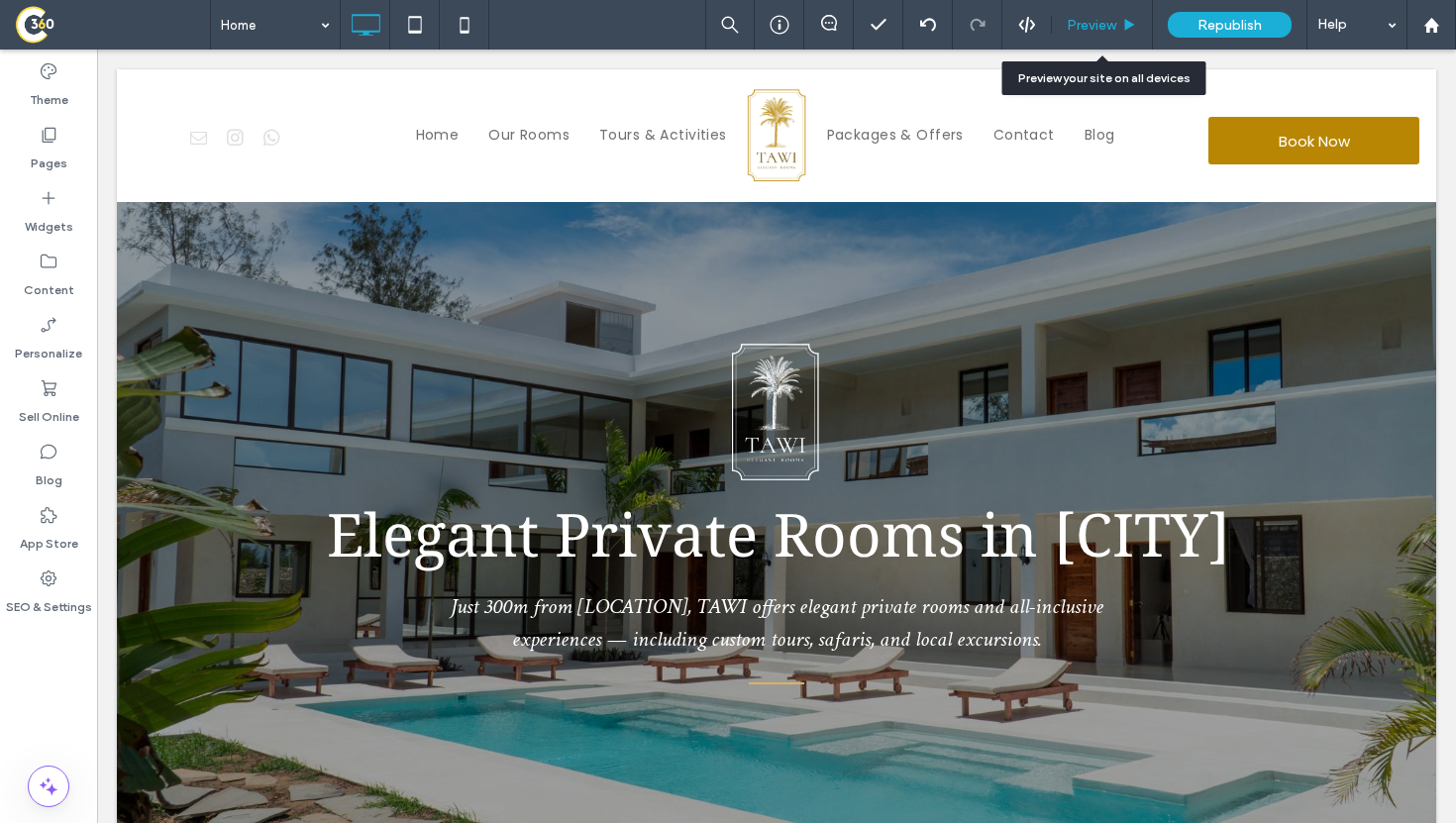 click on "Preview" at bounding box center [1102, 25] 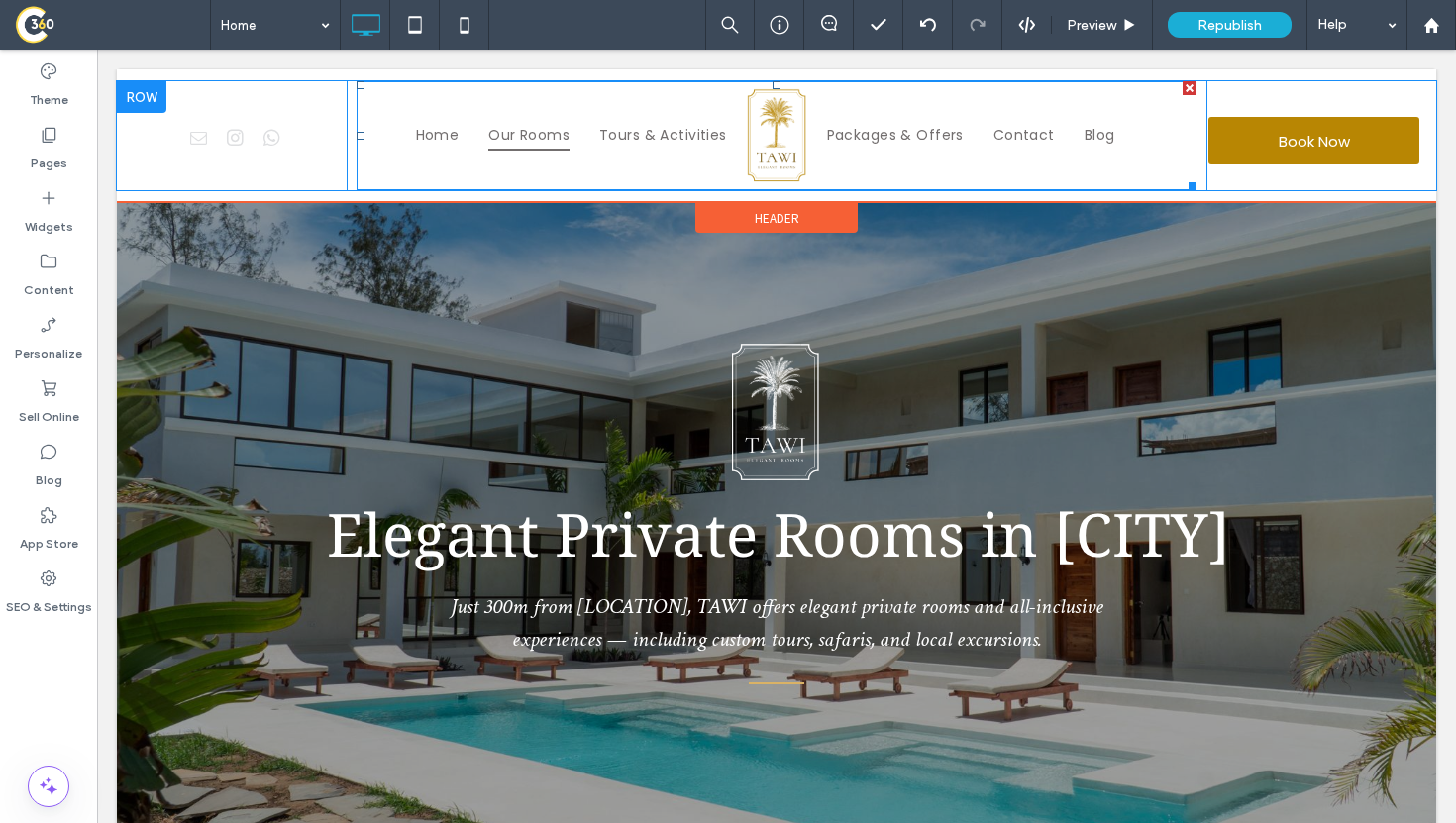 click on "Our Rooms" at bounding box center (529, 136) 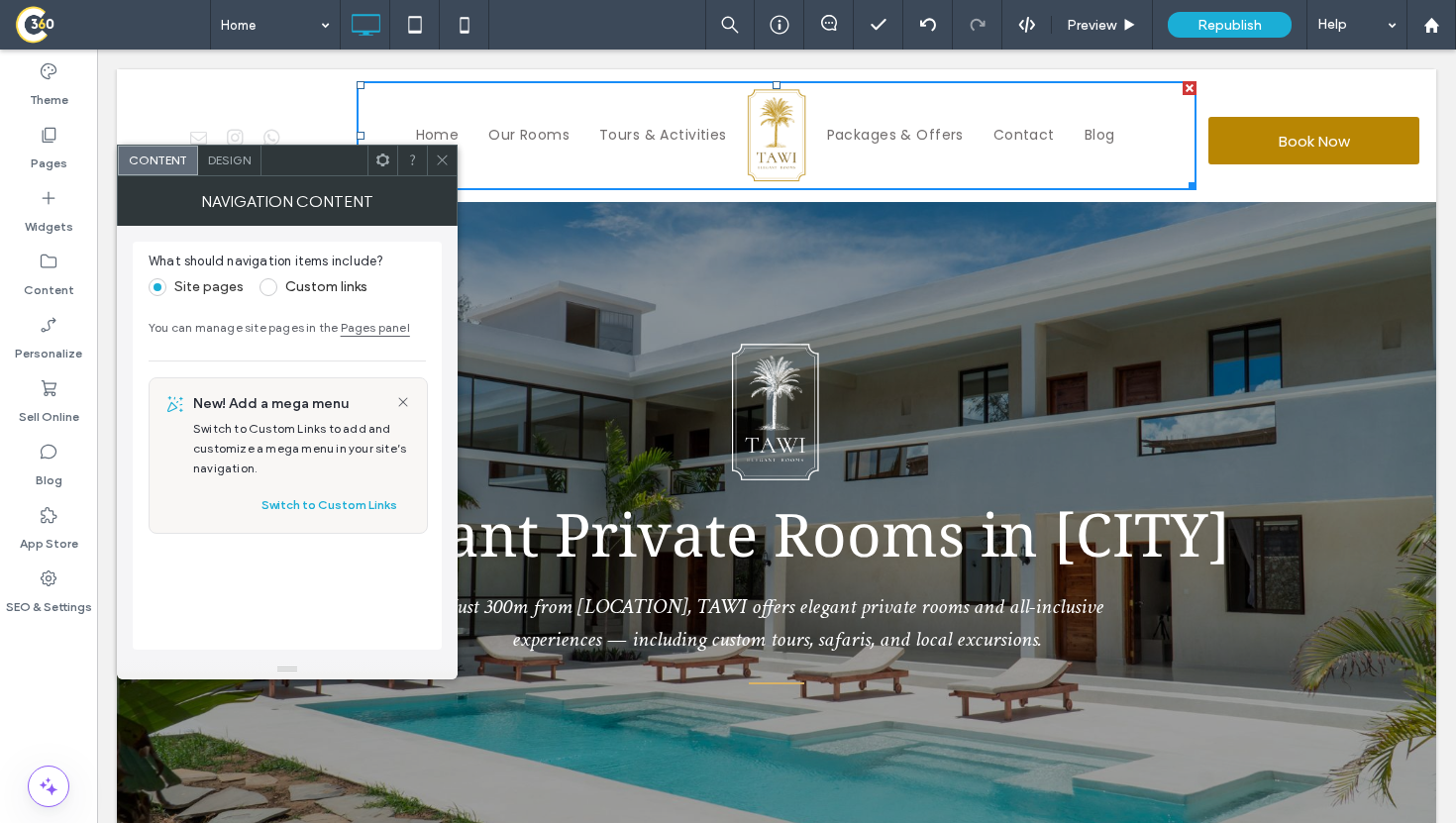 click 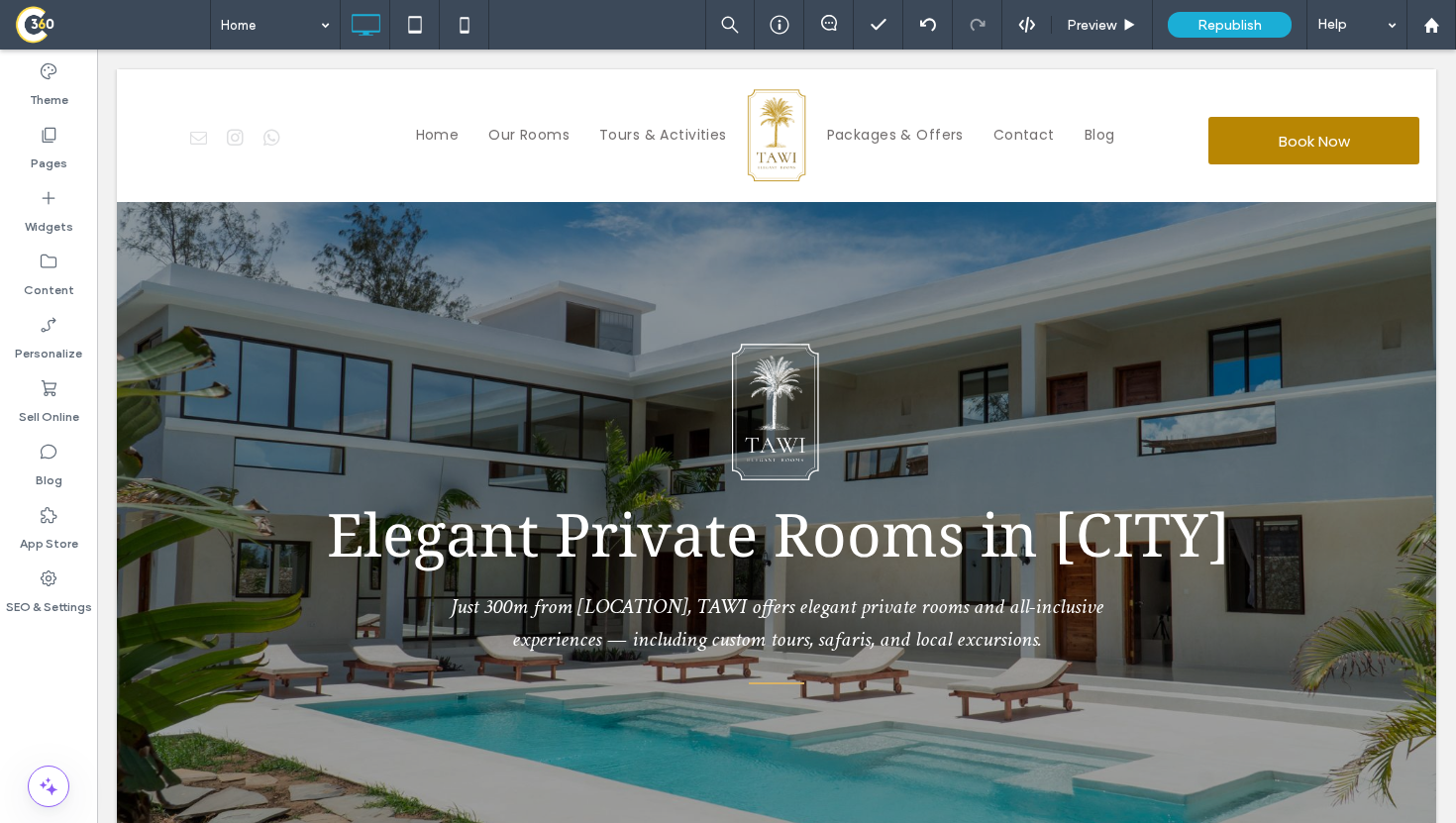 click on "Click To Paste
Home
Our Rooms
Tours & Activities
Packages & Offers
Contact
Blog
Click To Paste
Book Now
Click To Paste
Header
Elegant Private Rooms in [CITY]
Just 300m from [LOCATION], TAWI offers elegant private rooms and all-inclusive experiences — including custom tours, safaris, and local excursions.
Click To Paste
Row + Add Section
ELEGANT ROOMS
A brand new experience in [CITY]
Click To Paste
Click To Paste
Click To Paste
Row + Add Section
Button" at bounding box center (777, 3715) 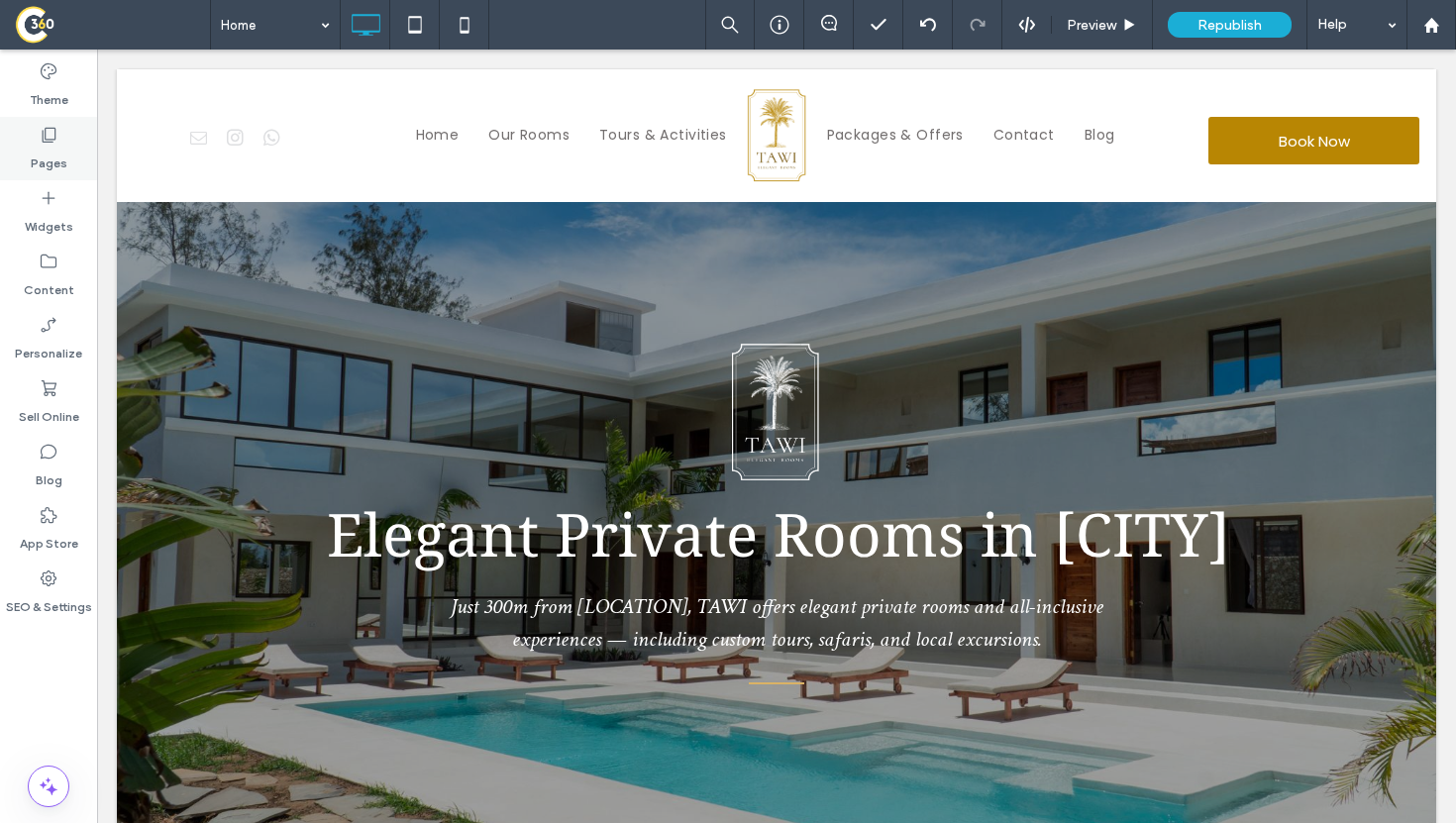 click on "Pages" at bounding box center [49, 149] 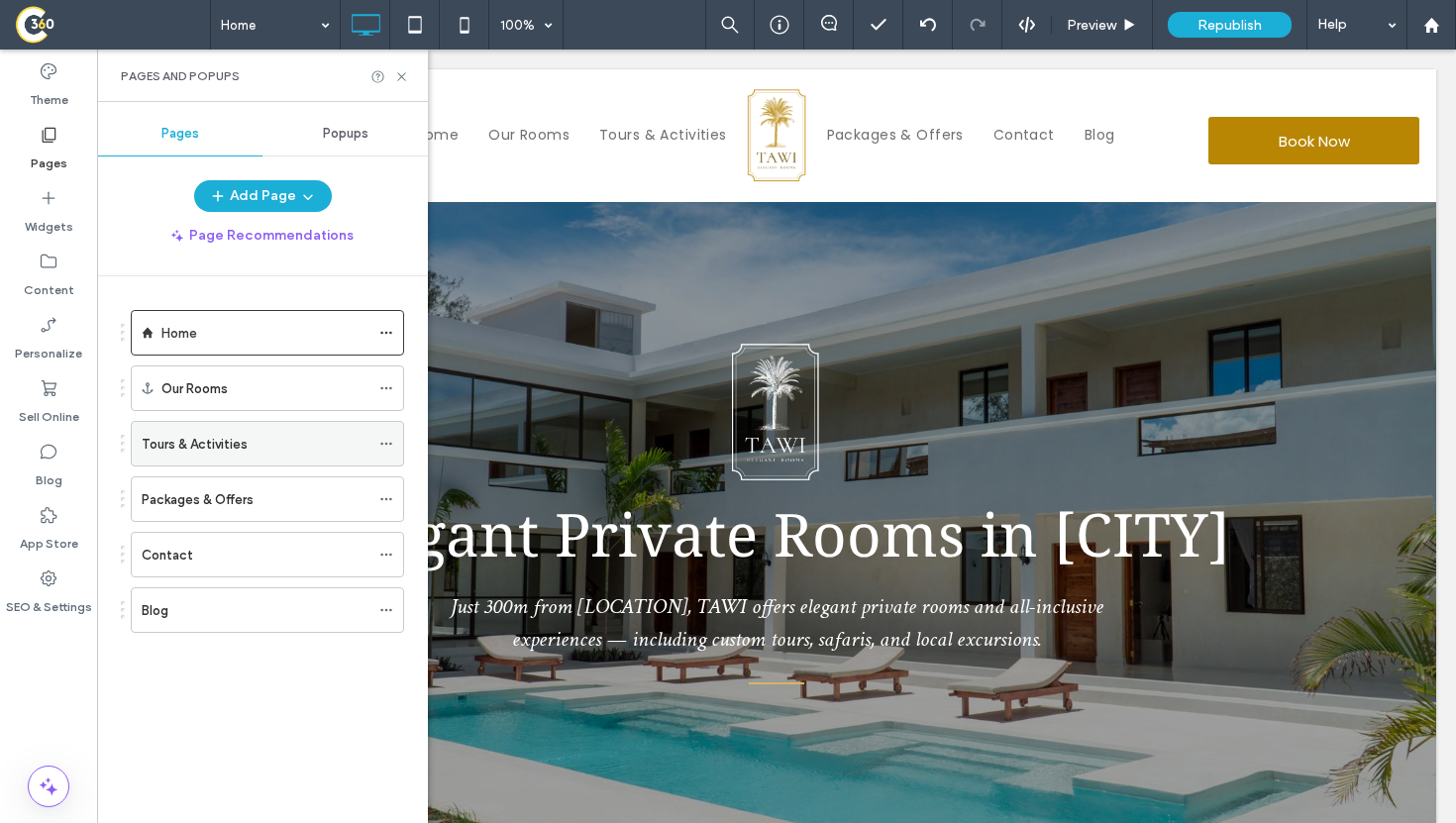 click on "Tours & Activities" at bounding box center (256, 444) 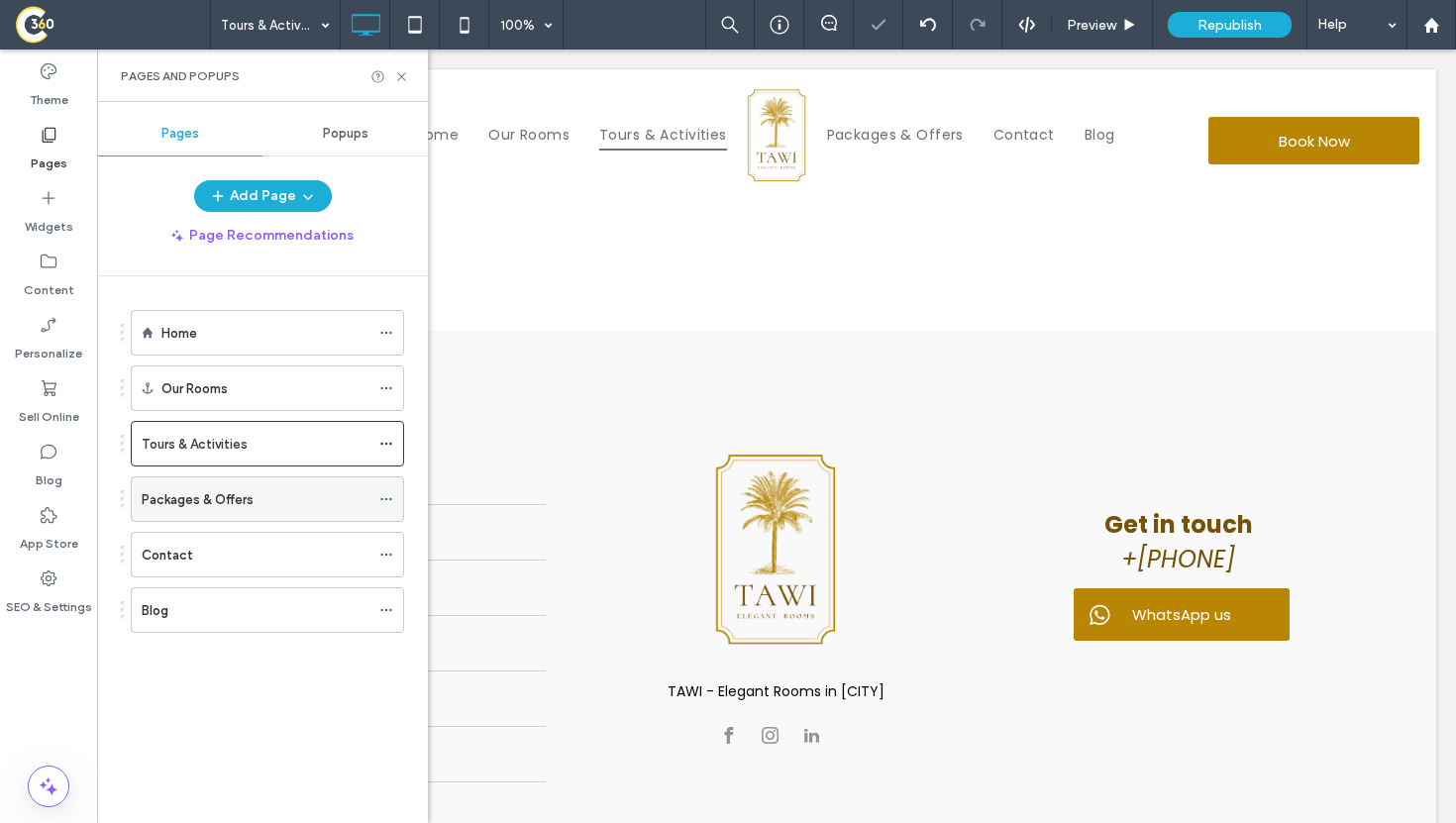 scroll, scrollTop: 0, scrollLeft: 0, axis: both 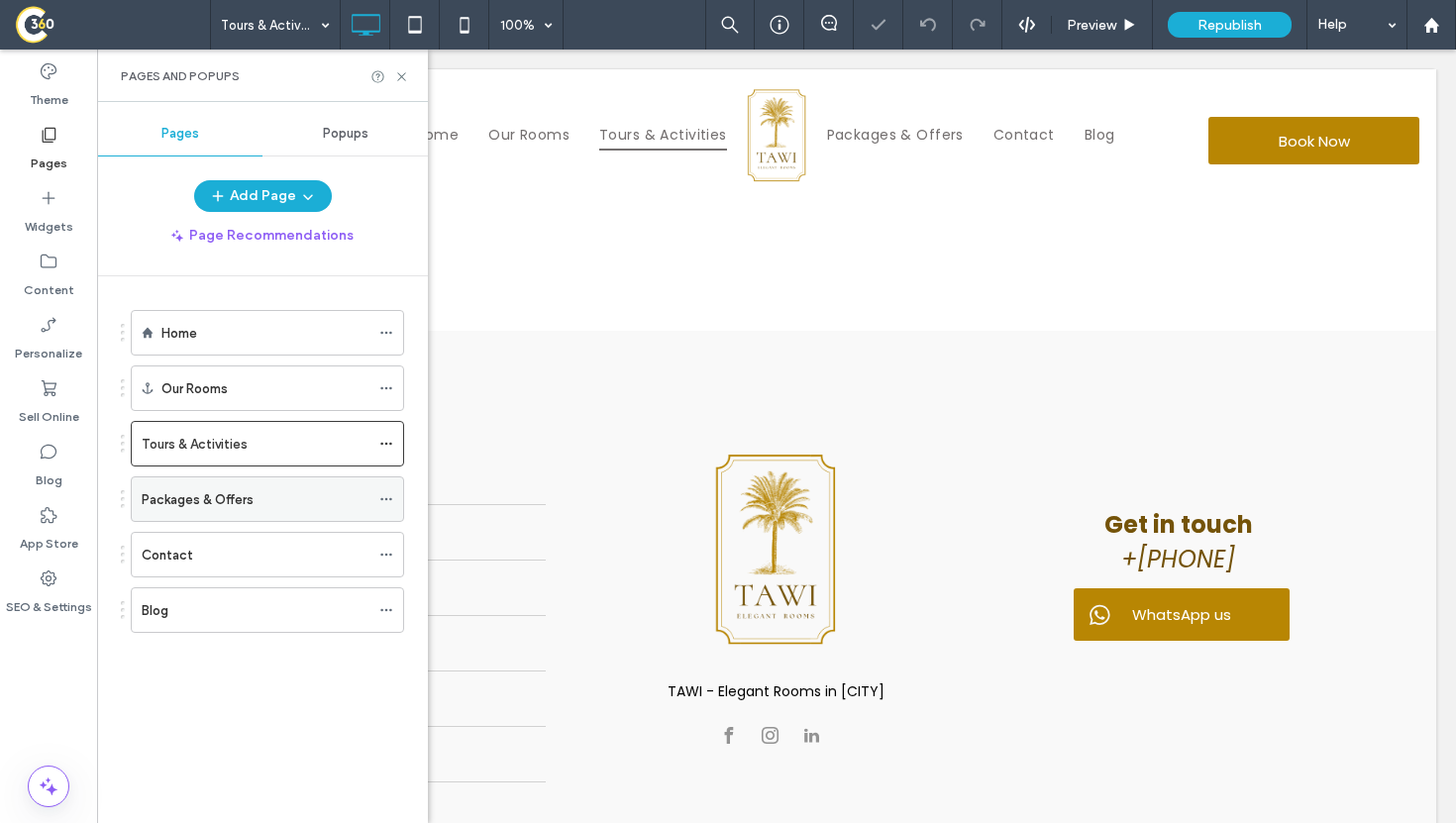 click on "Packages & Offers" at bounding box center (256, 499) 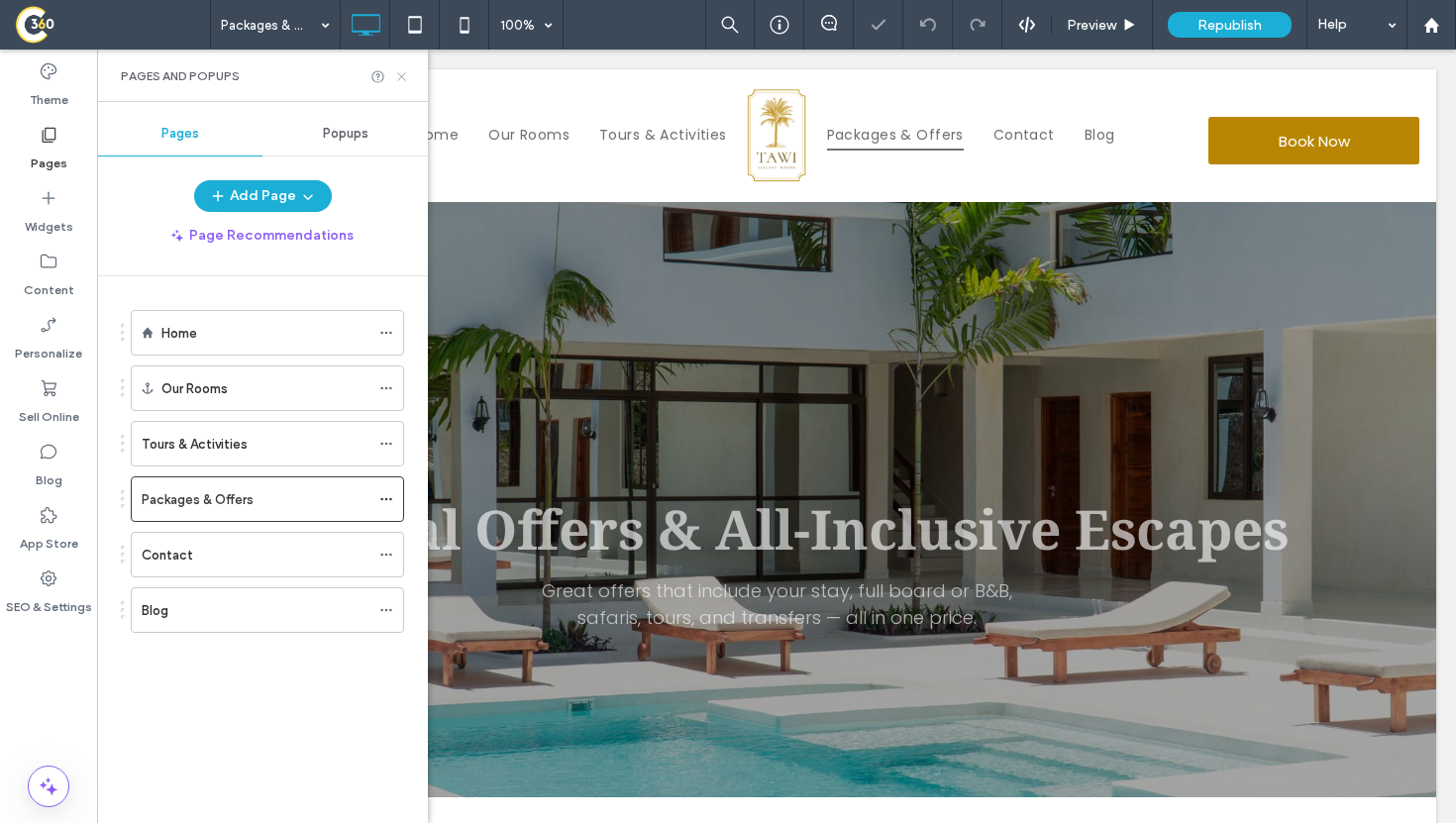 scroll, scrollTop: 0, scrollLeft: 0, axis: both 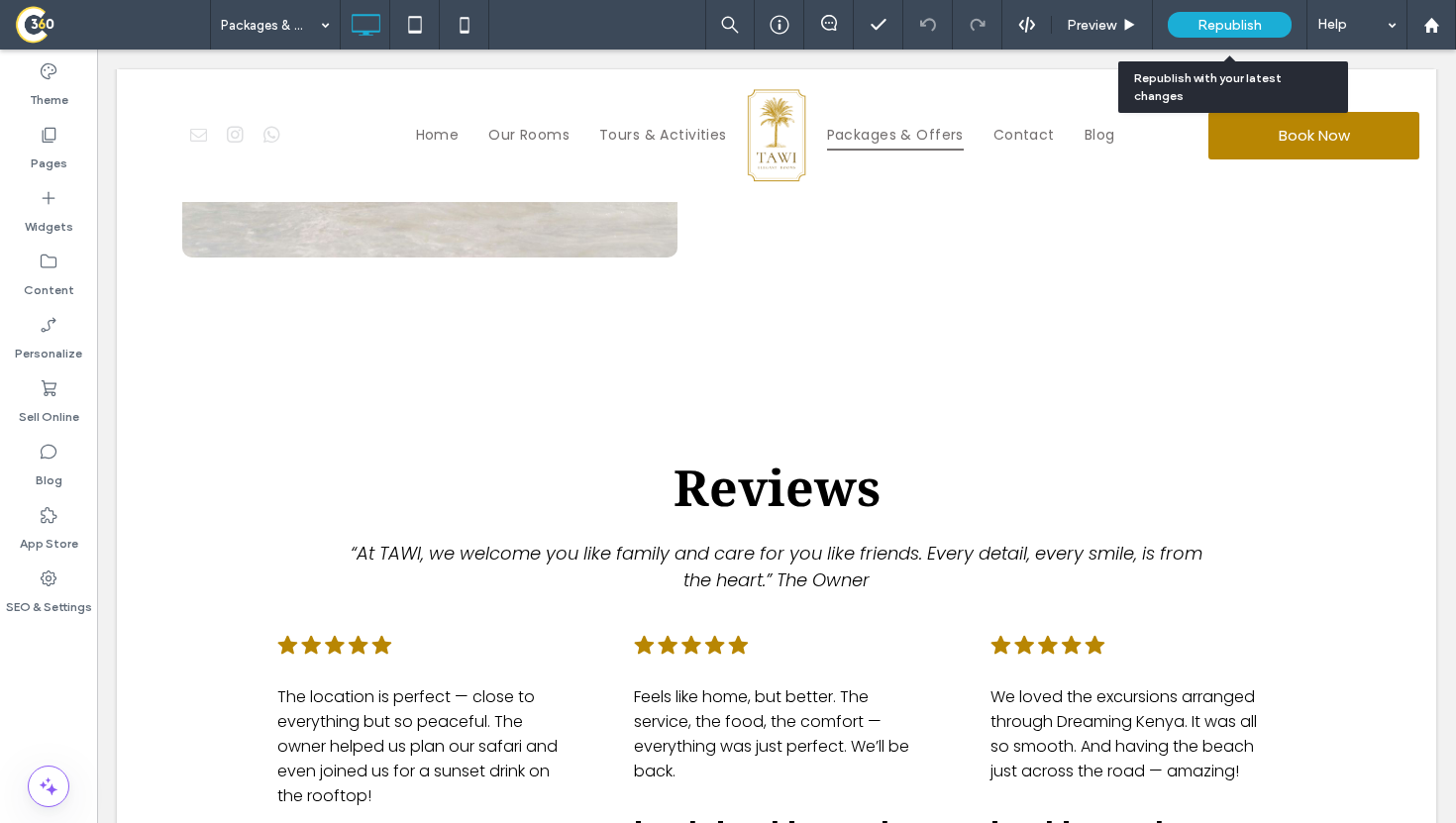 click on "Republish" at bounding box center [1229, 25] 